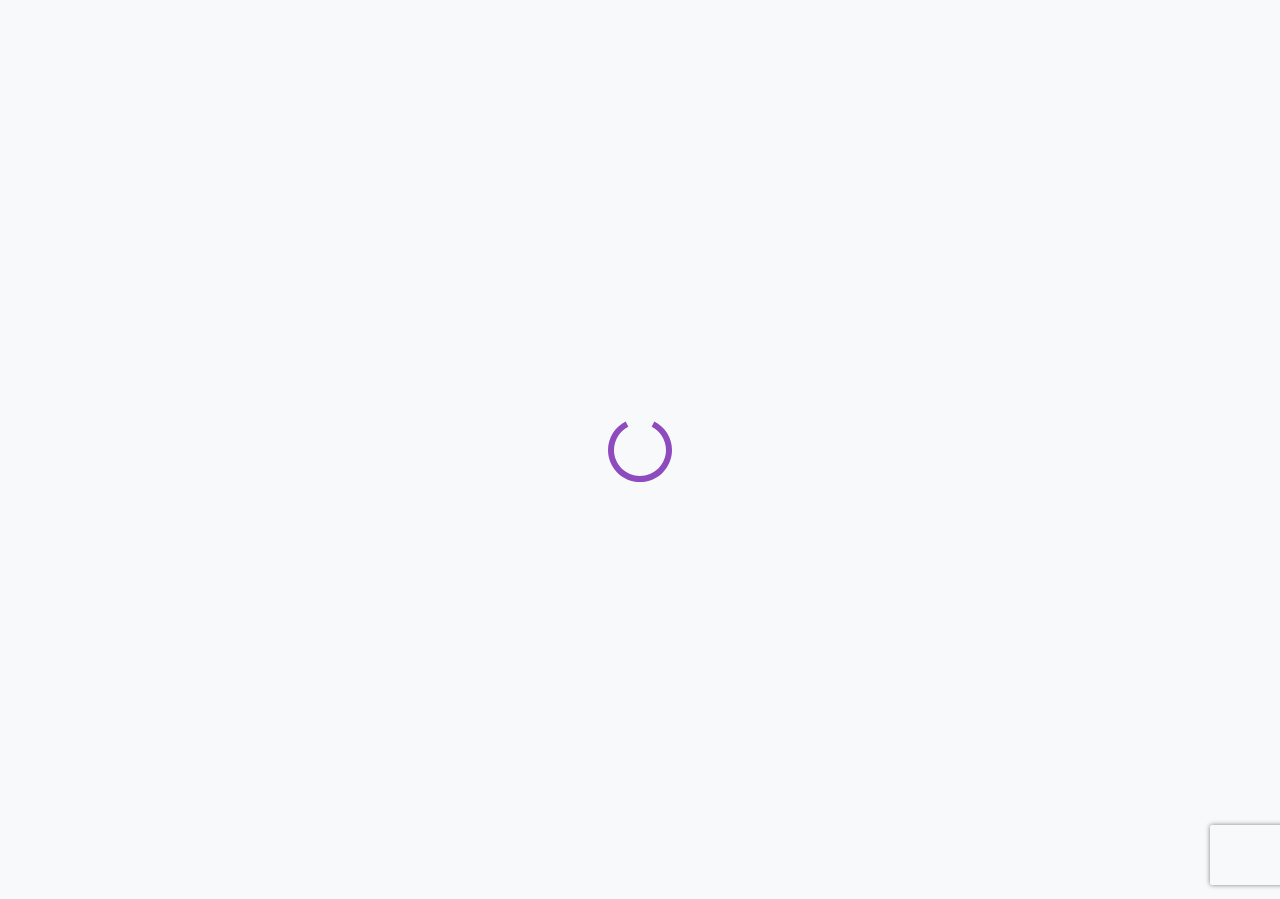 scroll, scrollTop: 0, scrollLeft: 0, axis: both 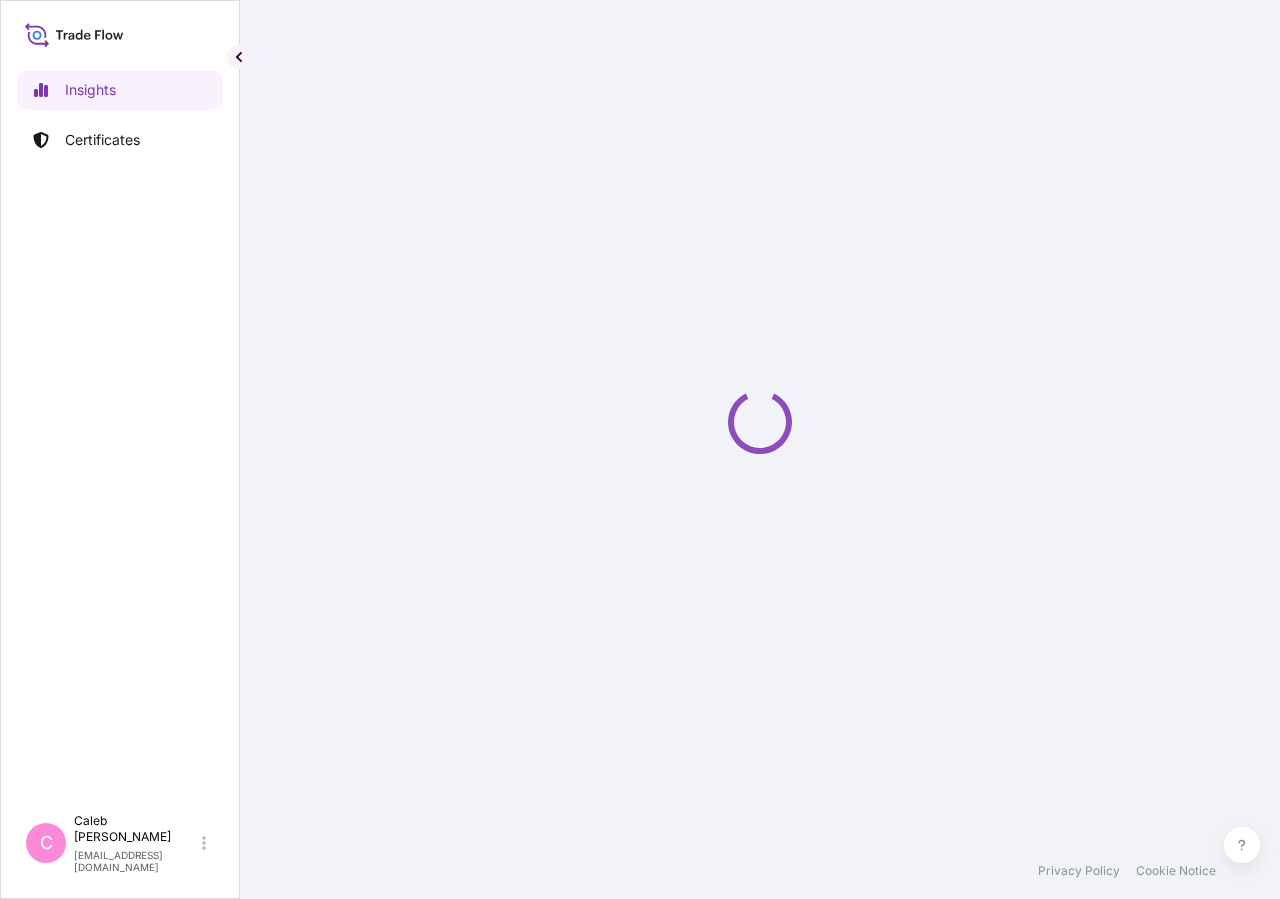 select on "2025" 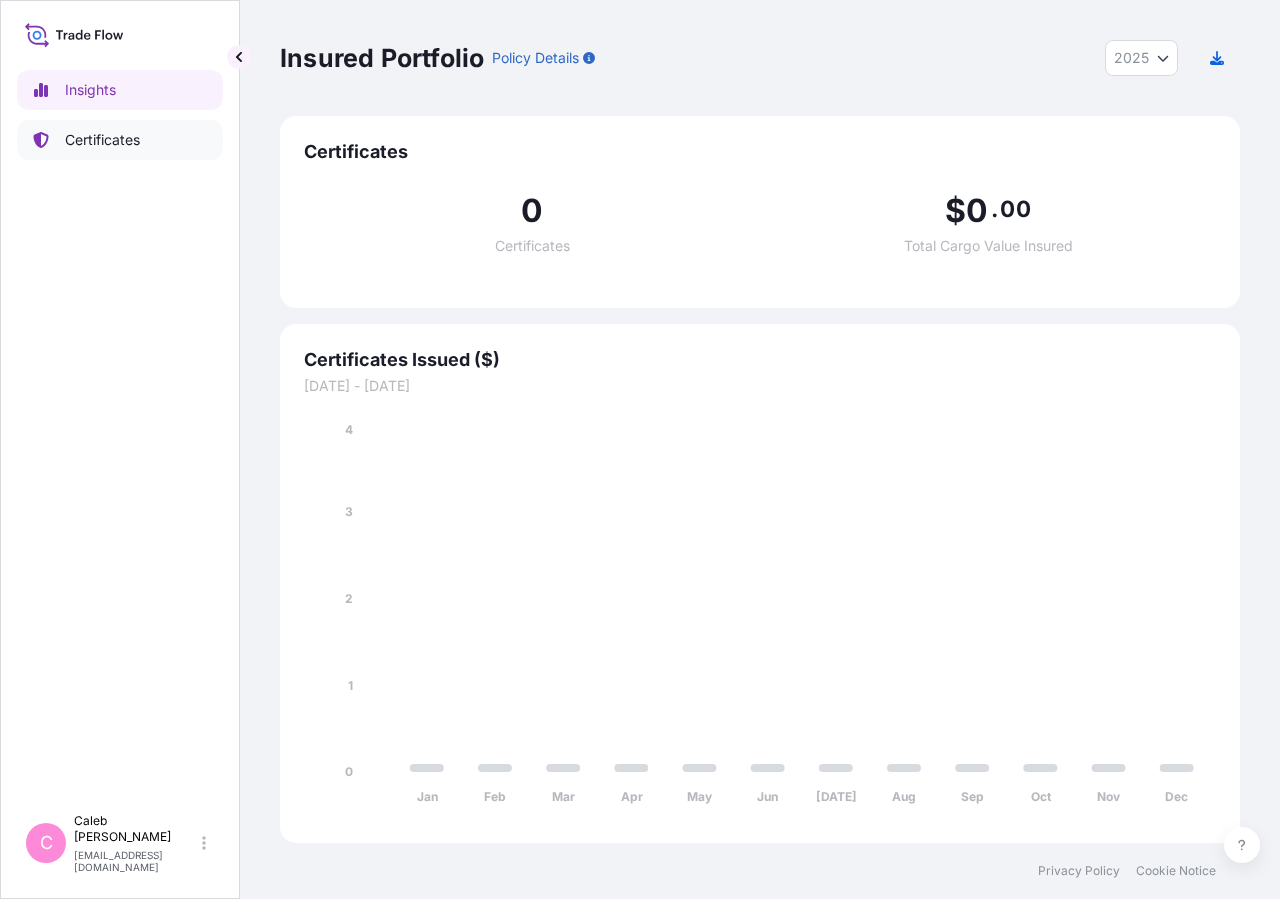 click on "Certificates" at bounding box center [120, 140] 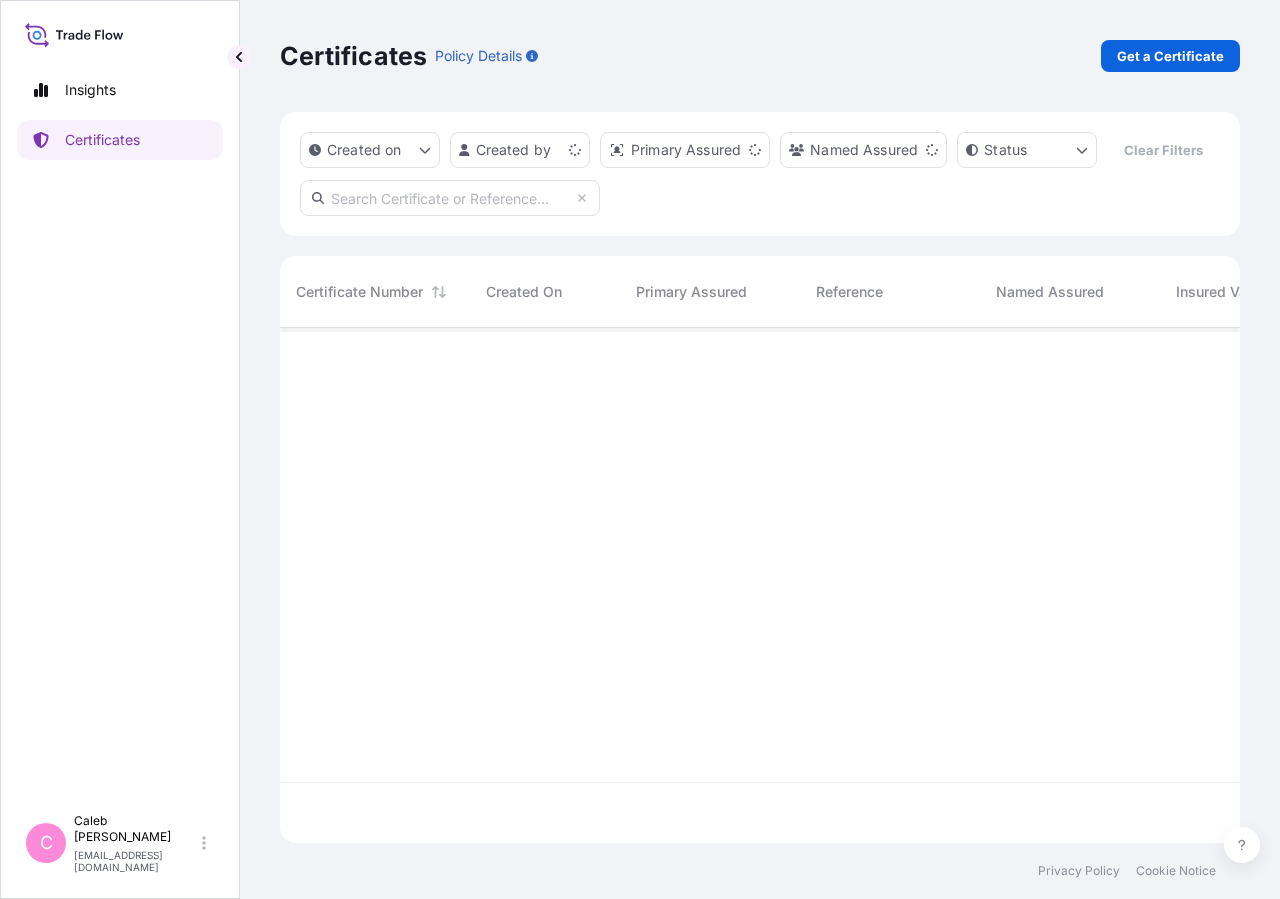 scroll, scrollTop: 18, scrollLeft: 18, axis: both 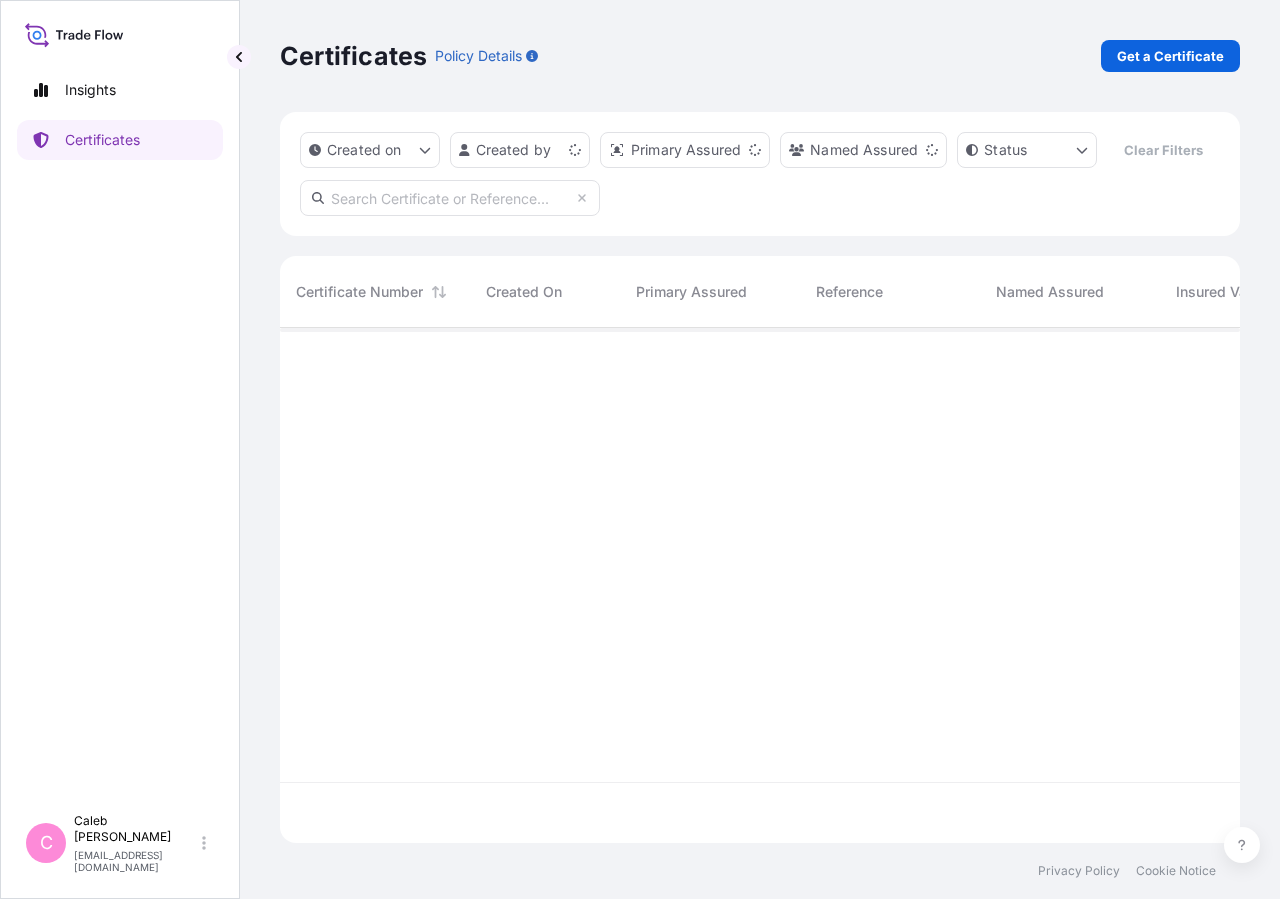 click at bounding box center [450, 198] 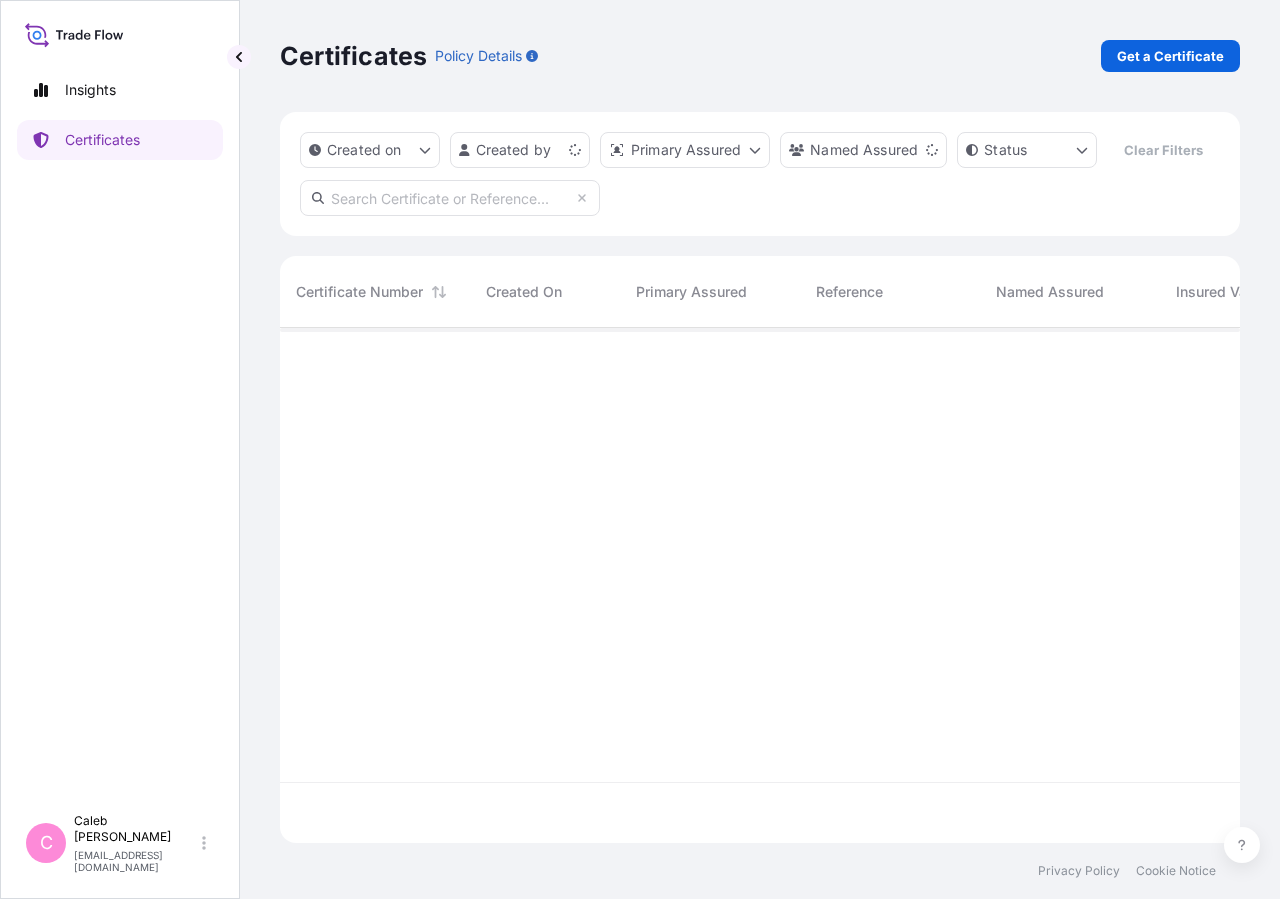 click at bounding box center (450, 198) 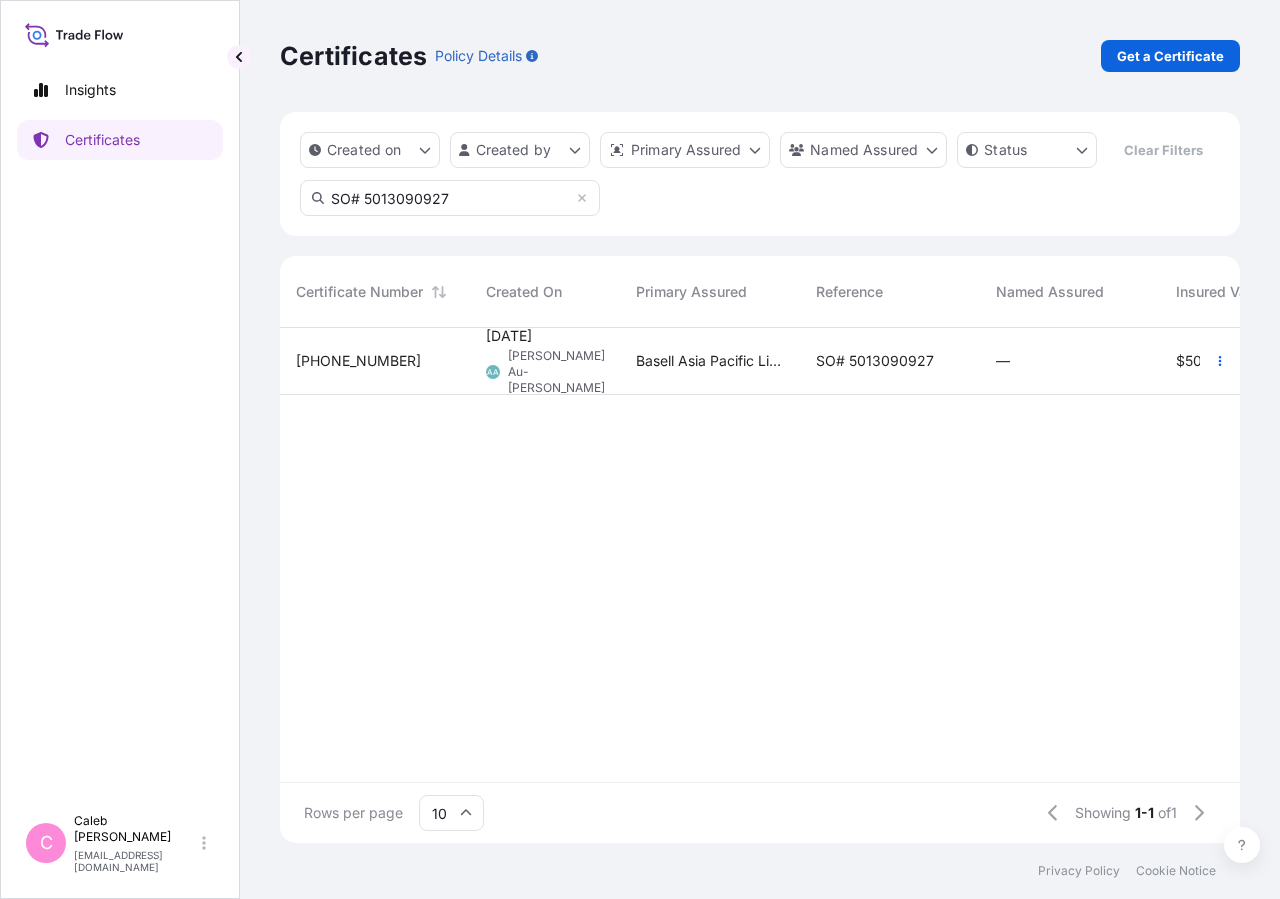 type on "SO# 5013090927" 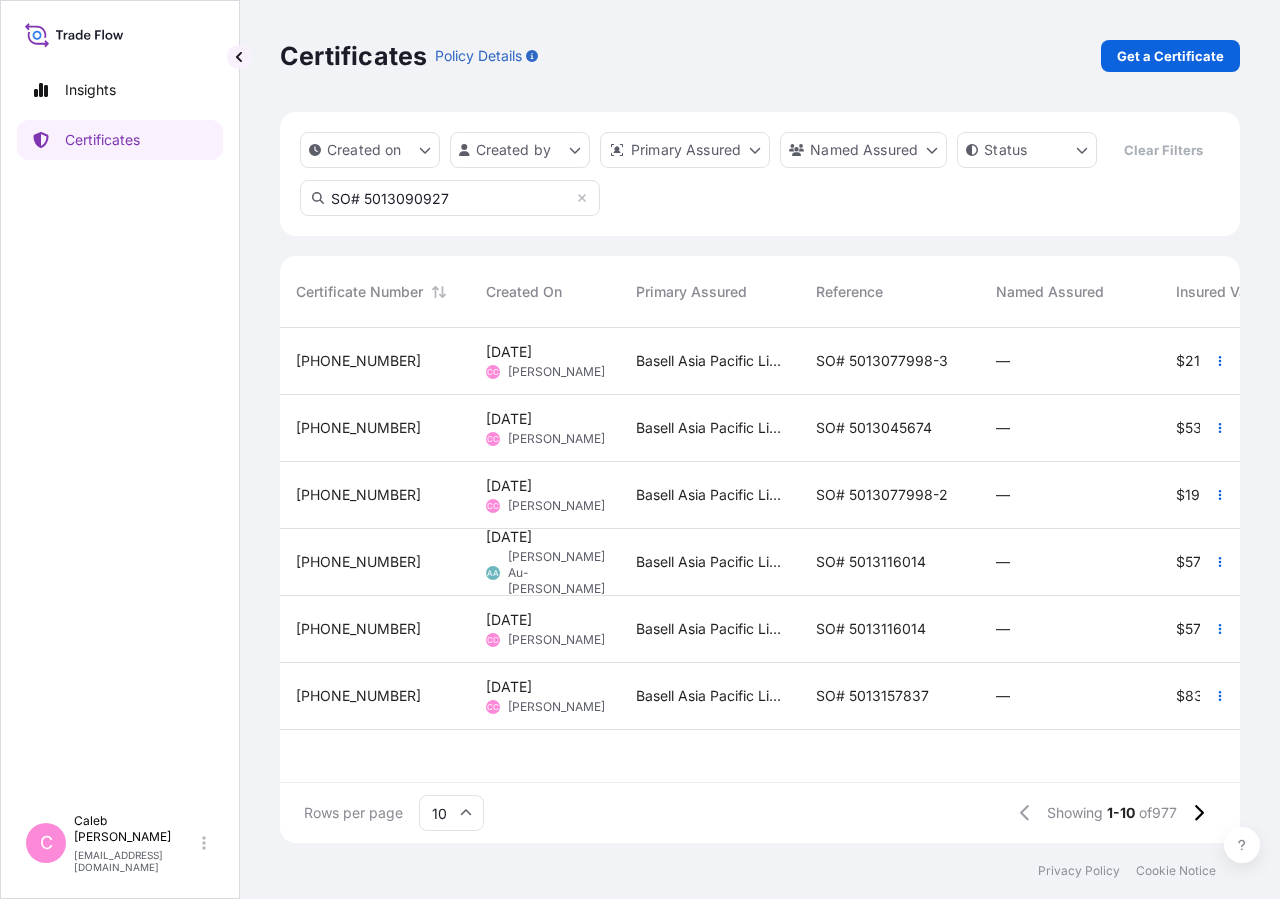 click on "SO# 5013077998-3" at bounding box center (890, 361) 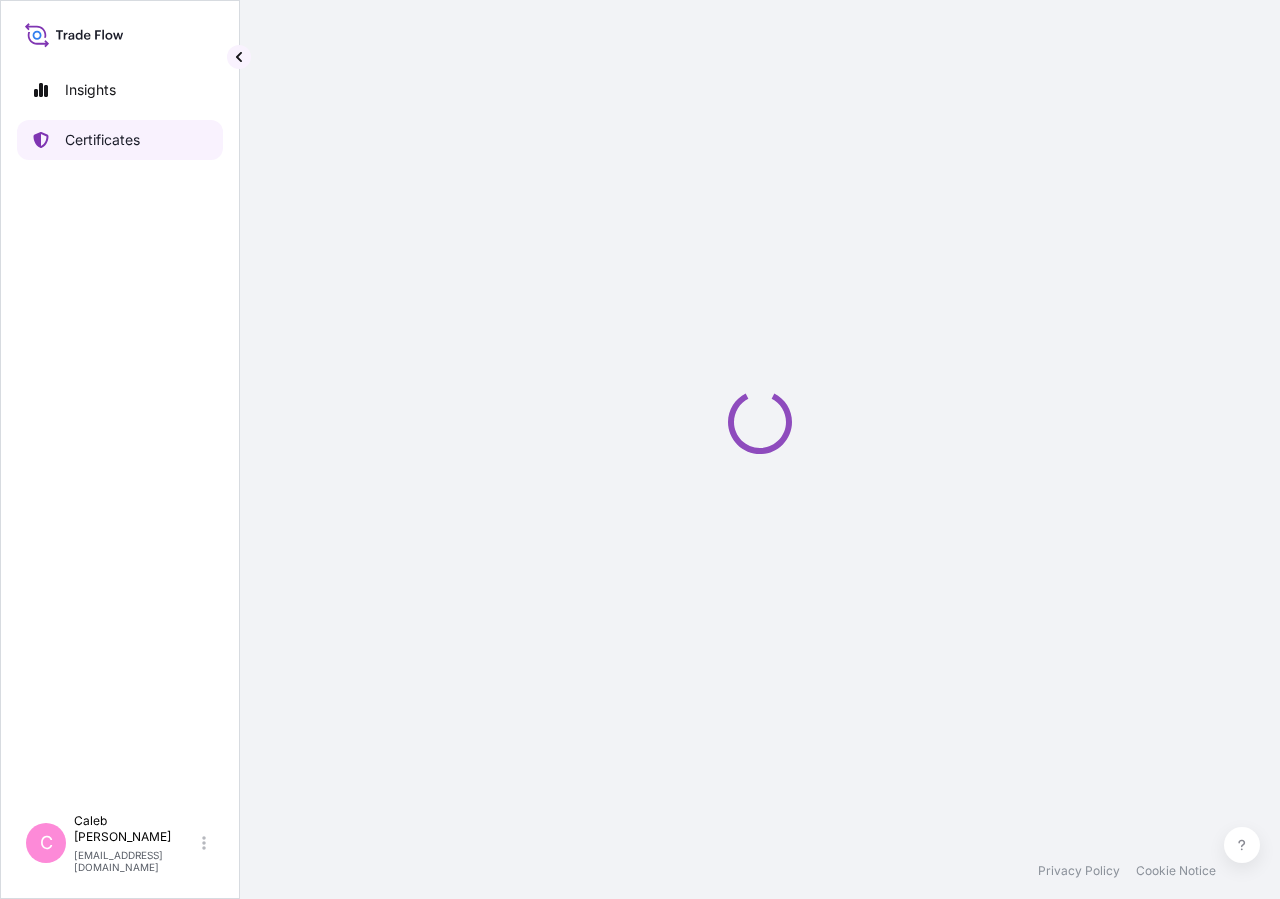 click on "Certificates" at bounding box center [120, 140] 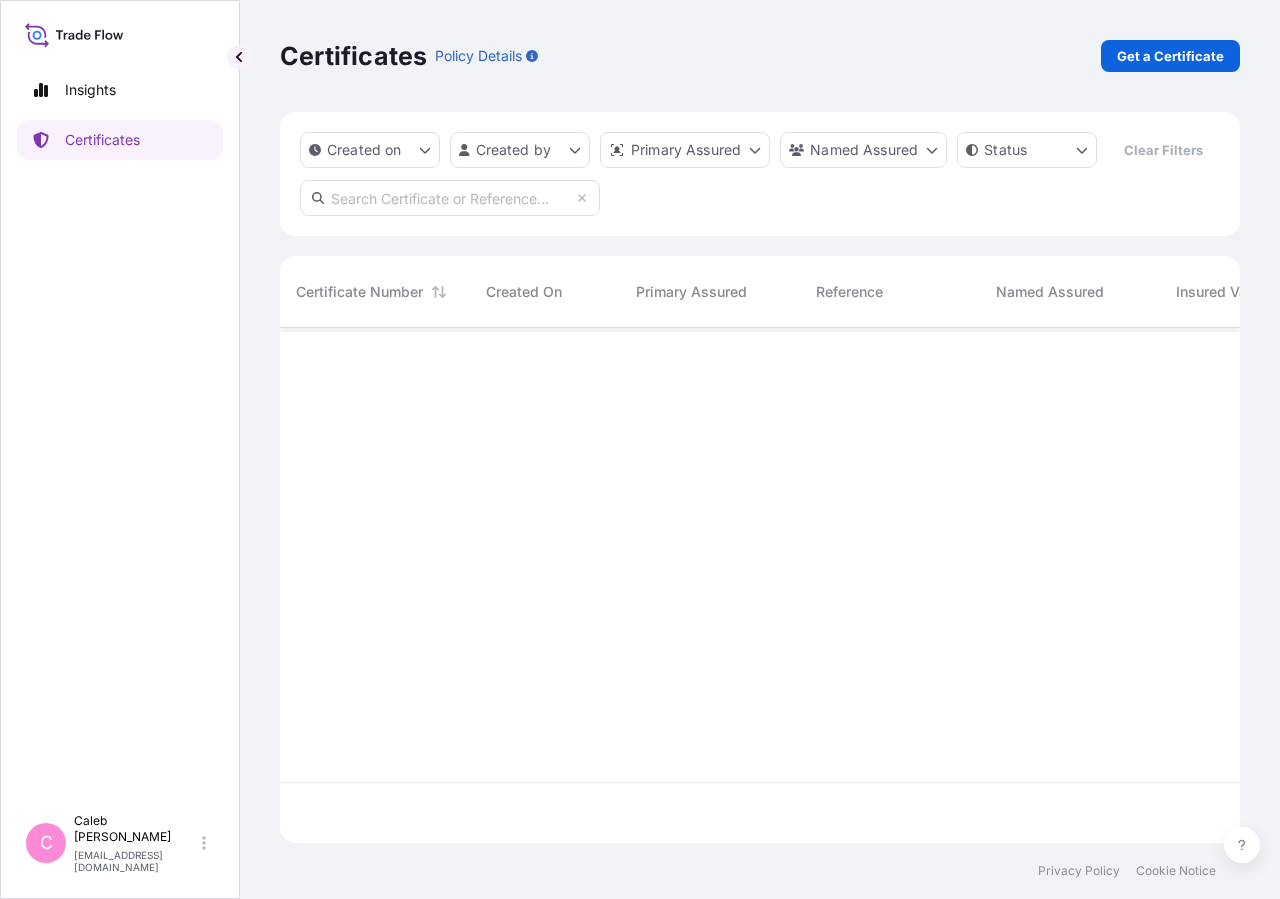 scroll, scrollTop: 18, scrollLeft: 18, axis: both 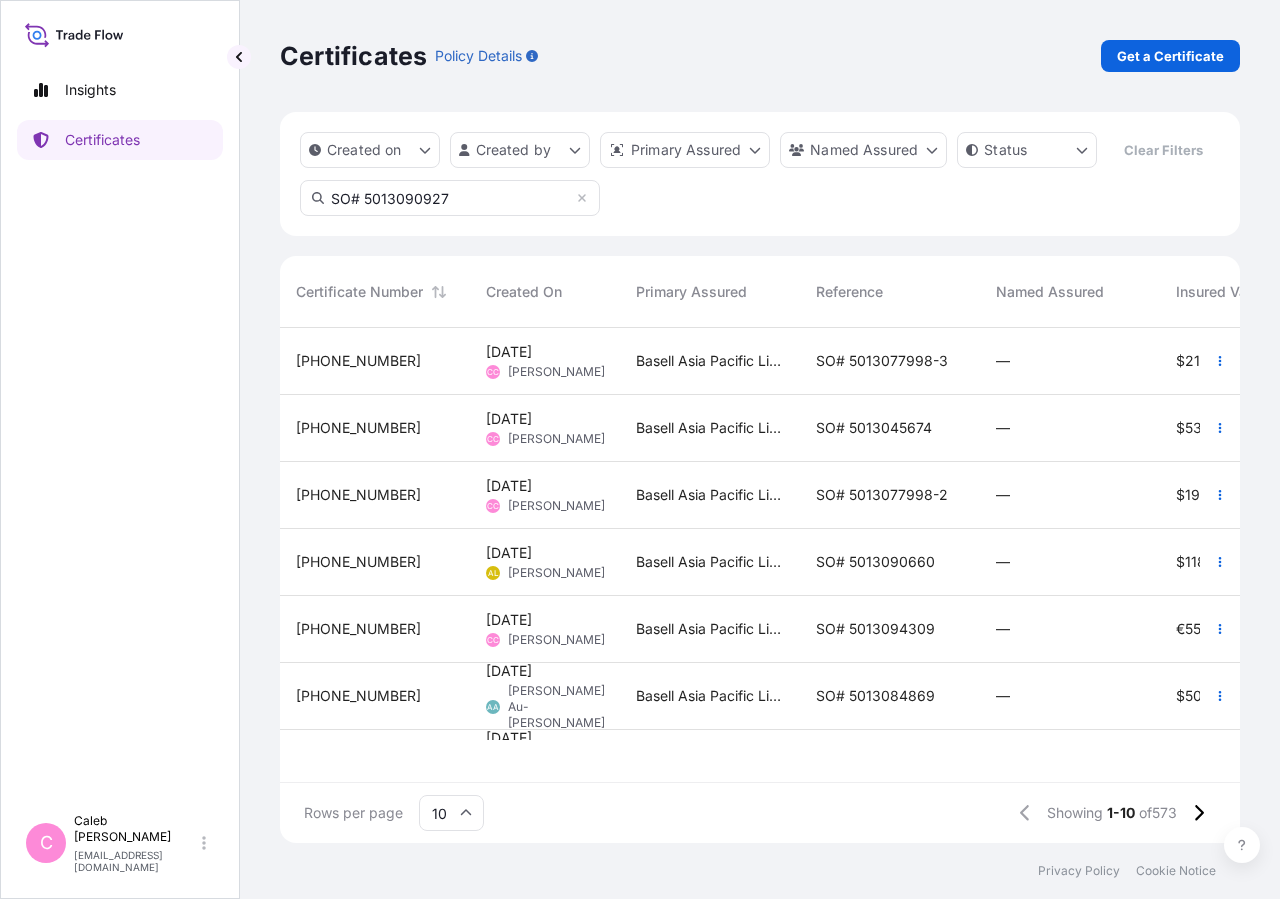 click on "SO# 5013090927" at bounding box center [450, 198] 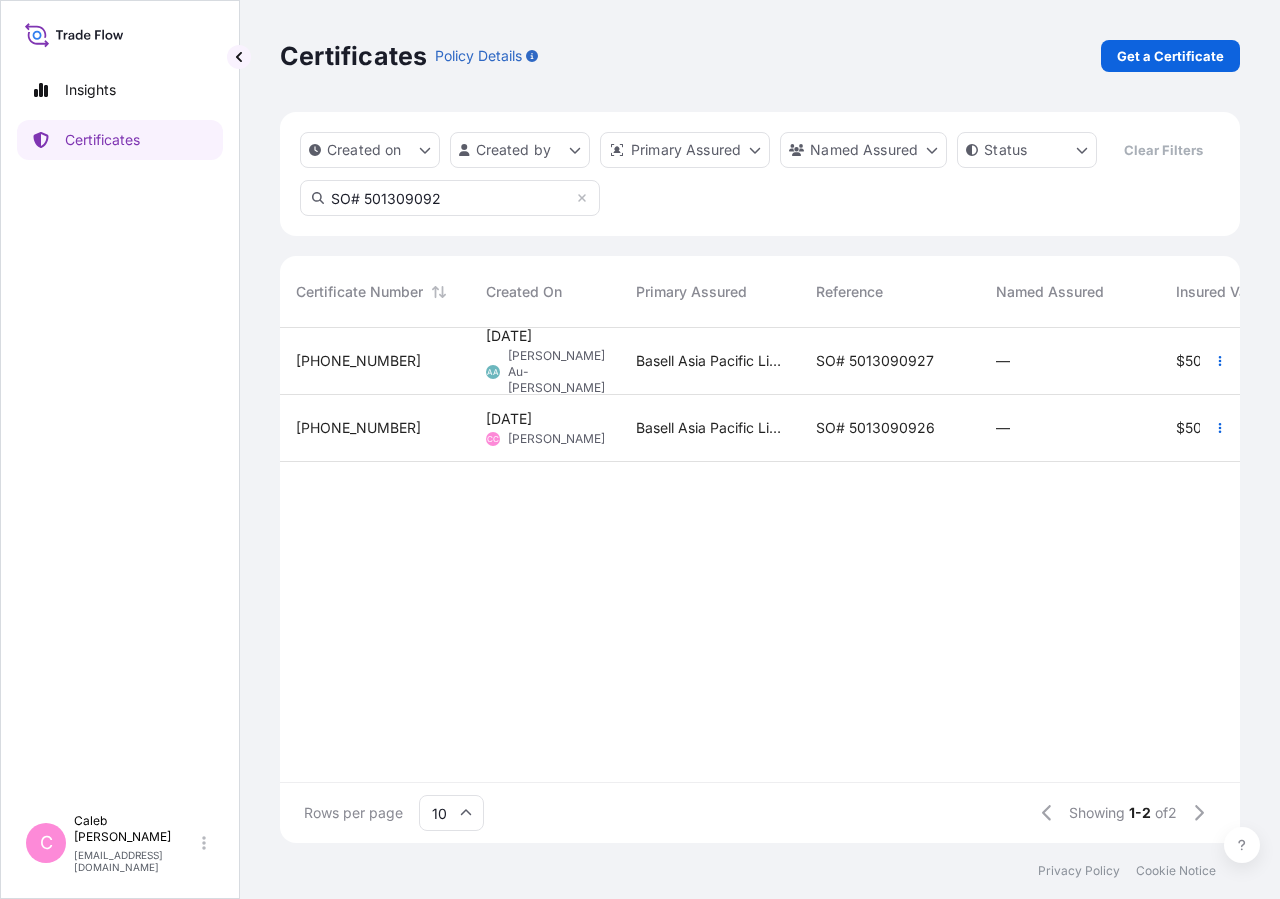 type on "SO# 501309092" 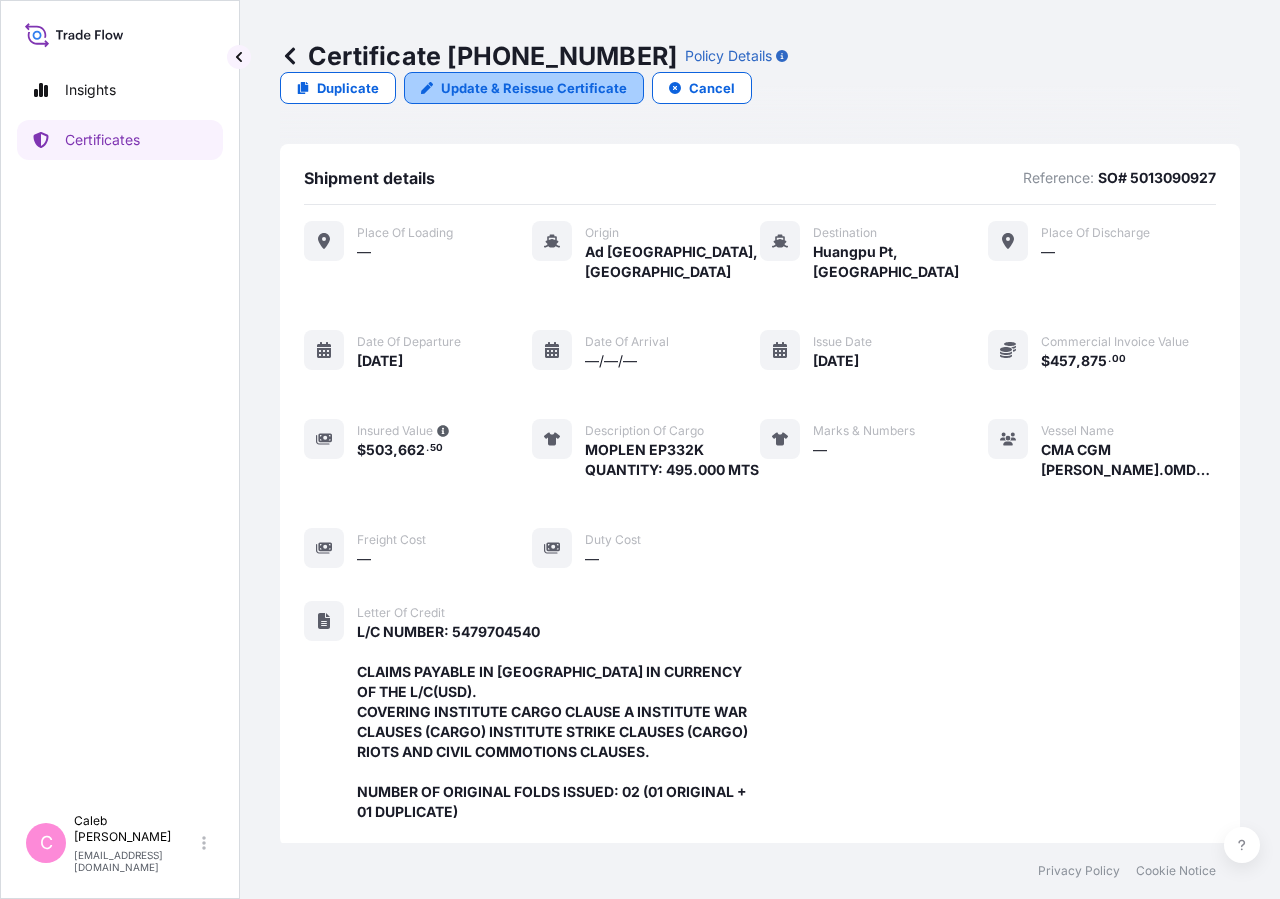 click on "Update & Reissue Certificate" at bounding box center (534, 88) 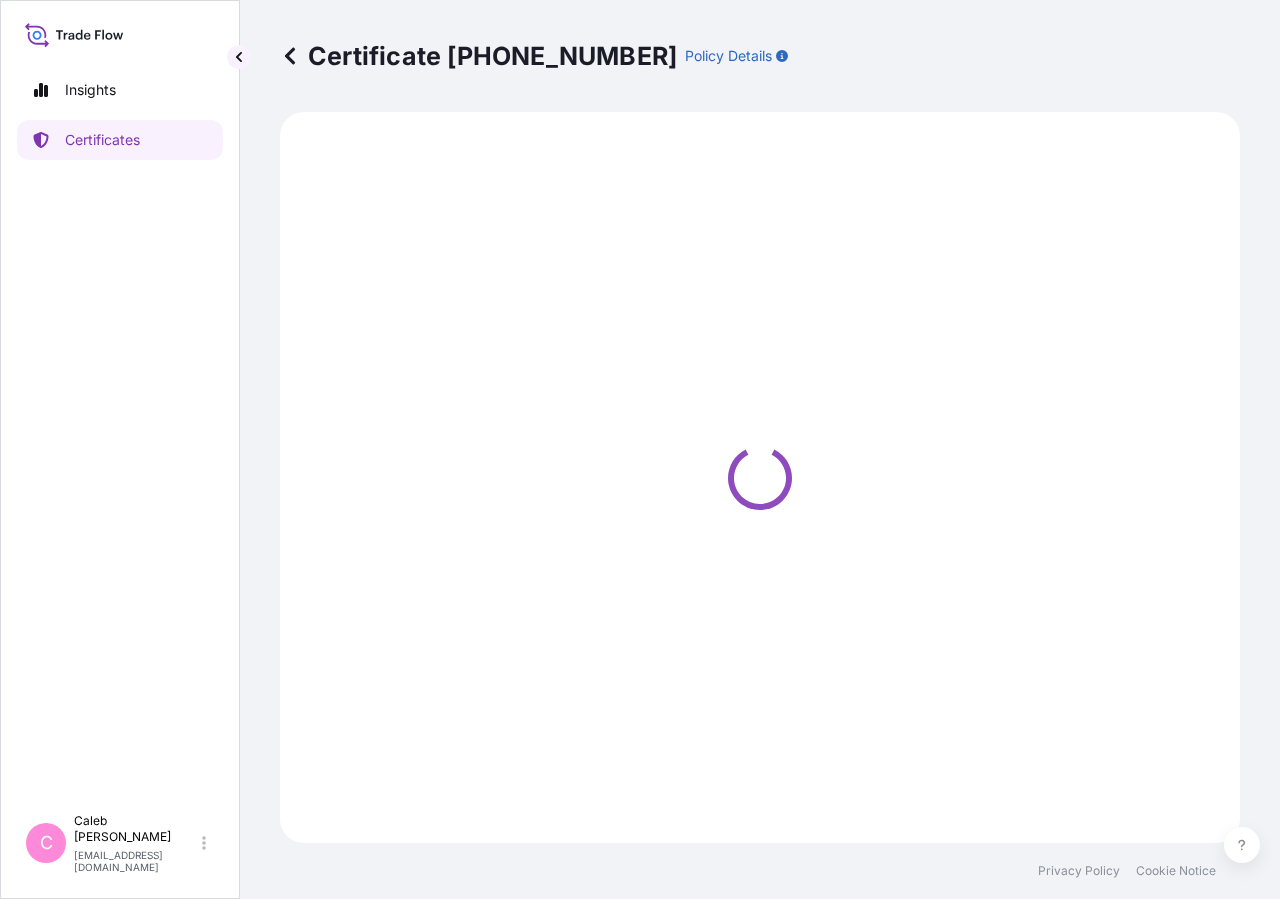 select on "Sea" 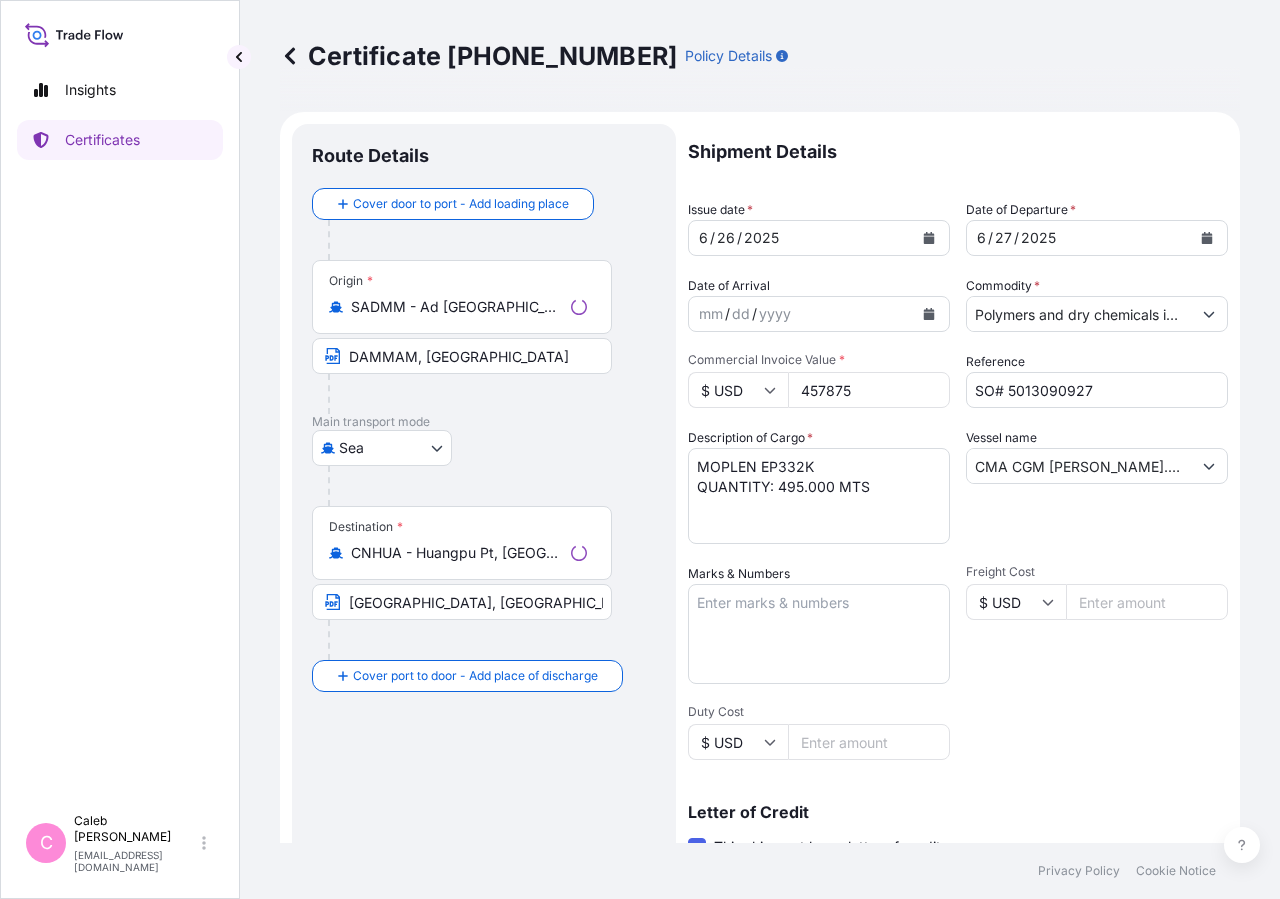 scroll, scrollTop: 442, scrollLeft: 0, axis: vertical 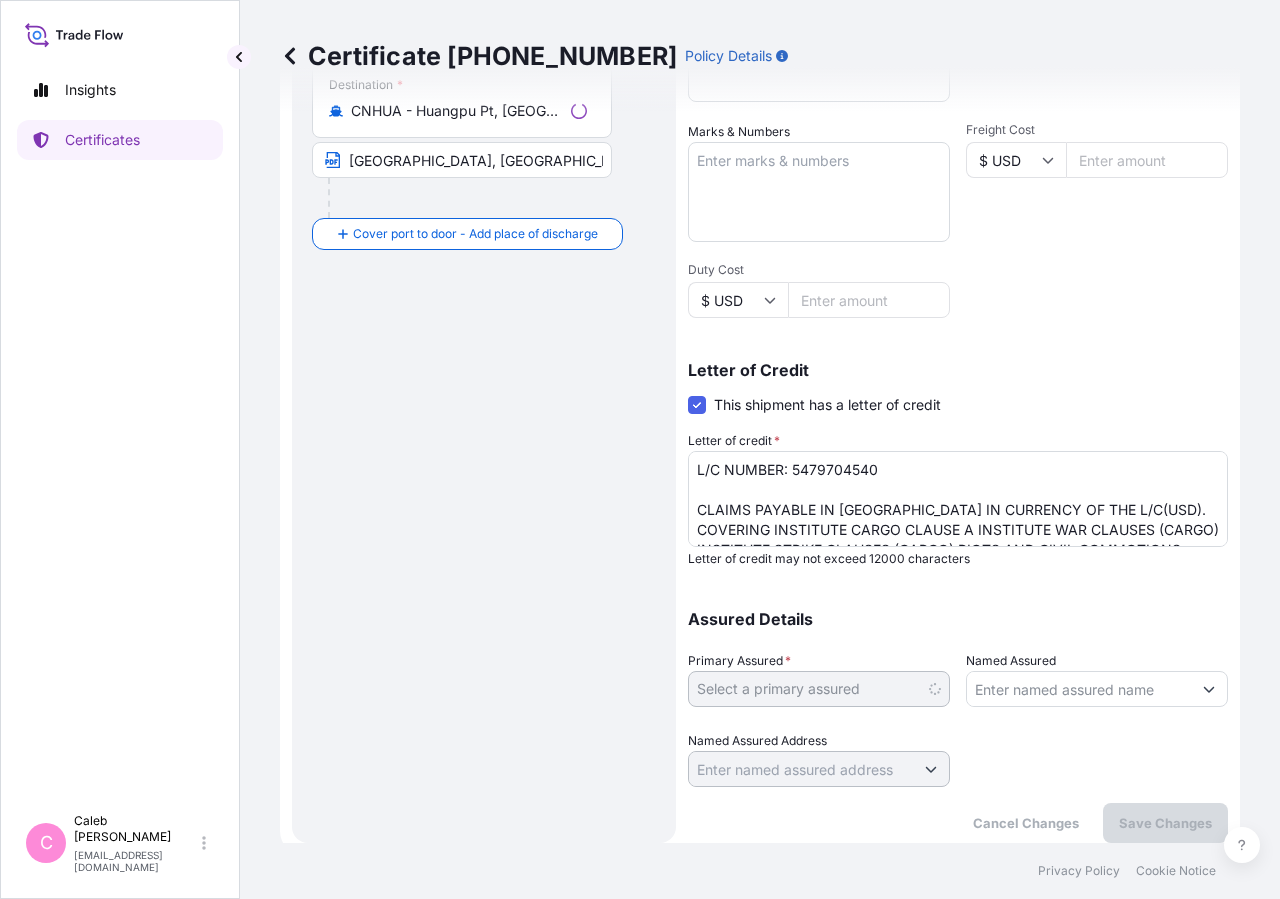select on "32034" 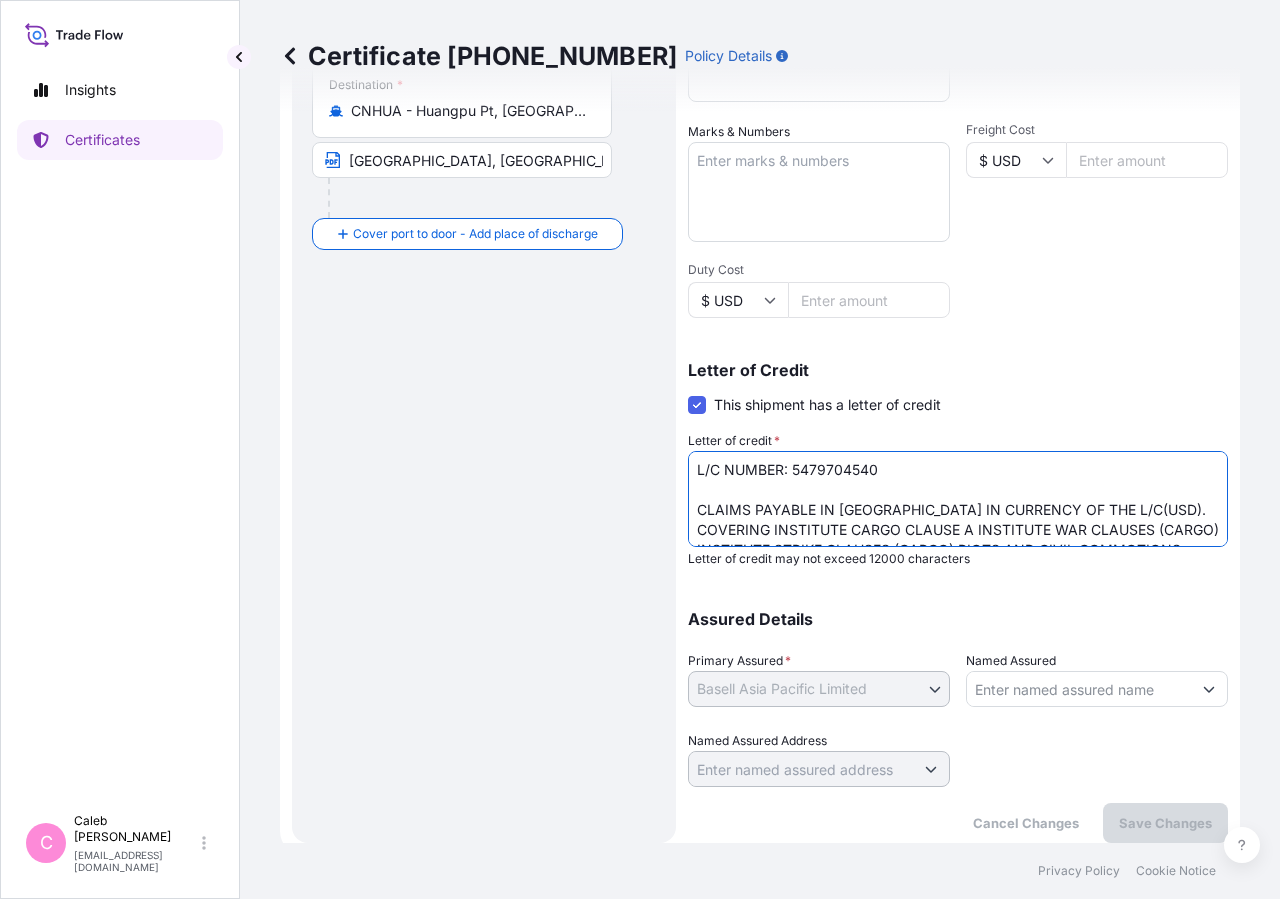 scroll, scrollTop: 122, scrollLeft: 0, axis: vertical 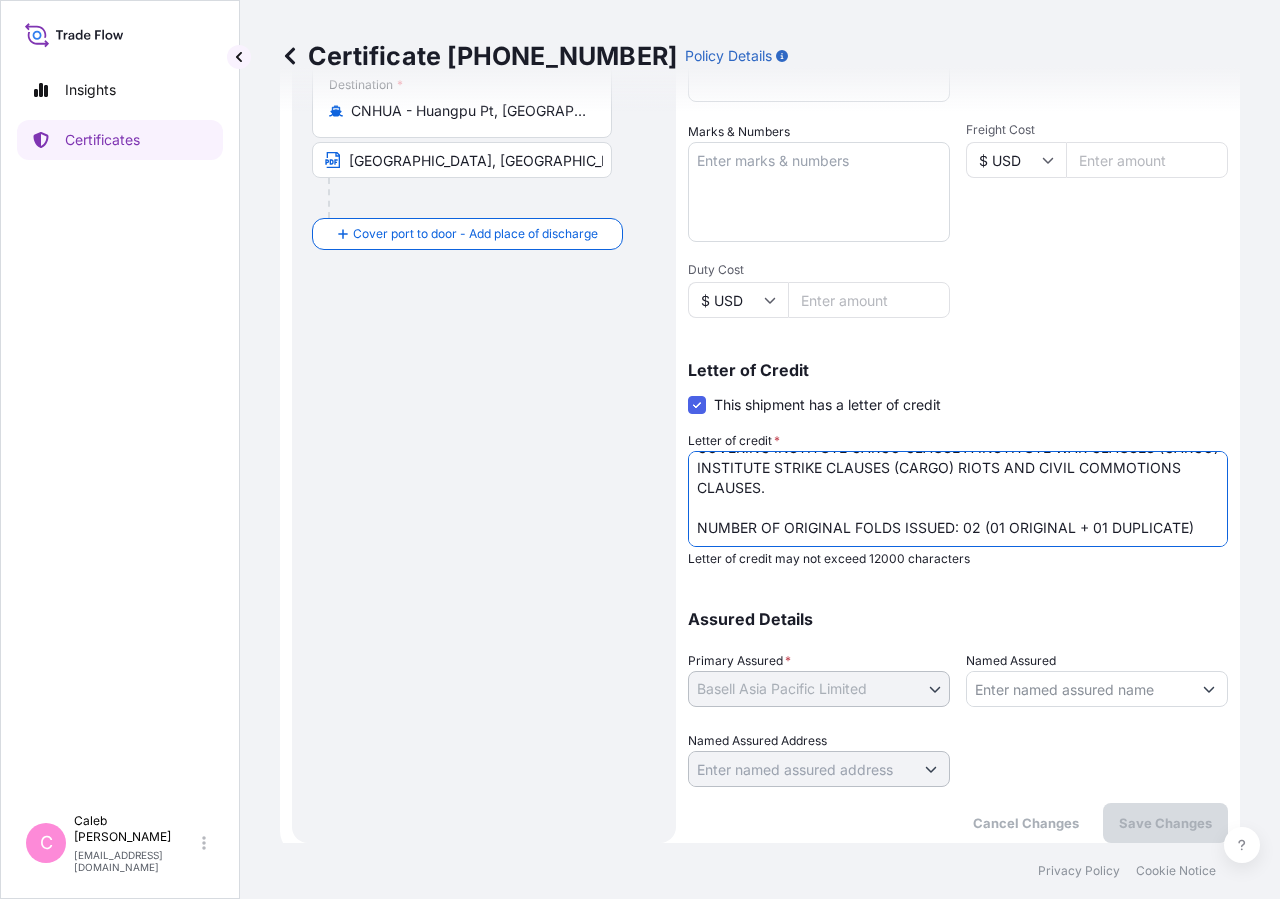 click on "L/C NUMBER: 5479704540
CLAIMS PAYABLE IN [GEOGRAPHIC_DATA] IN CURRENCY OF THE L/C(USD).
COVERING INSTITUTE CARGO CLAUSE A INSTITUTE WAR CLAUSES (CARGO) INSTITUTE STRIKE CLAUSES (CARGO) RIOTS AND CIVIL COMMOTIONS CLAUSES.
NUMBER OF ORIGINAL FOLDS ISSUED: 02 (01 ORIGINAL + 01 DUPLICATE)" at bounding box center (958, 499) 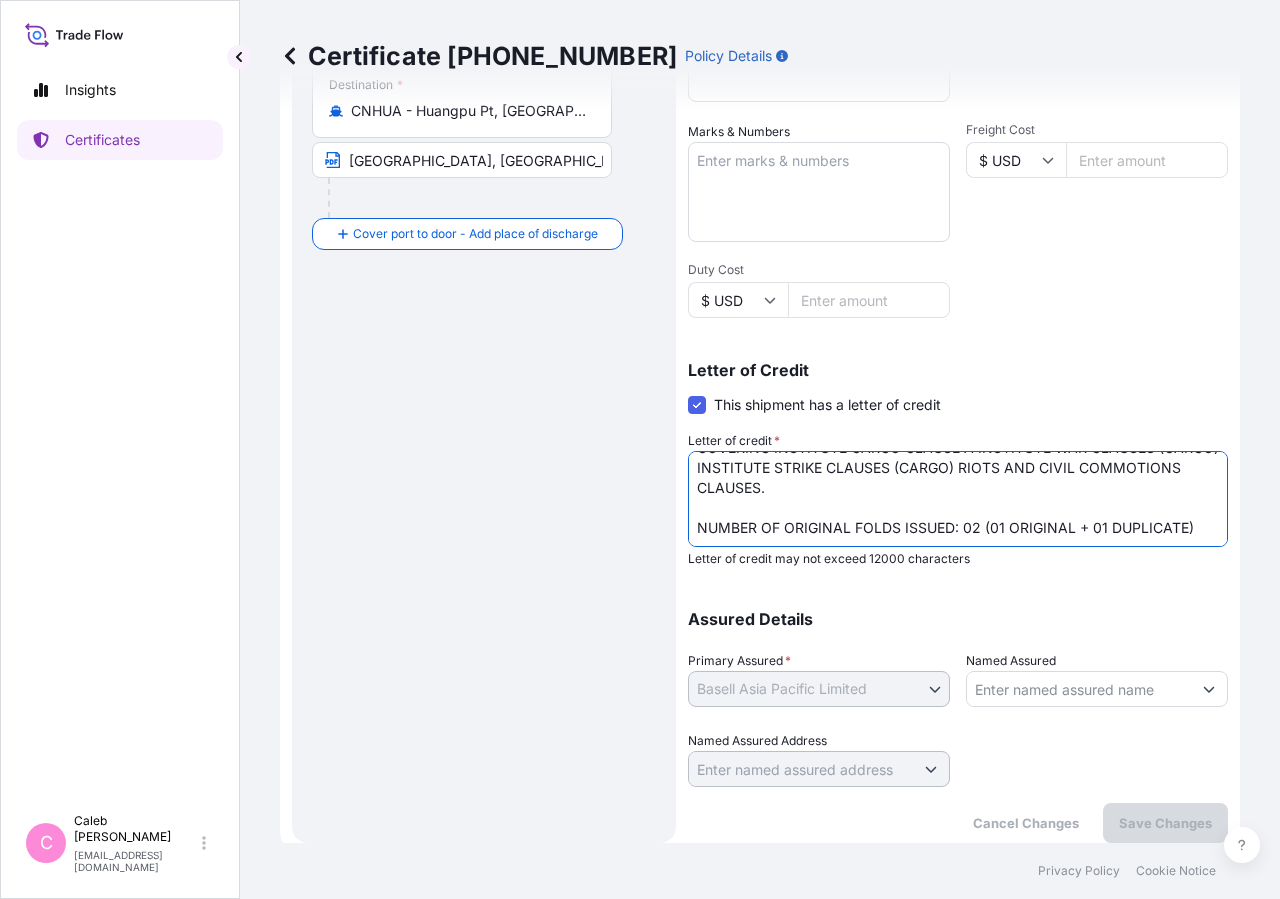 drag, startPoint x: 964, startPoint y: 489, endPoint x: 1022, endPoint y: 504, distance: 59.908264 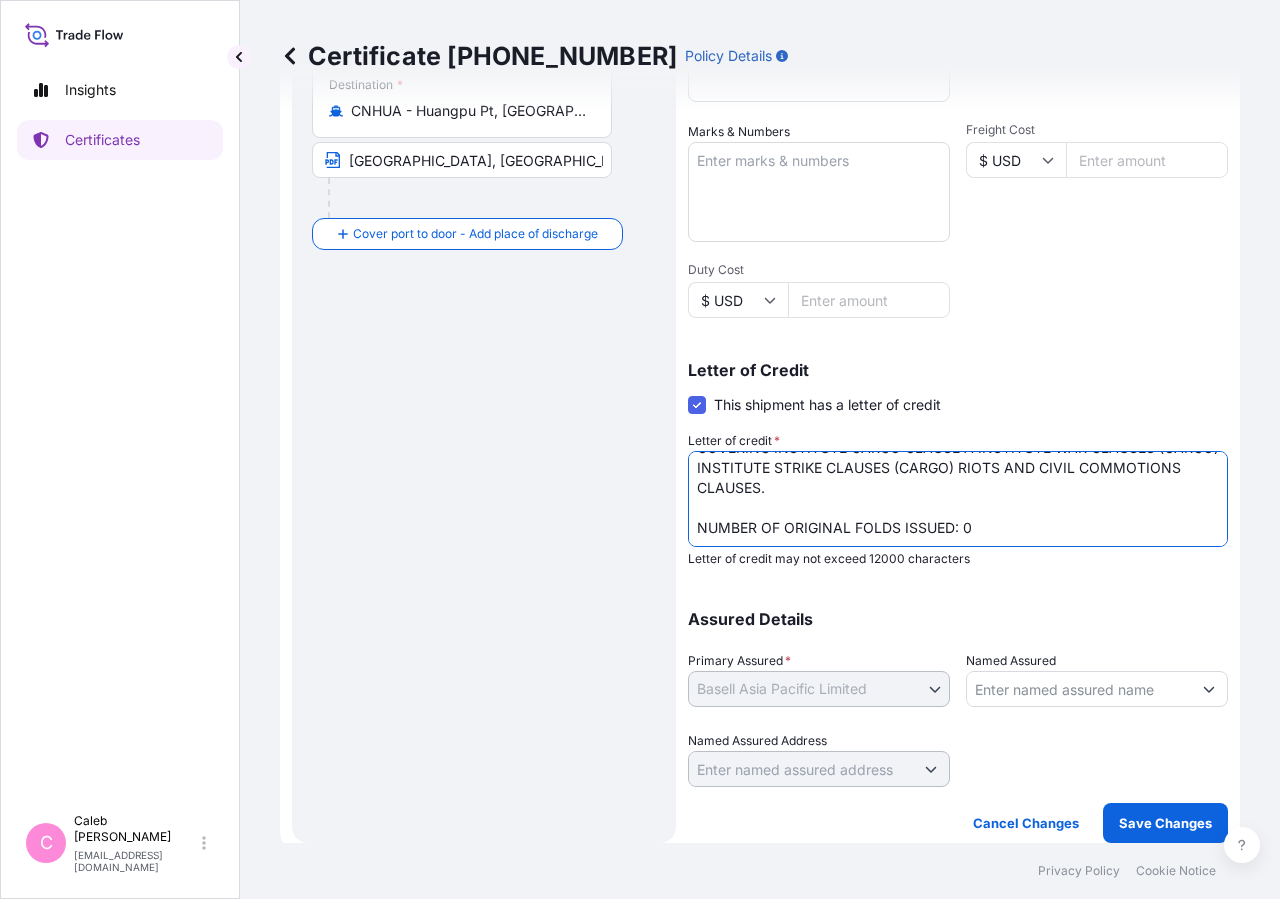 scroll, scrollTop: 102, scrollLeft: 0, axis: vertical 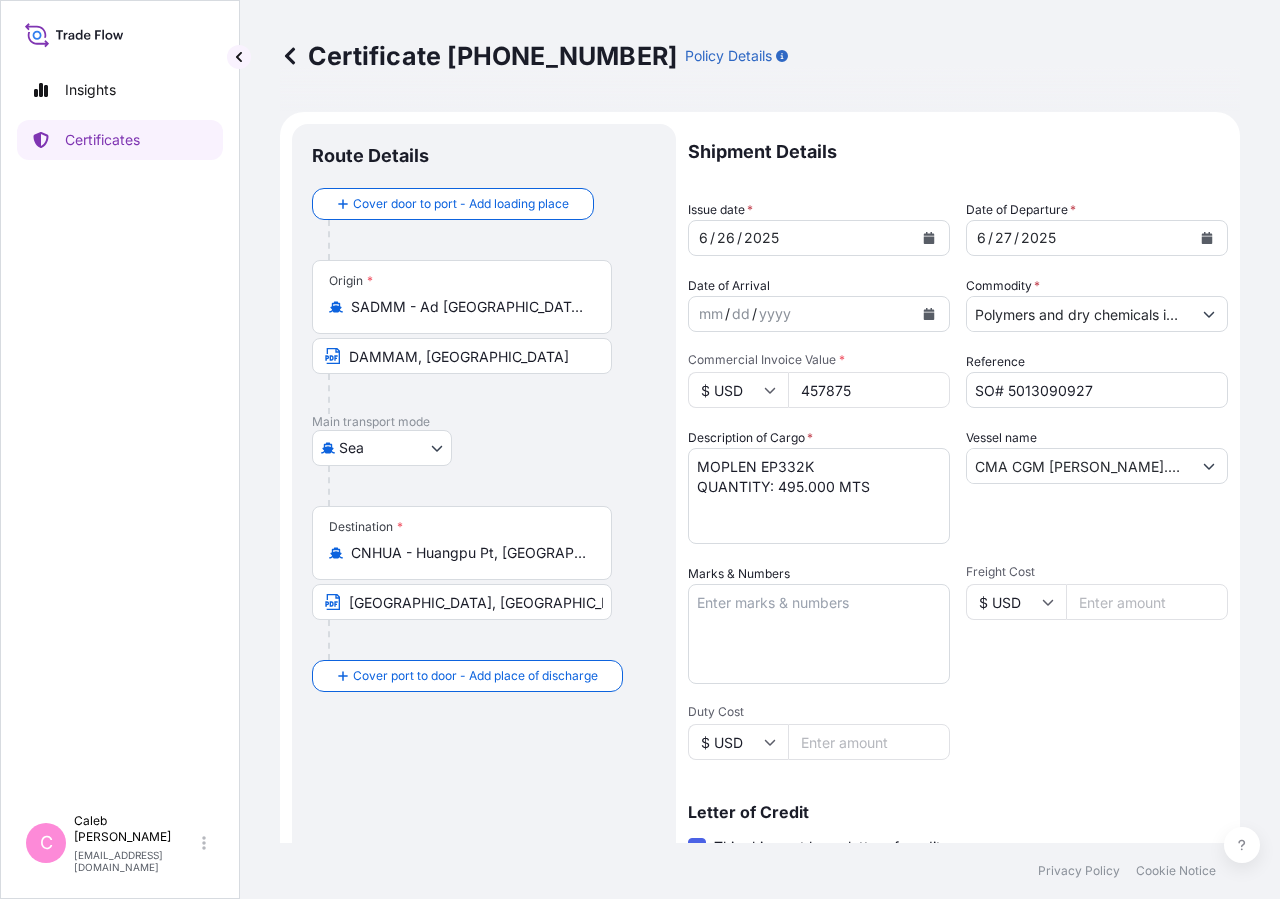 type on "L/C NUMBER: 5479704540
CLAIMS PAYABLE IN [GEOGRAPHIC_DATA] IN CURRENCY OF THE L/C(USD).
COVERING INSTITUTE CARGO CLAUSE A INSTITUTE WAR CLAUSES (CARGO) INSTITUTE STRIKE CLAUSES (CARGO) RIOTS AND CIVIL COMMOTIONS CLAUSES.
NUMBER OF ORIGINAL FOLDS ISSUED: 01" 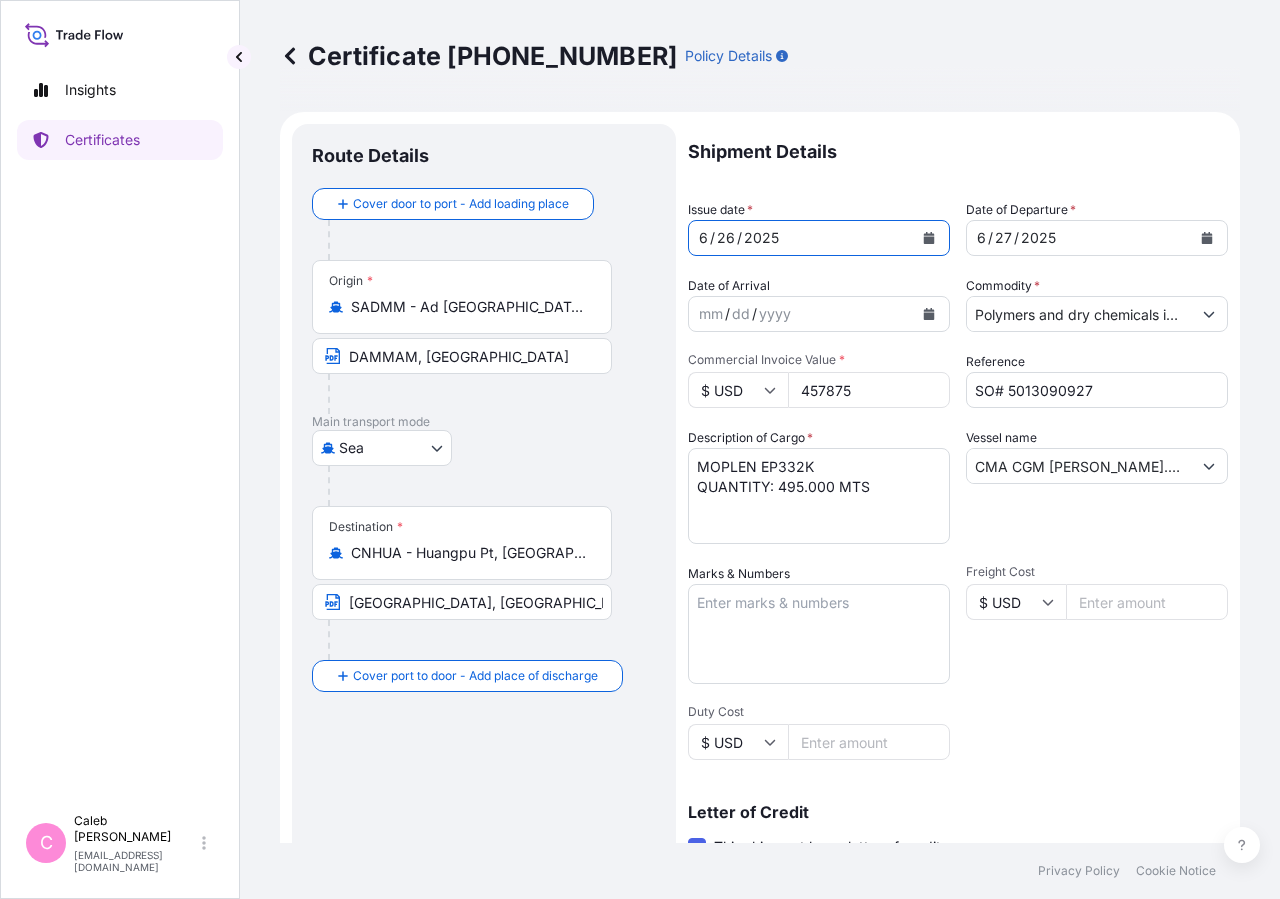 click at bounding box center (929, 238) 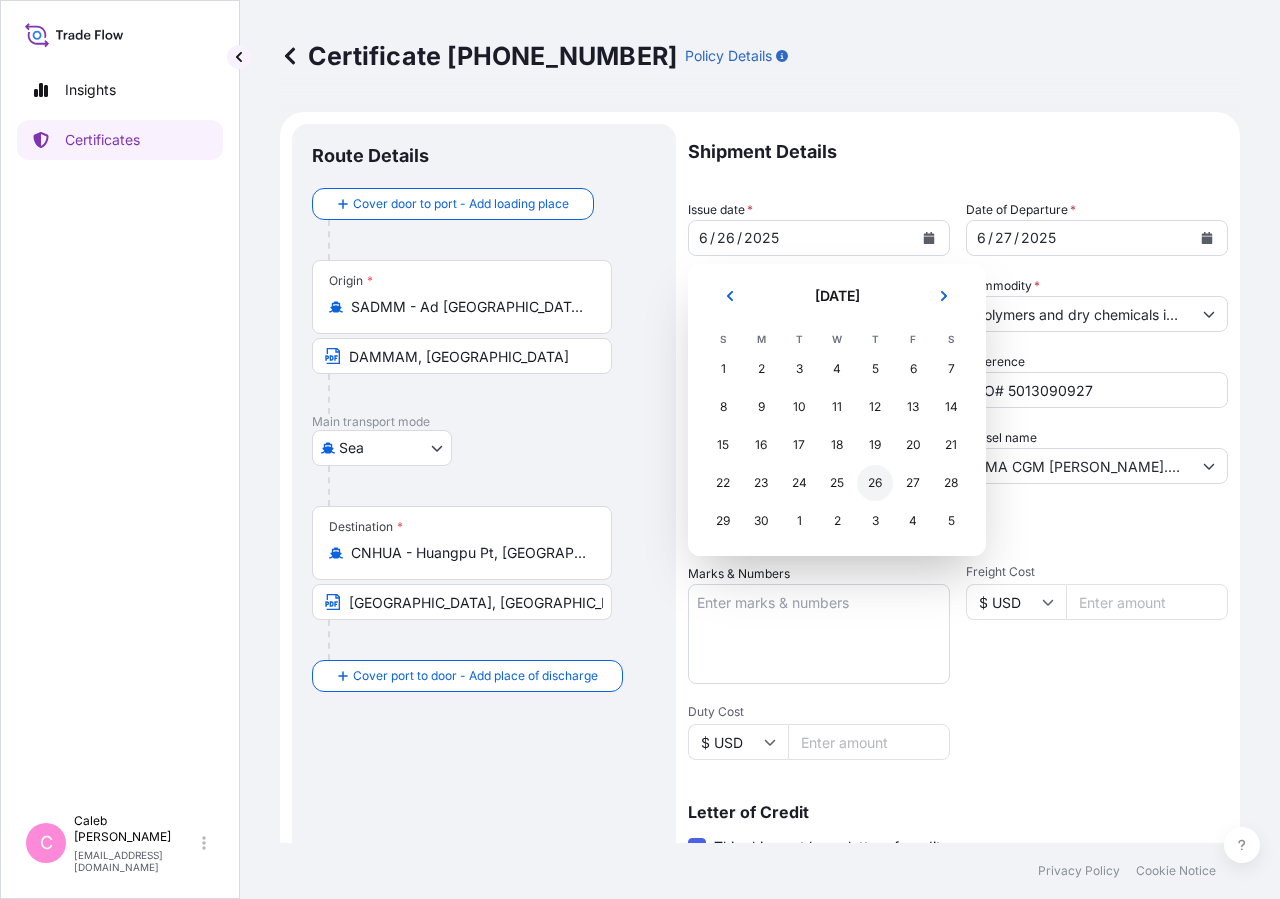 click on "26" at bounding box center (875, 483) 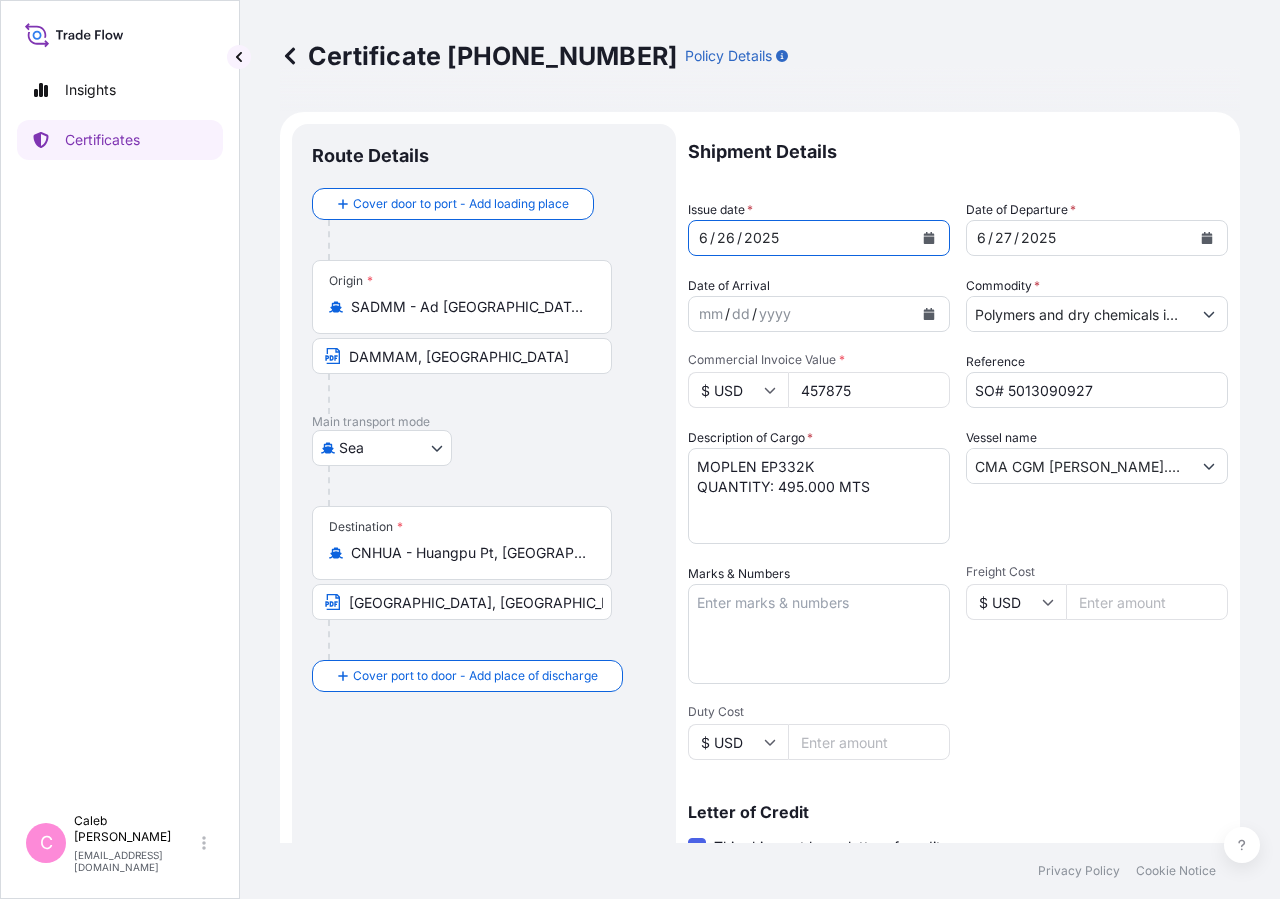 click on "Route Details   Cover door to port - Add loading place Place of loading Road / [GEOGRAPHIC_DATA] / Inland Origin * SADMM - Ad [GEOGRAPHIC_DATA], [GEOGRAPHIC_DATA], [GEOGRAPHIC_DATA] Main transport mode [GEOGRAPHIC_DATA] Destination * CNHUA - [GEOGRAPHIC_DATA], [GEOGRAPHIC_DATA] [GEOGRAPHIC_DATA], [GEOGRAPHIC_DATA] Cover port to door - Add place of discharge Road / [GEOGRAPHIC_DATA] / Inland Place of Discharge" at bounding box center [484, 704] 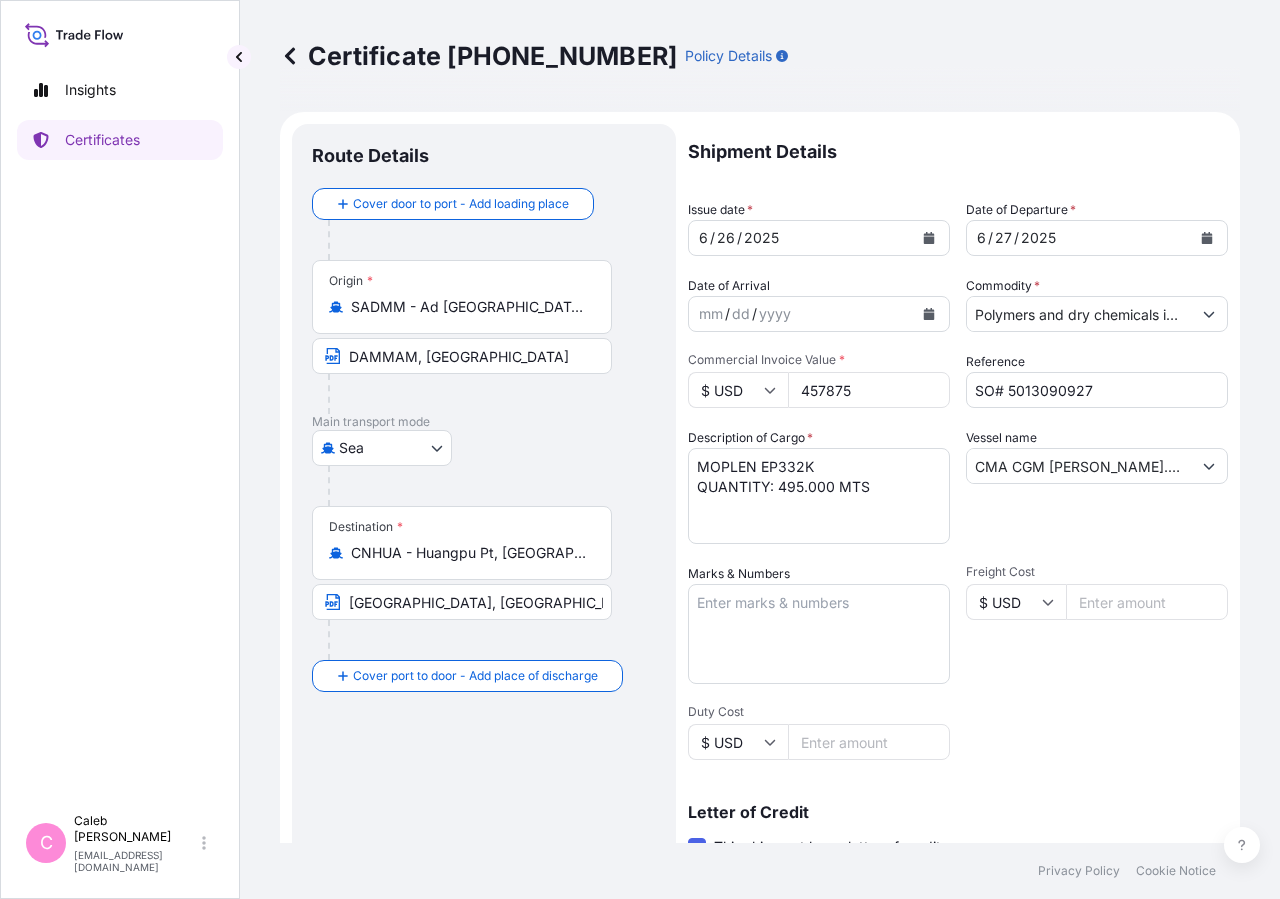 scroll, scrollTop: 442, scrollLeft: 0, axis: vertical 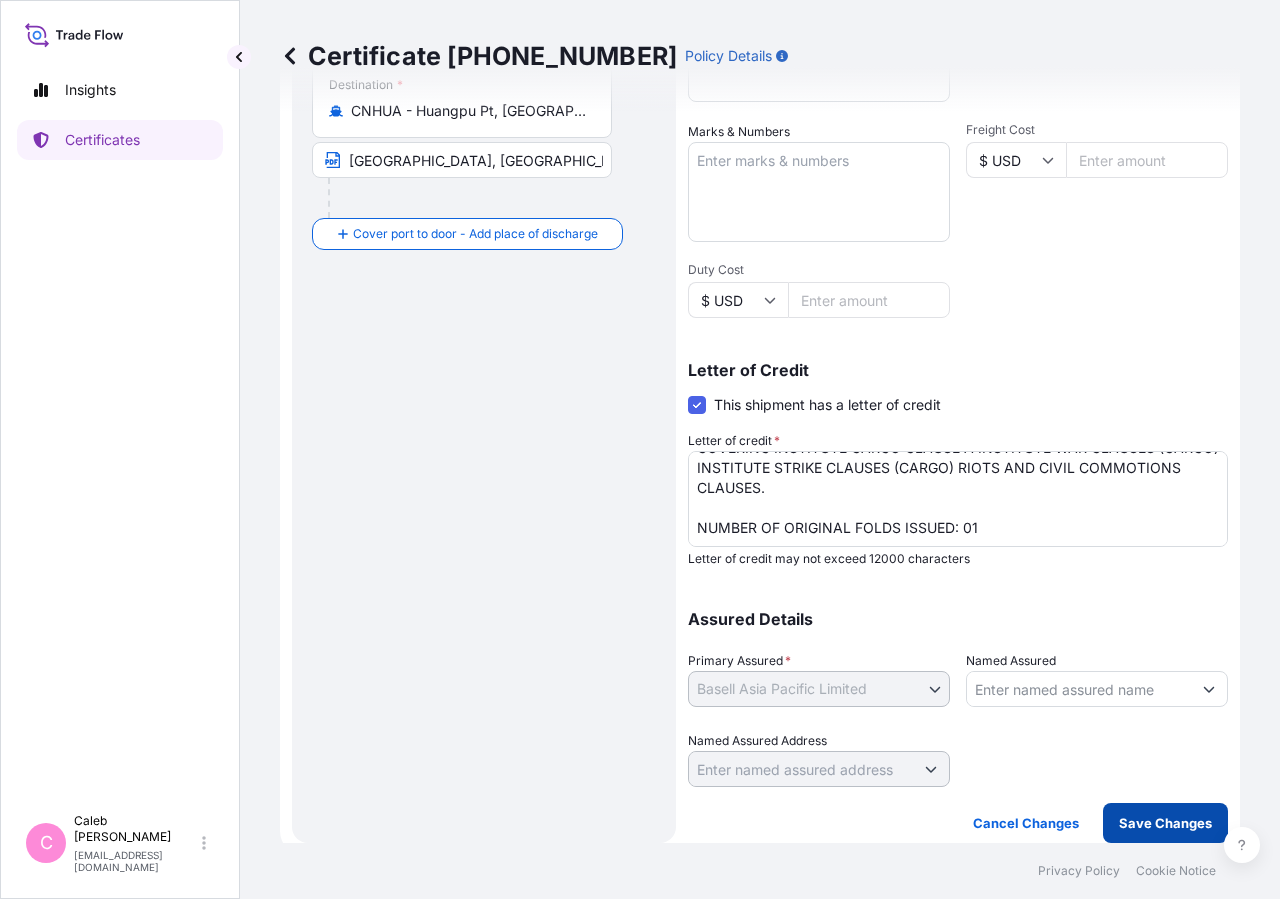 click on "Save Changes" at bounding box center (1165, 823) 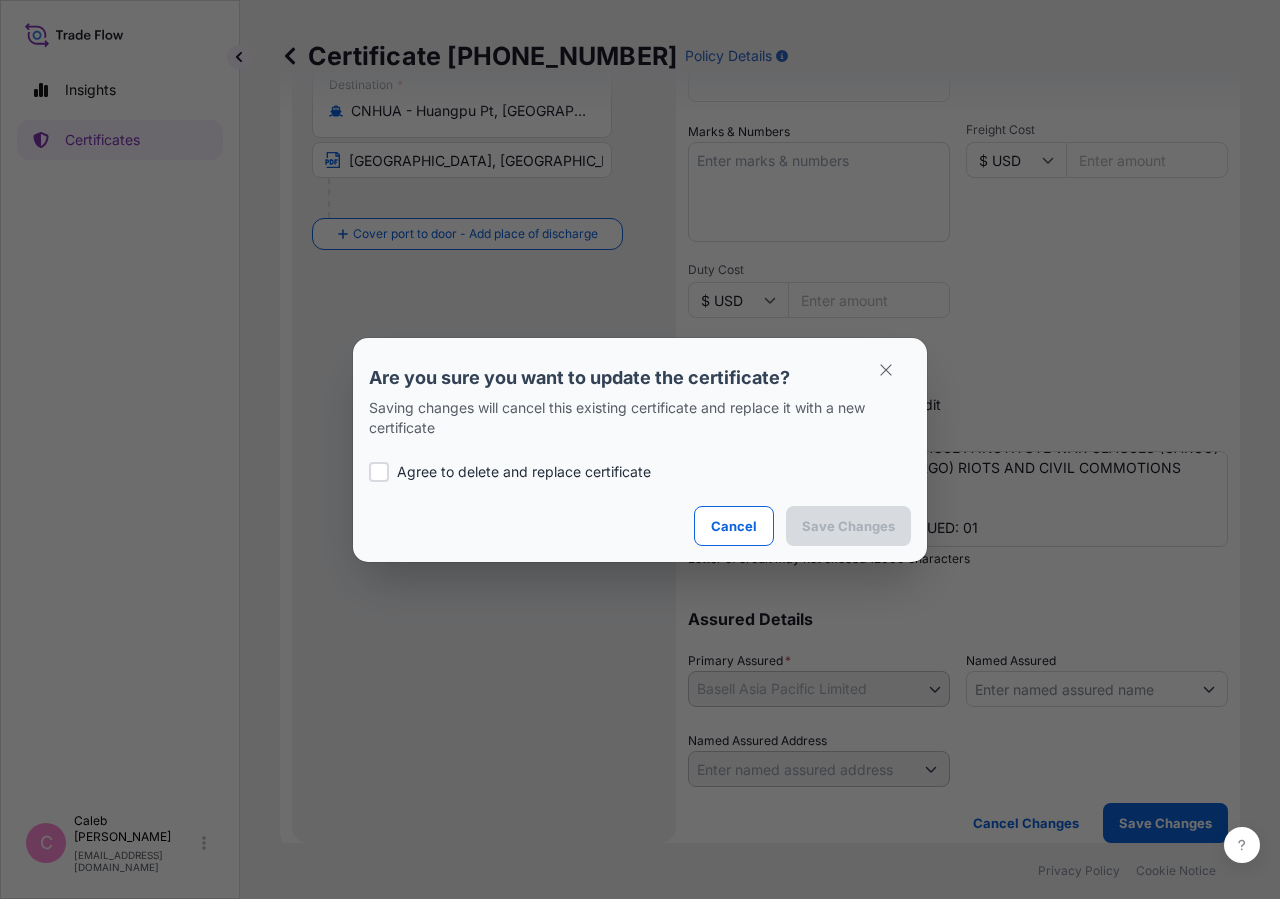 click on "Agree to delete and replace certificate" at bounding box center (524, 472) 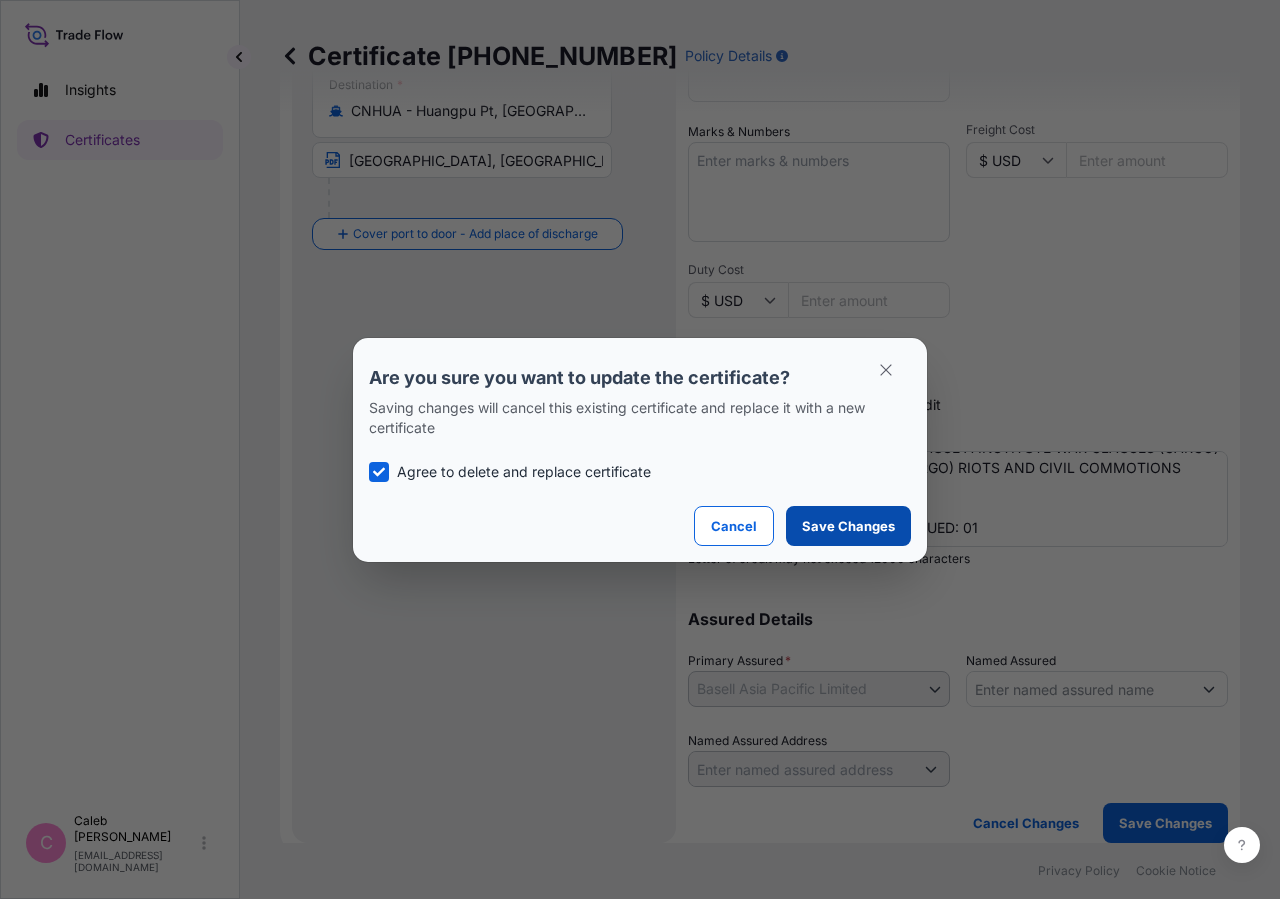 click on "Save Changes" at bounding box center [848, 526] 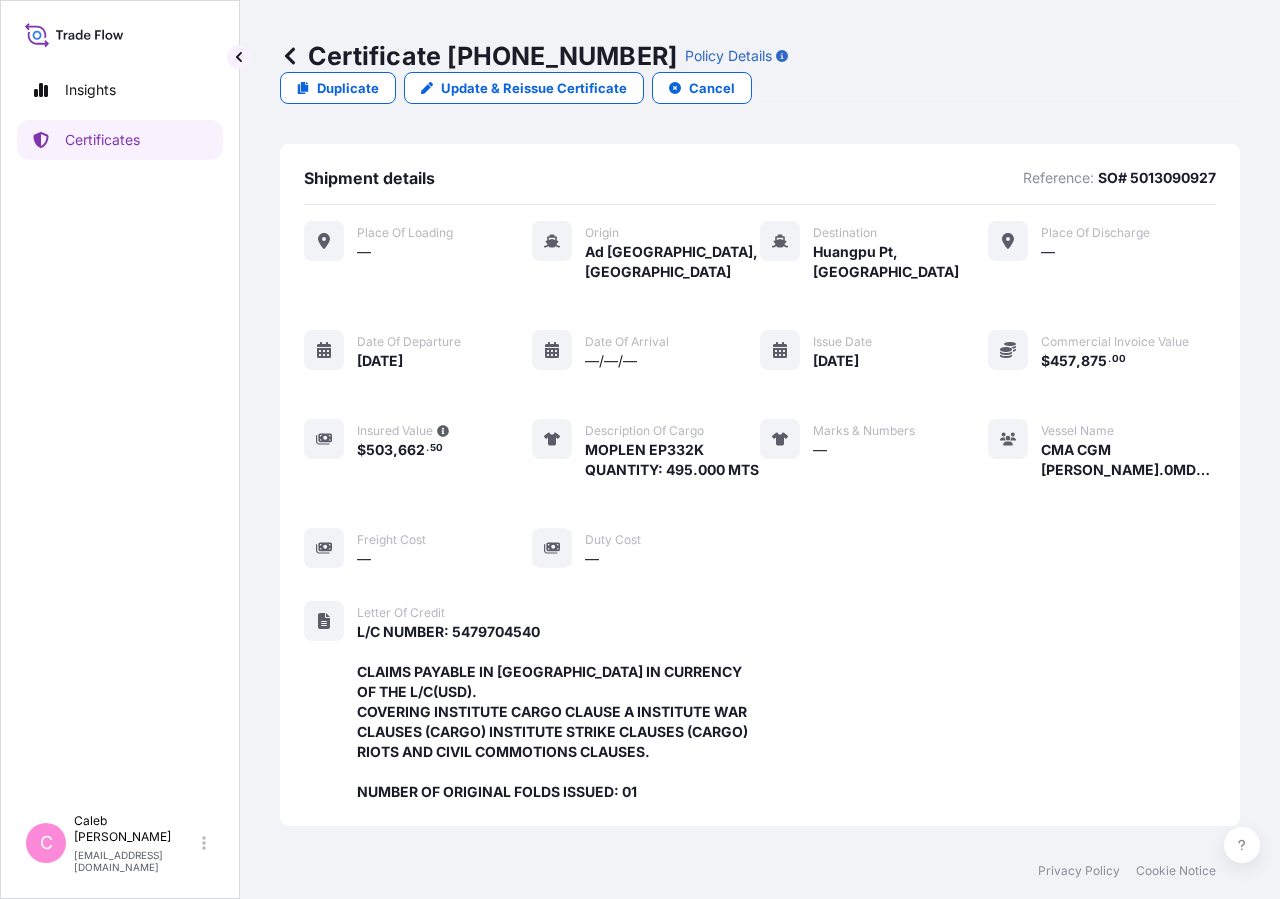 scroll, scrollTop: 598, scrollLeft: 0, axis: vertical 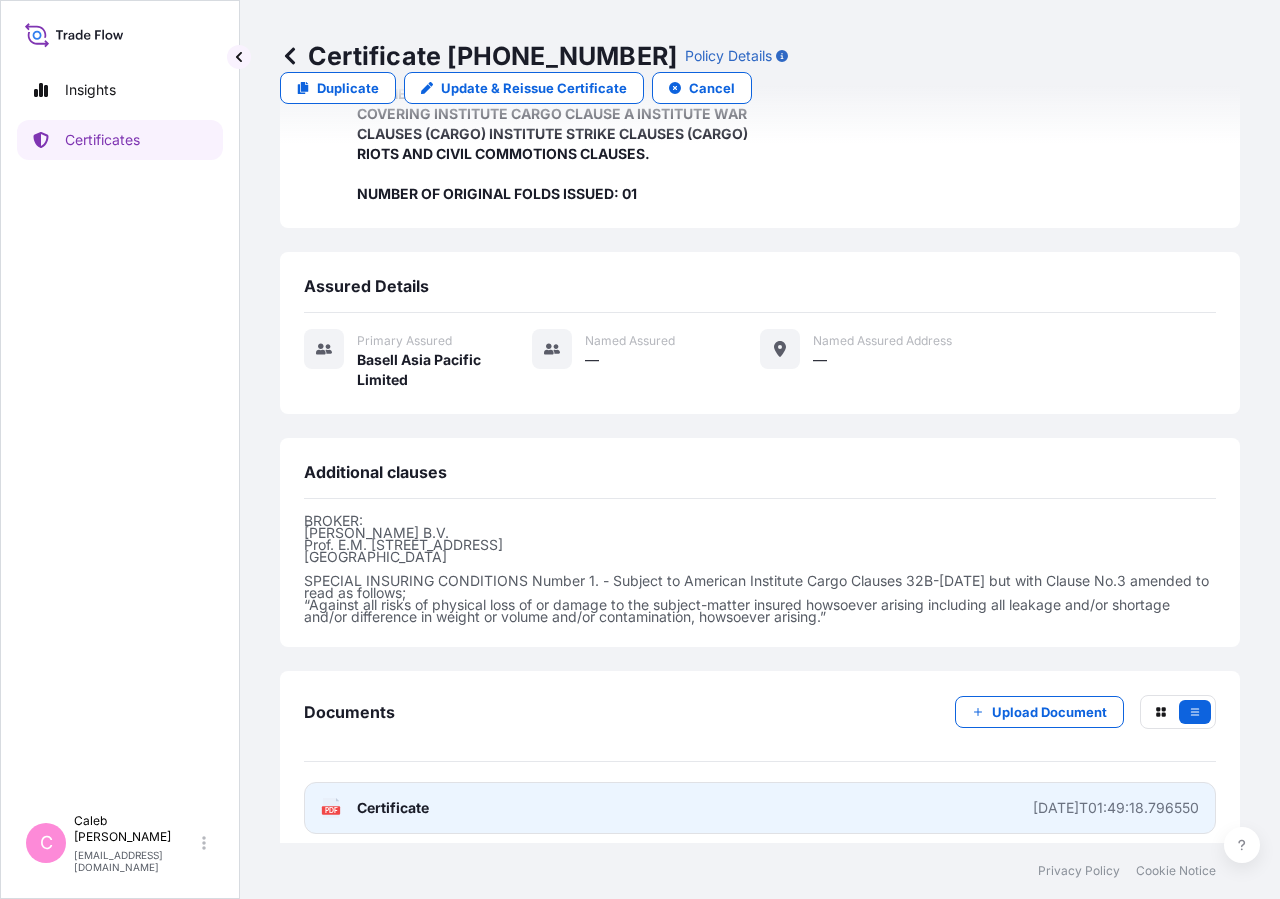 click on "Certificate" at bounding box center [393, 808] 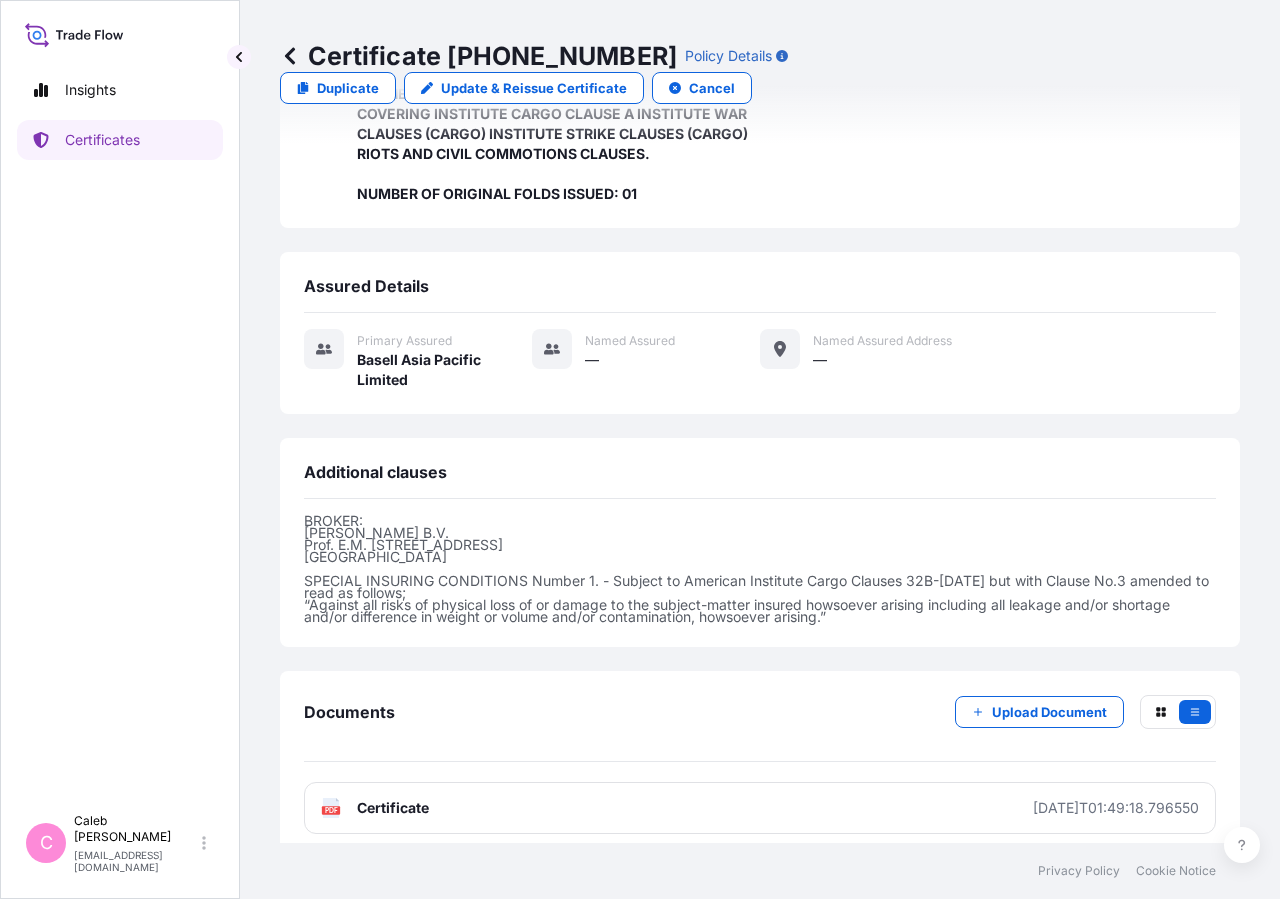 click on "Update & Reissue Certificate" at bounding box center [524, 88] 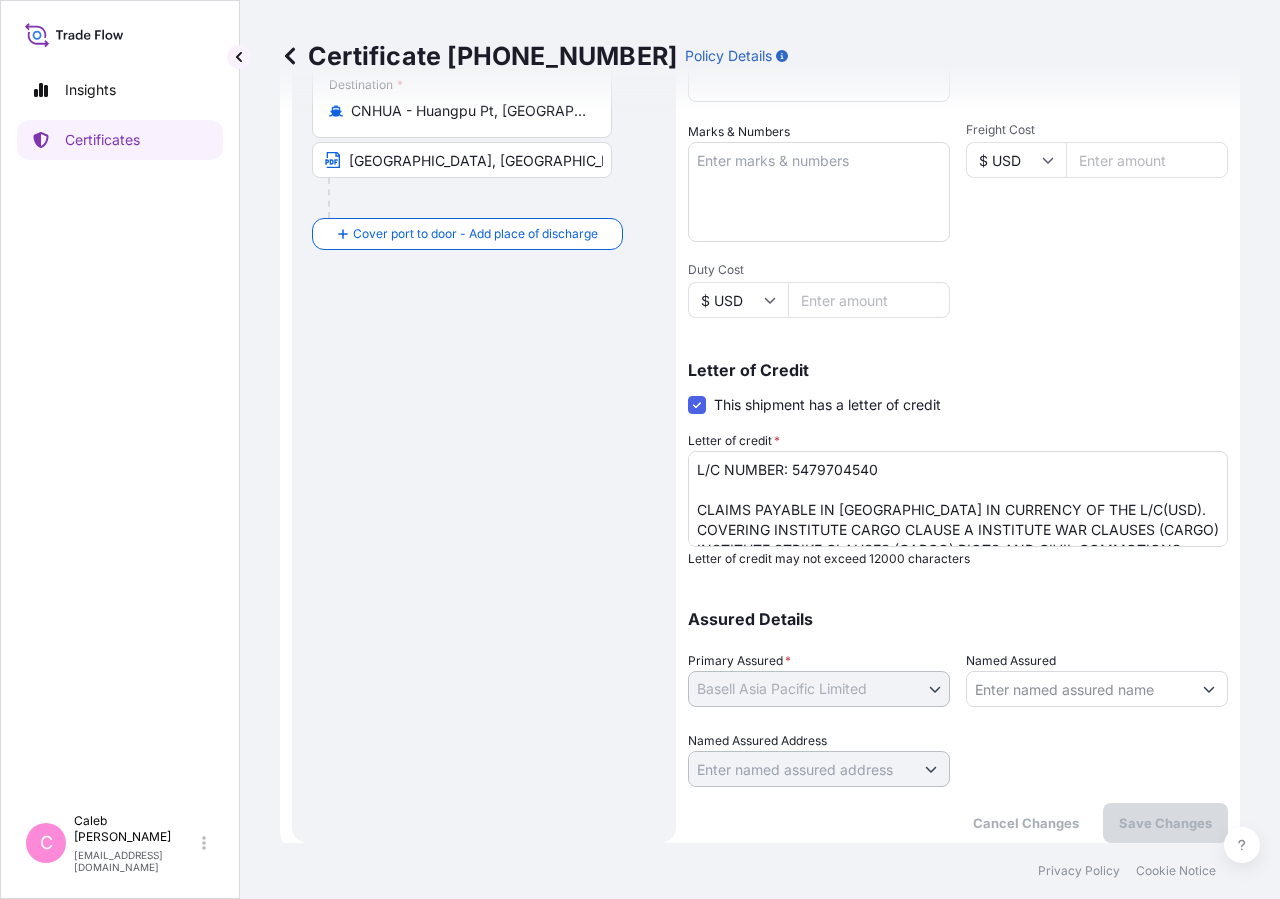 scroll, scrollTop: 0, scrollLeft: 0, axis: both 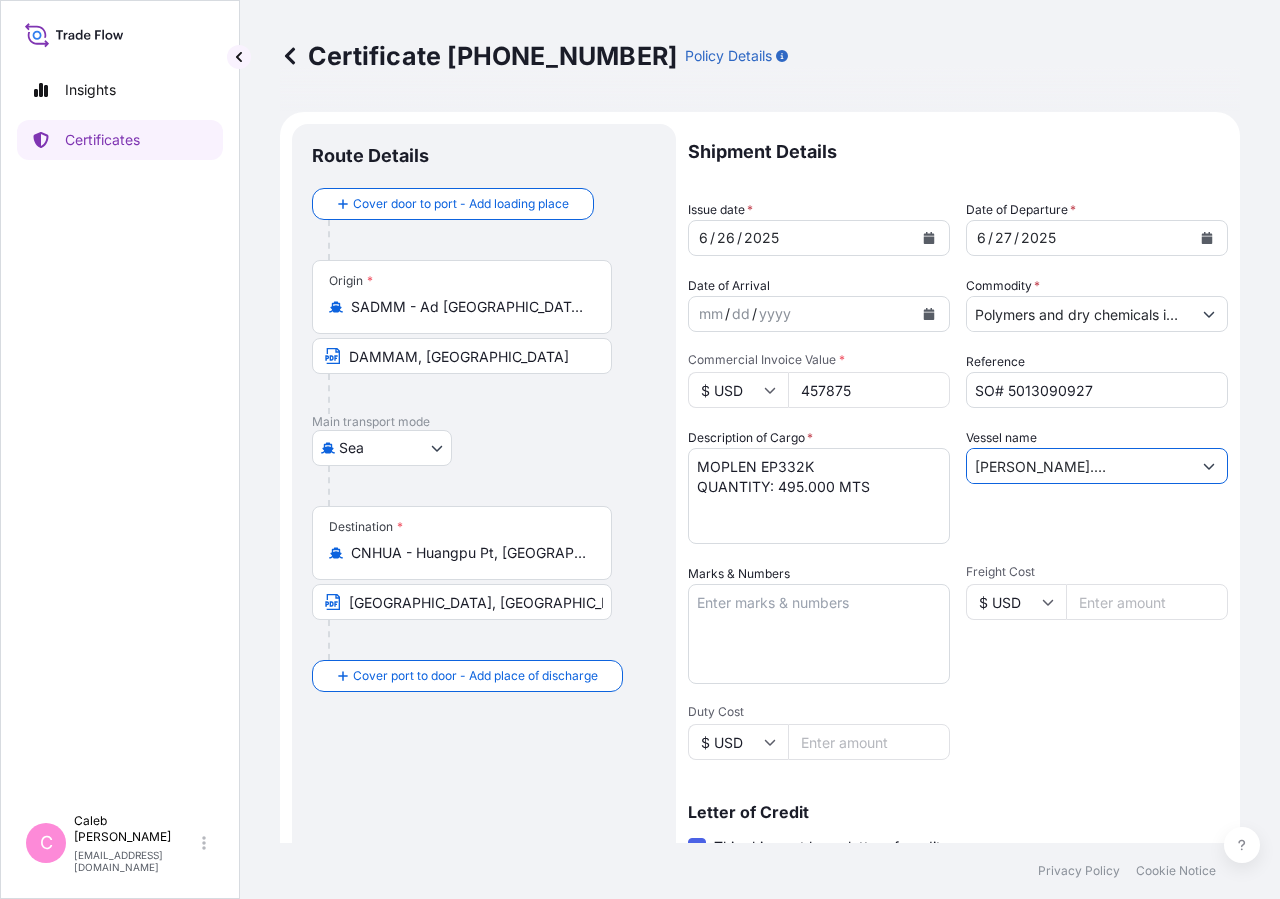 drag, startPoint x: 1127, startPoint y: 467, endPoint x: 1224, endPoint y: 463, distance: 97.082436 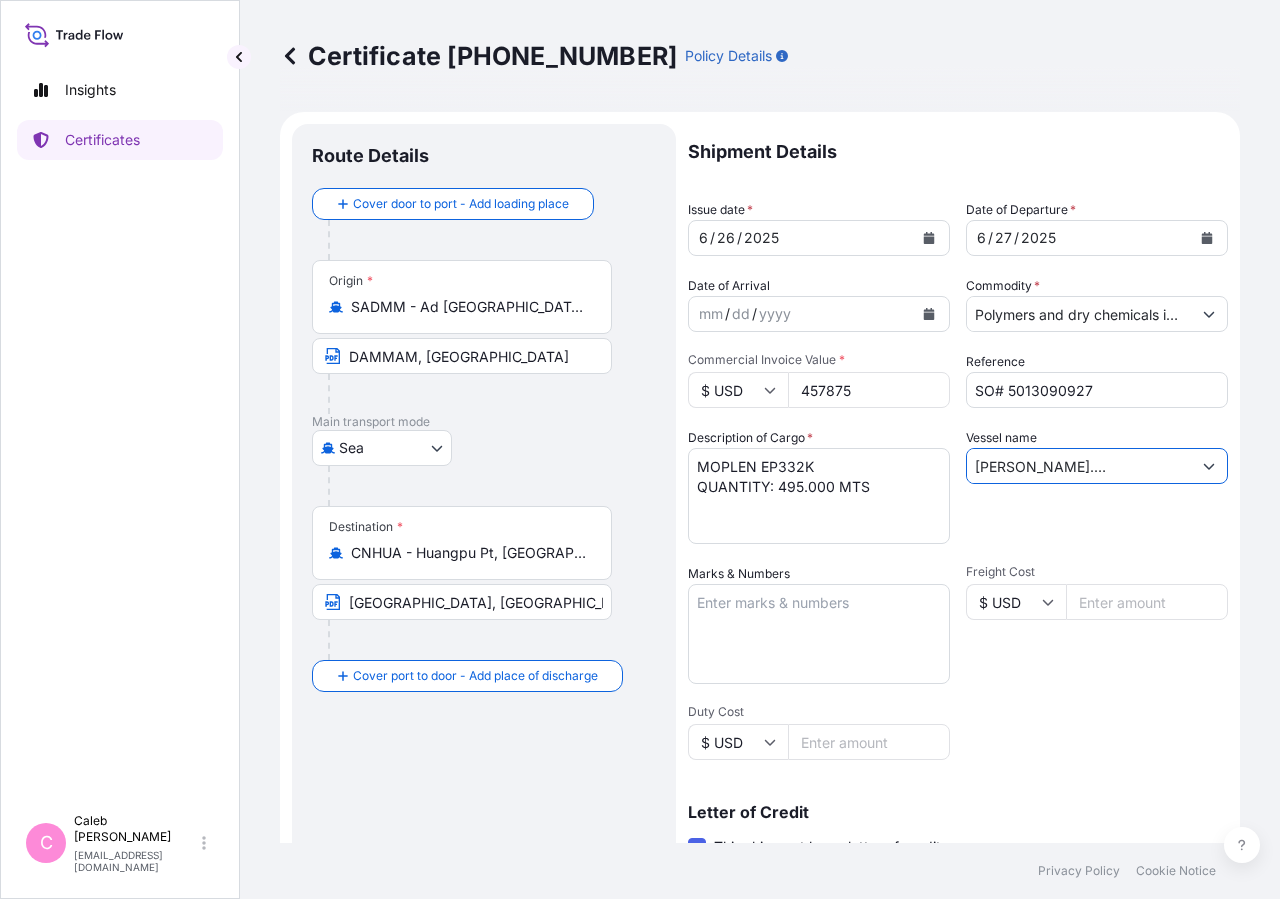 click on "CMA CGM [PERSON_NAME].0MDDYE1MA" at bounding box center (1079, 466) 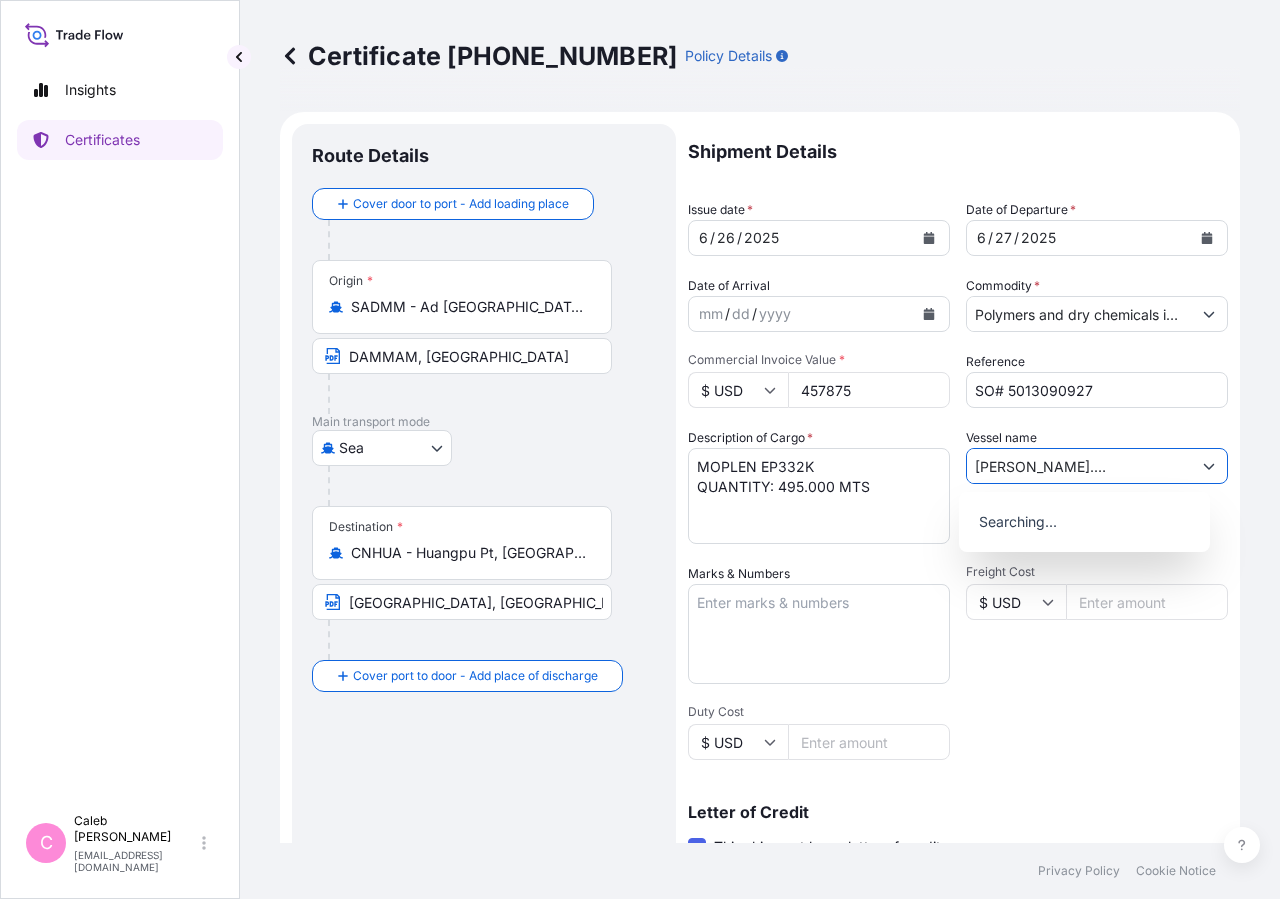 scroll, scrollTop: 0, scrollLeft: 244, axis: horizontal 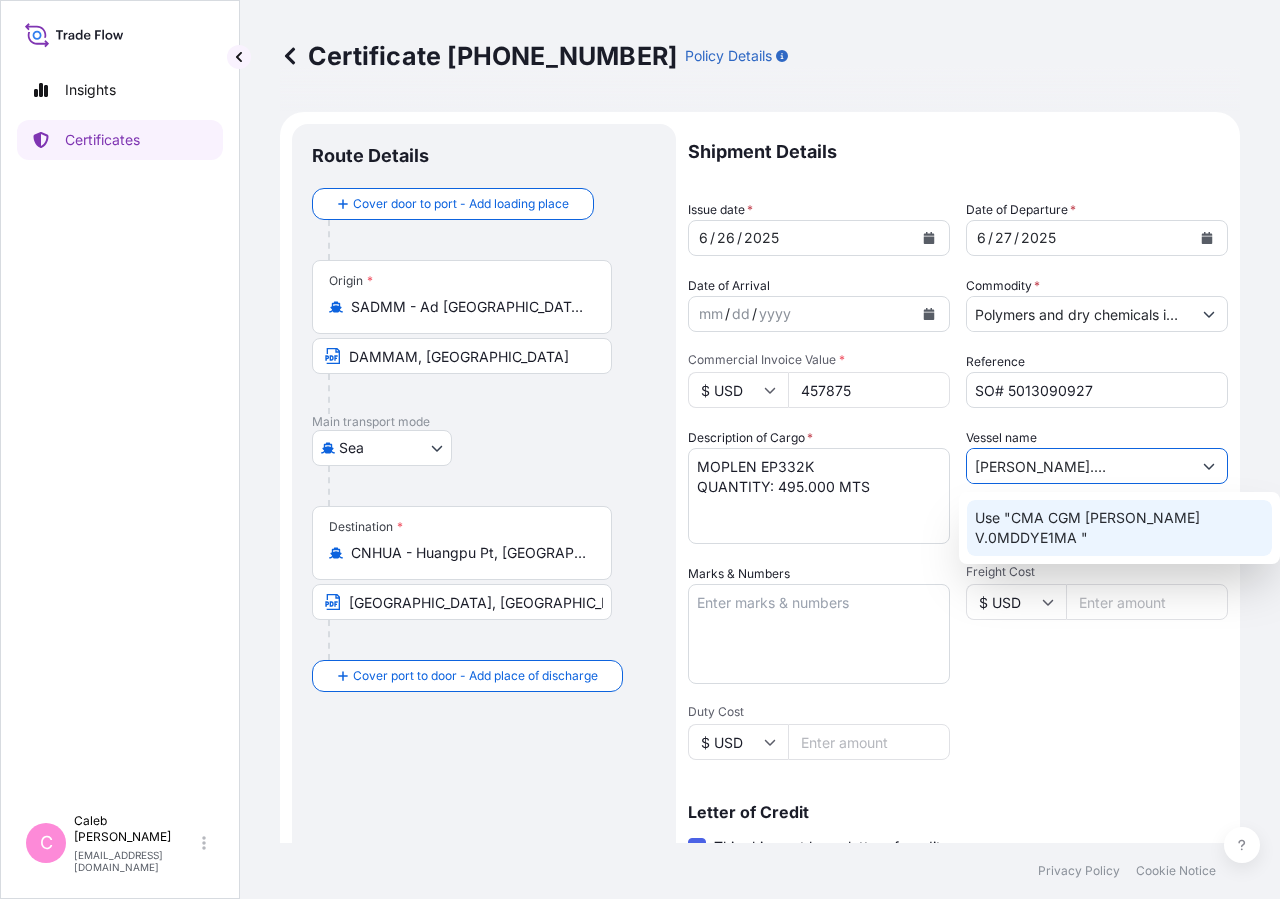 type on "CMA CGM [PERSON_NAME].0MDDYE1MA" 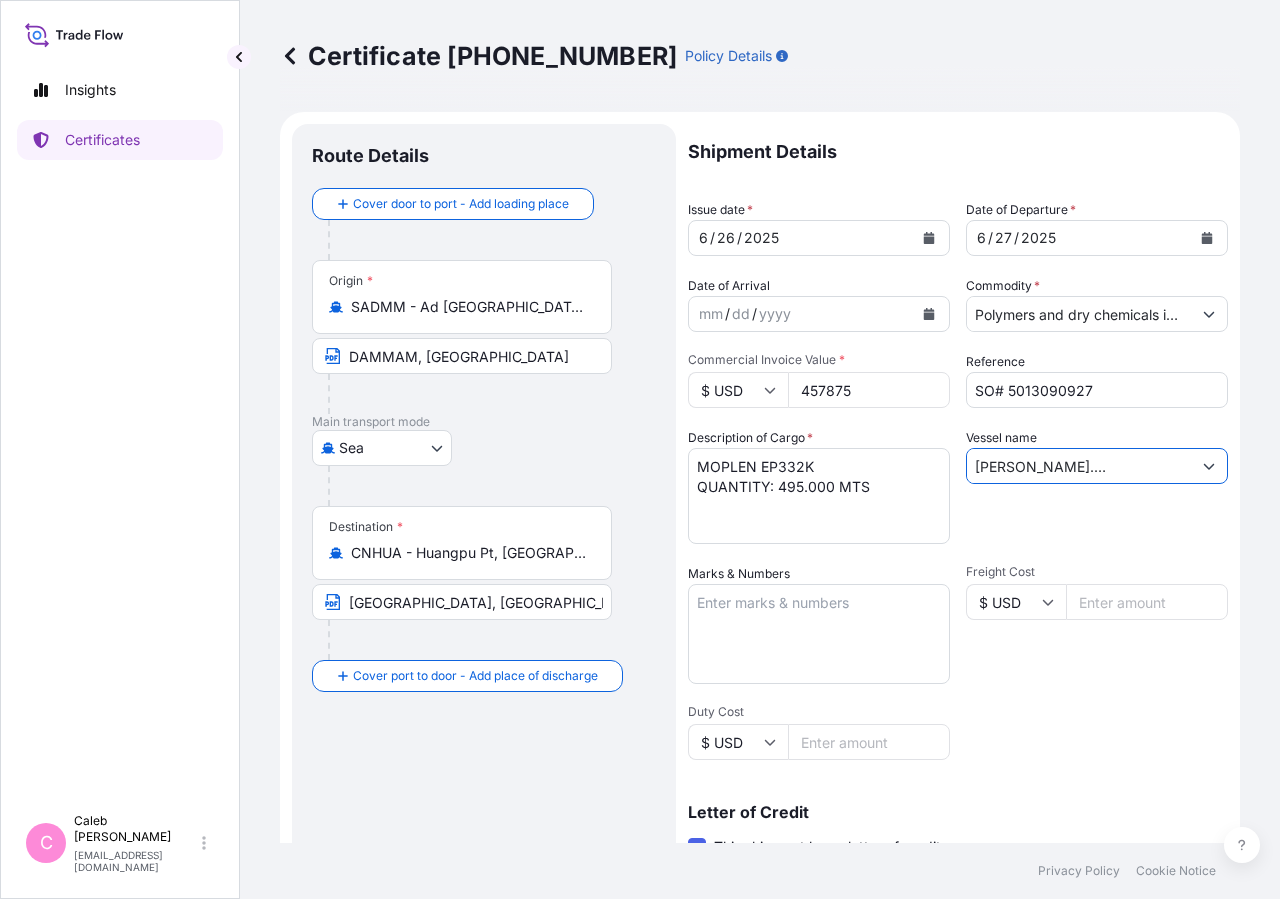 scroll, scrollTop: 0, scrollLeft: 0, axis: both 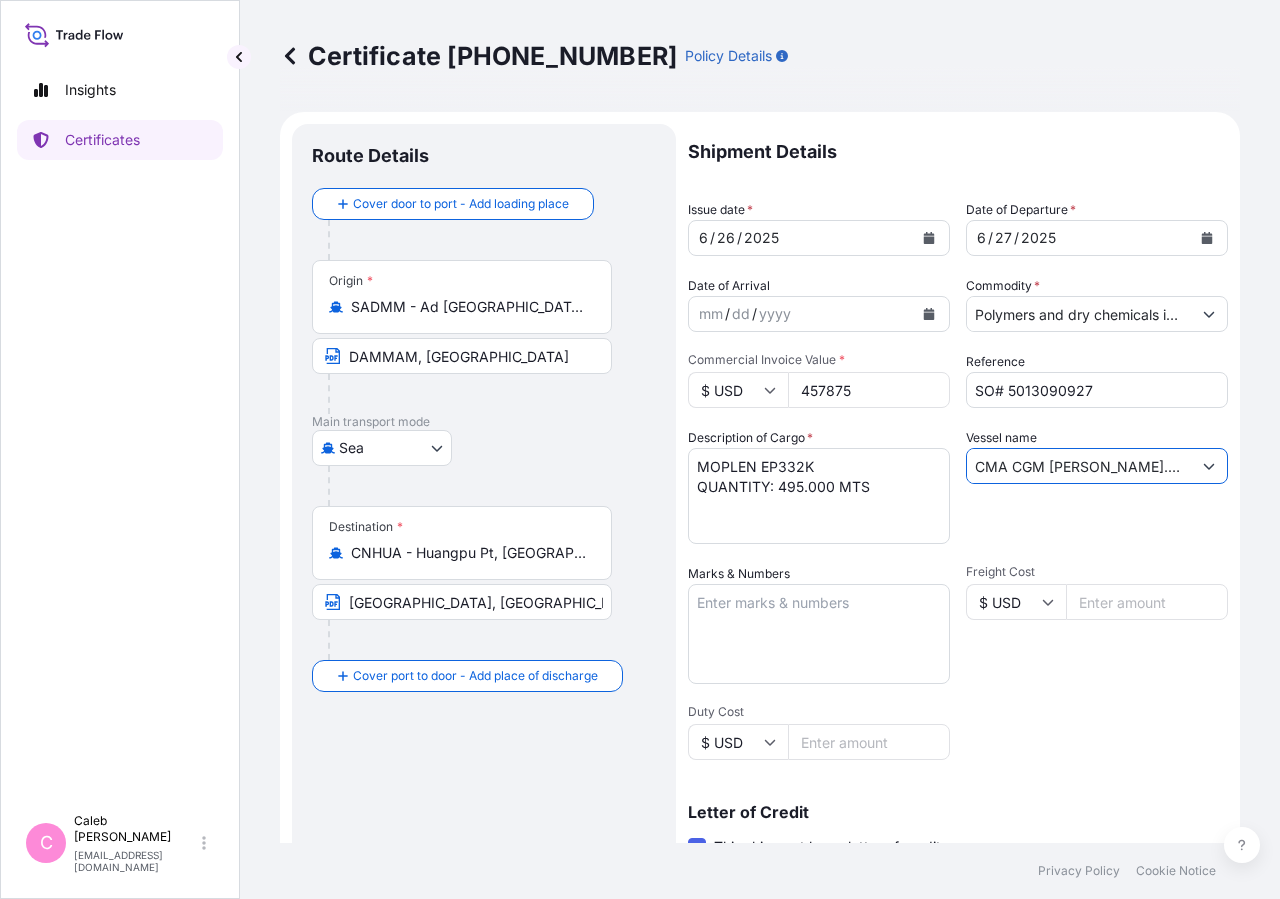 drag, startPoint x: 1030, startPoint y: 468, endPoint x: 873, endPoint y: 489, distance: 158.39824 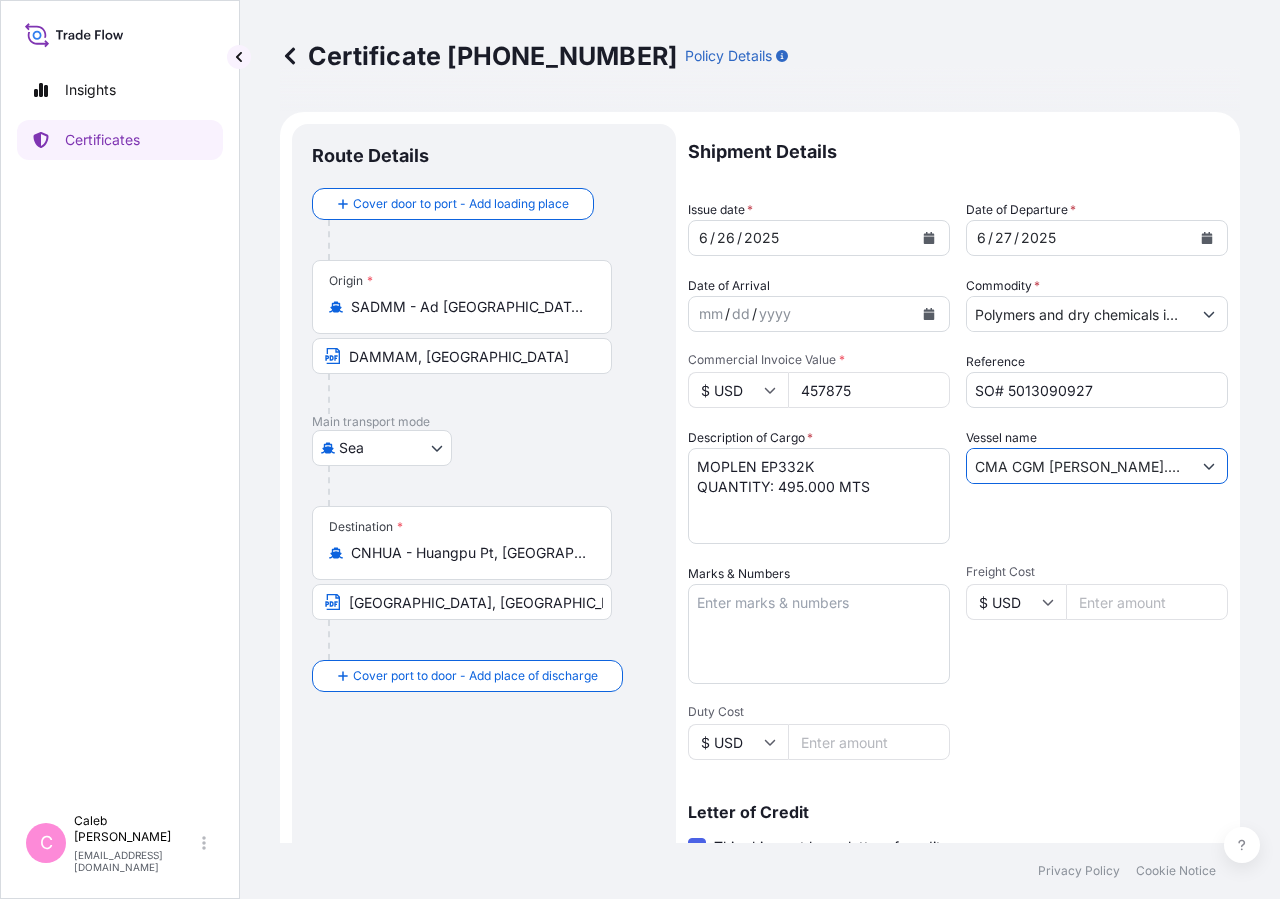 click on "CMA CGM [PERSON_NAME].0MDDYE1MA" at bounding box center (1079, 466) 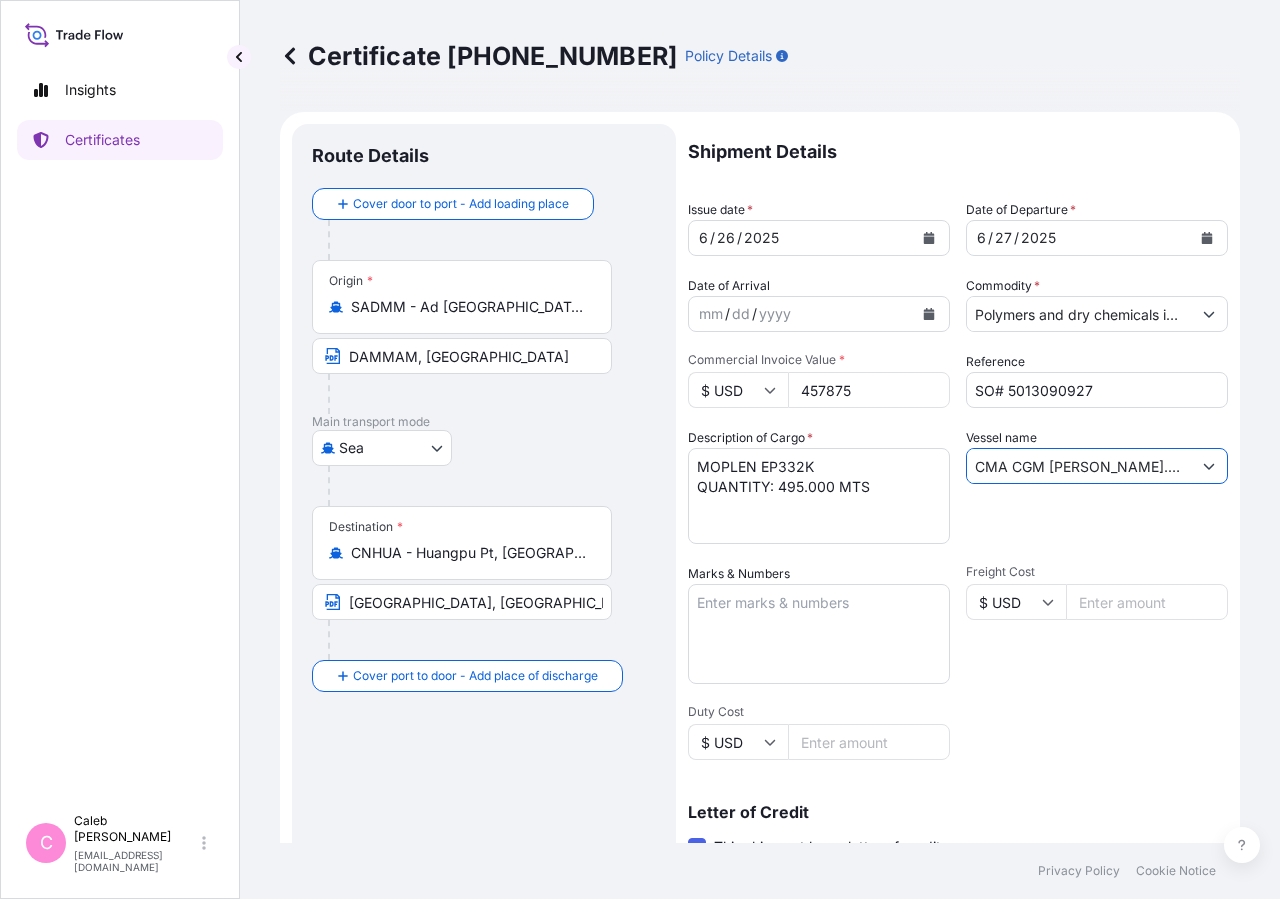 scroll, scrollTop: 442, scrollLeft: 0, axis: vertical 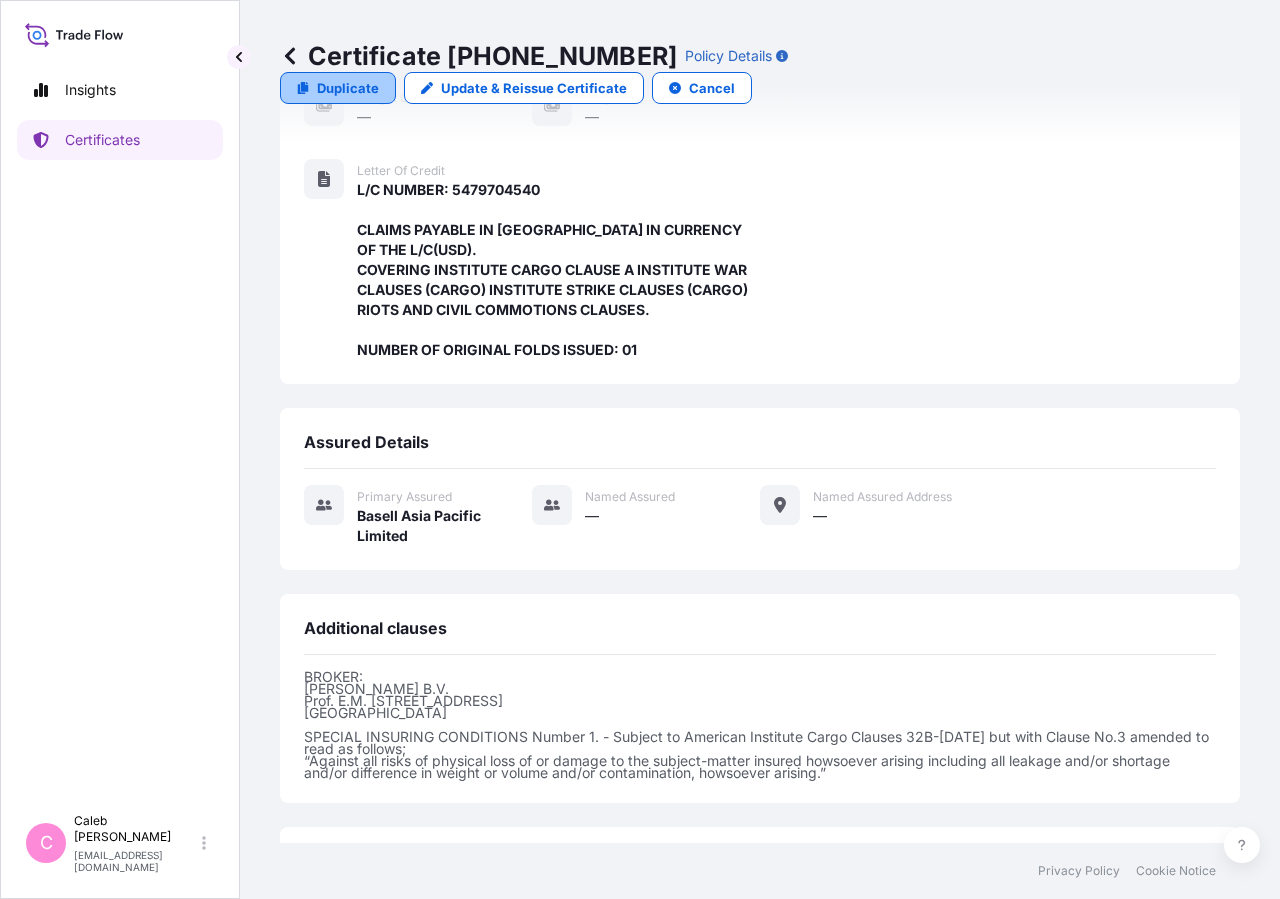 click on "Duplicate" at bounding box center (348, 88) 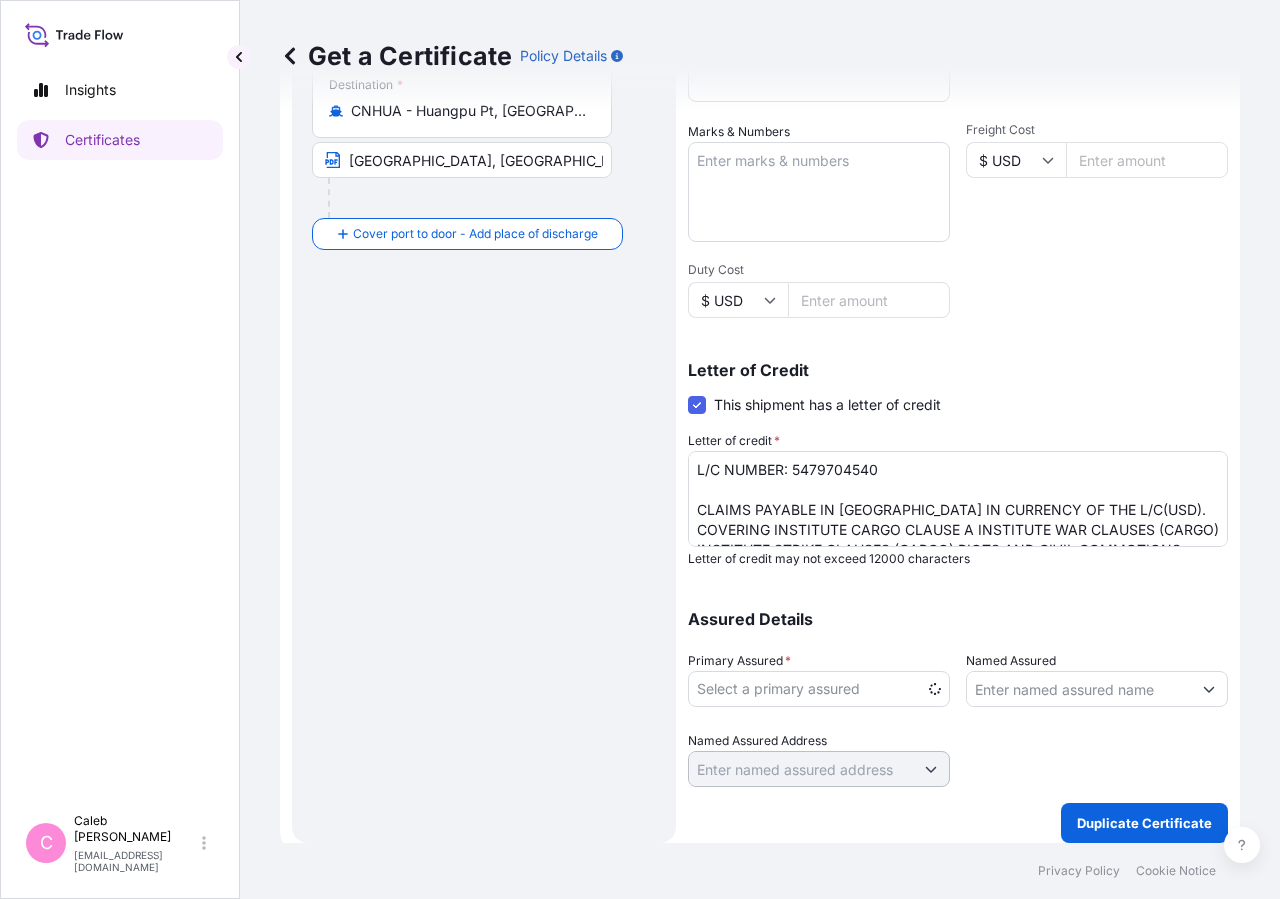 scroll, scrollTop: 0, scrollLeft: 0, axis: both 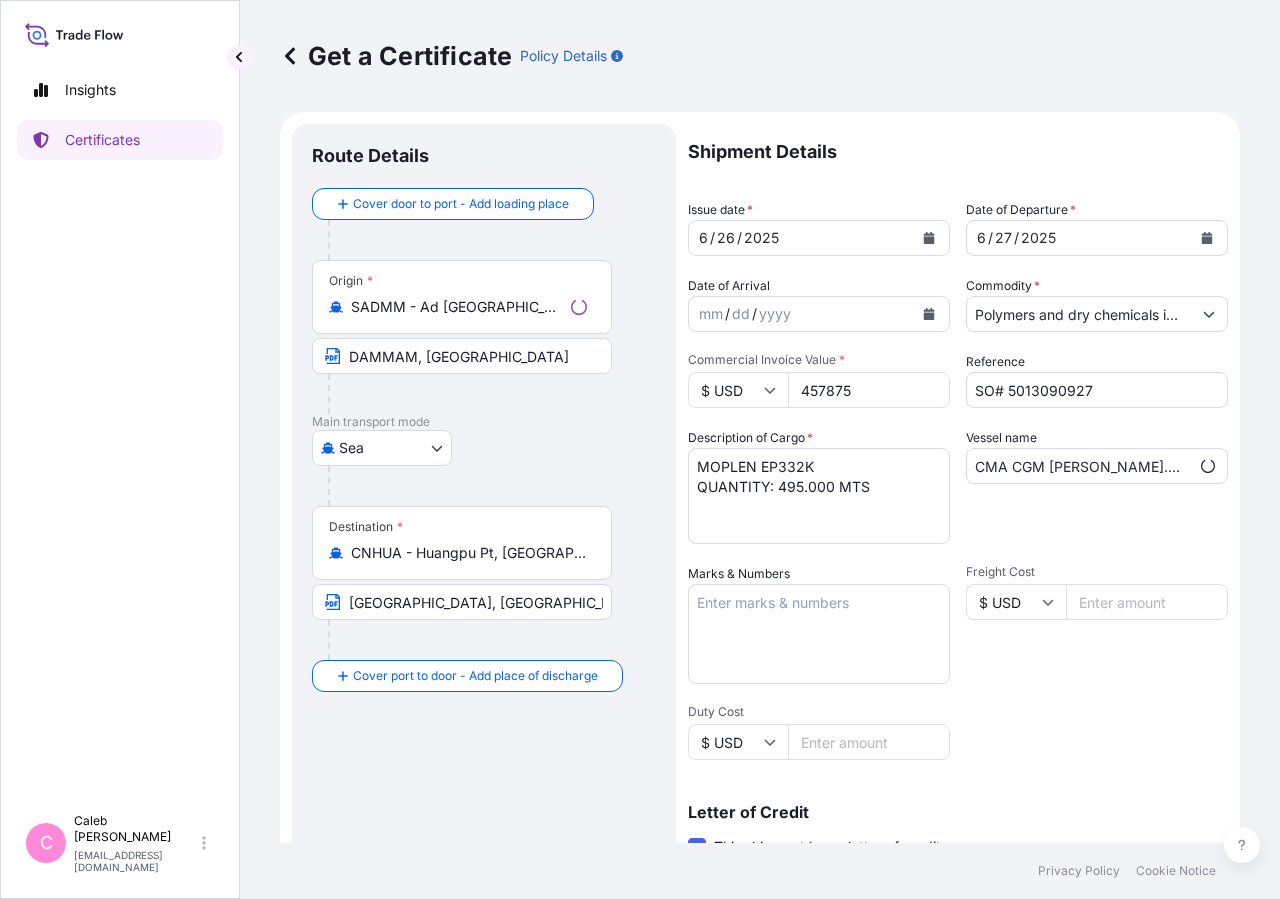select on "32034" 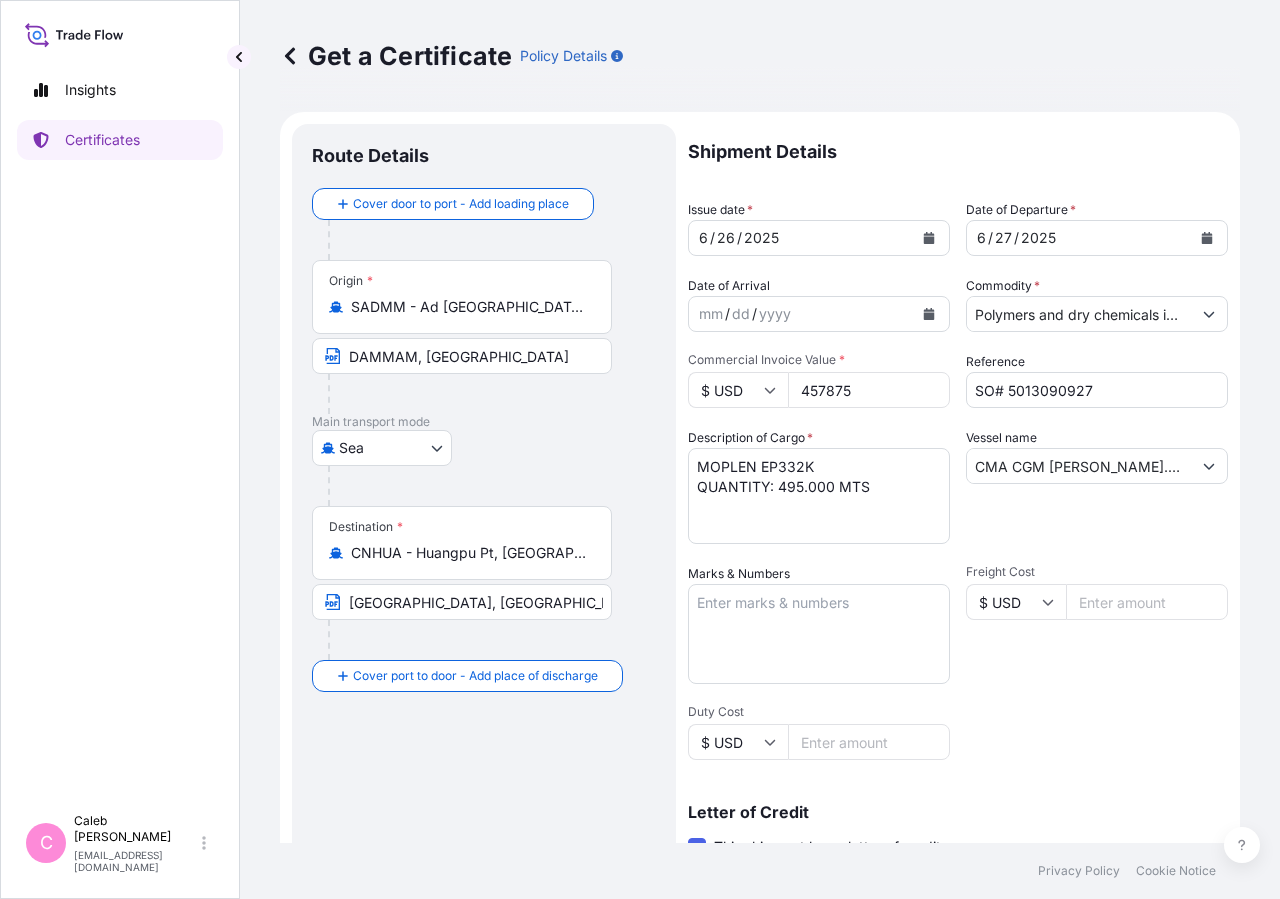 click 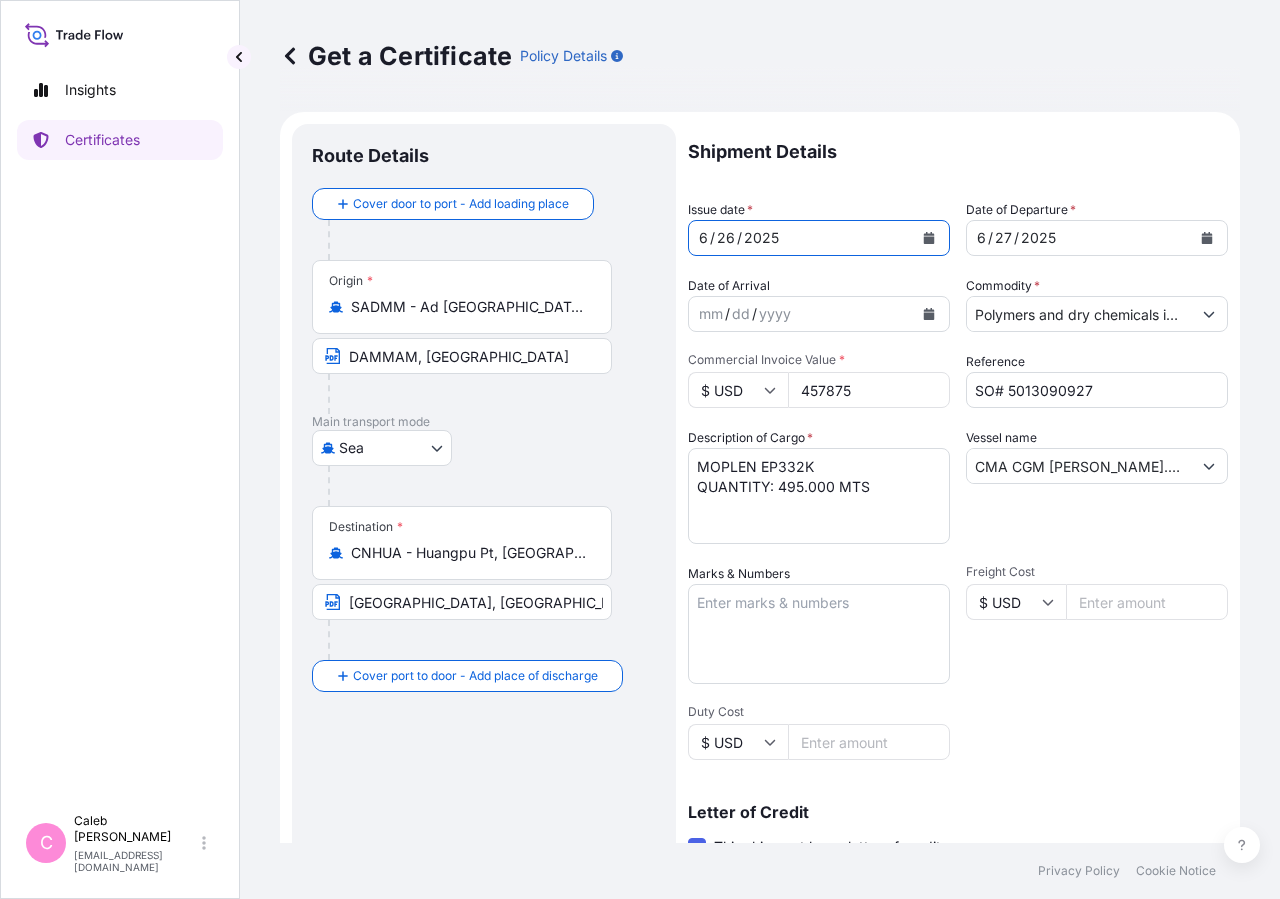 click at bounding box center (929, 238) 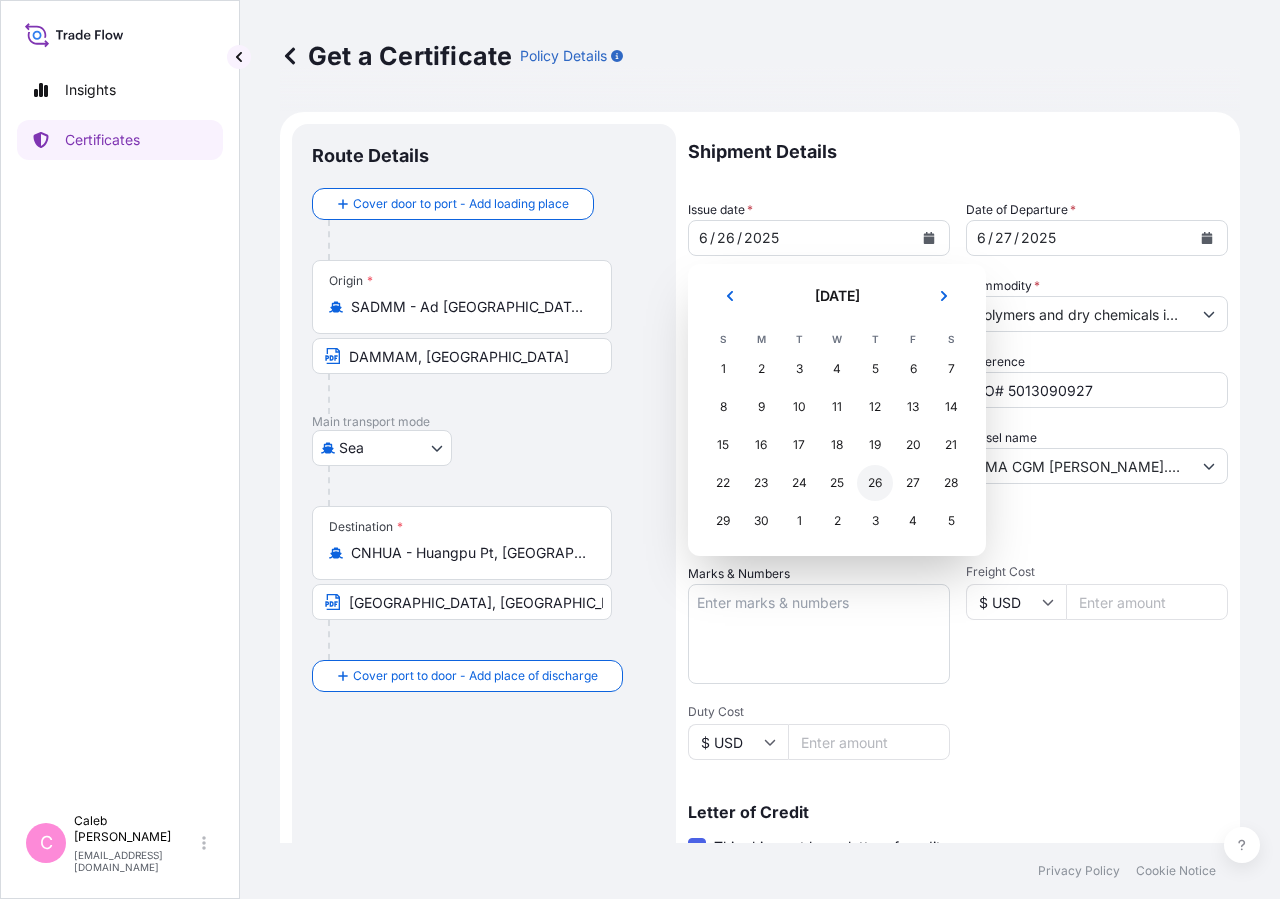 click on "26" at bounding box center [875, 483] 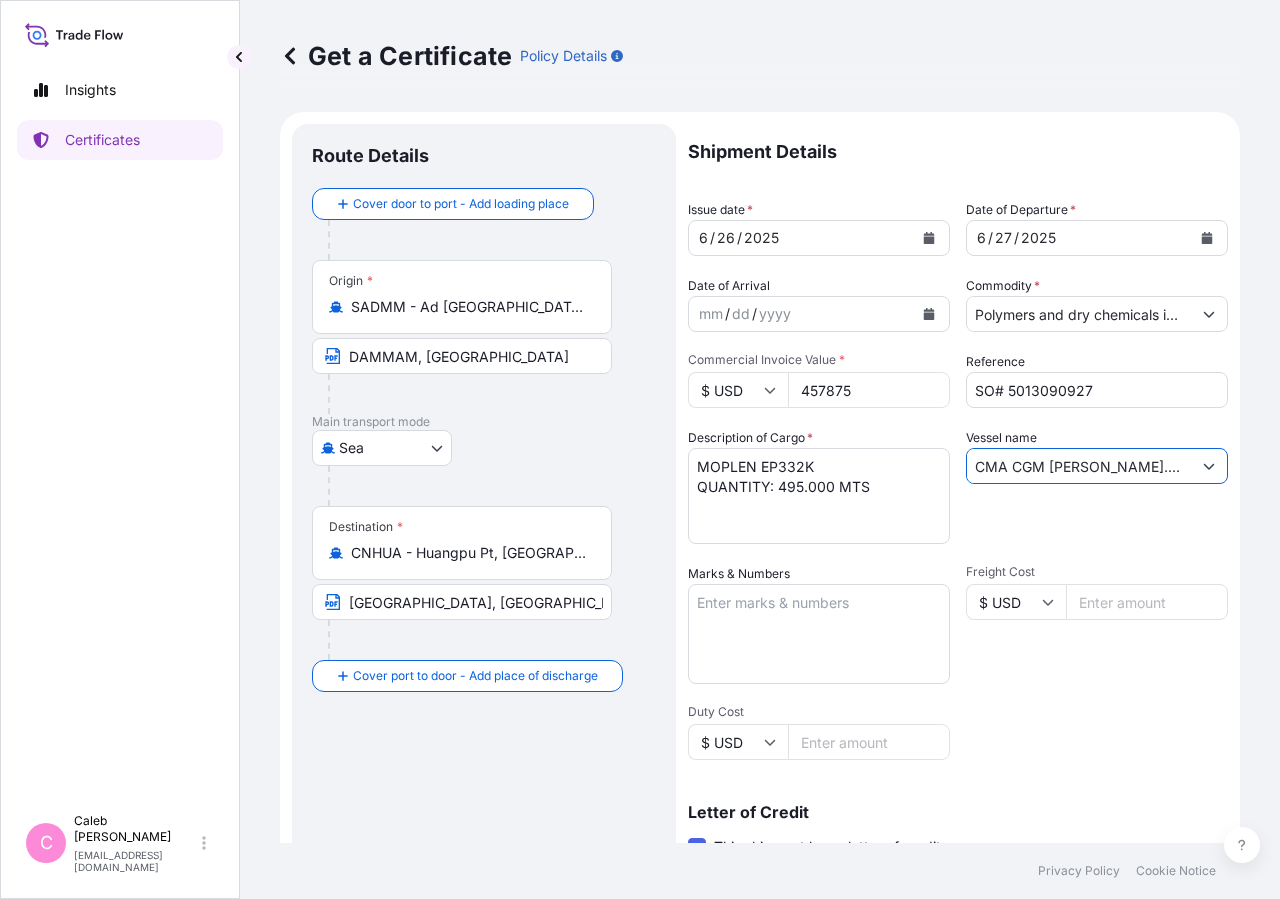 click on "CMA CGM [PERSON_NAME].0MDDYE1MA" at bounding box center [1079, 466] 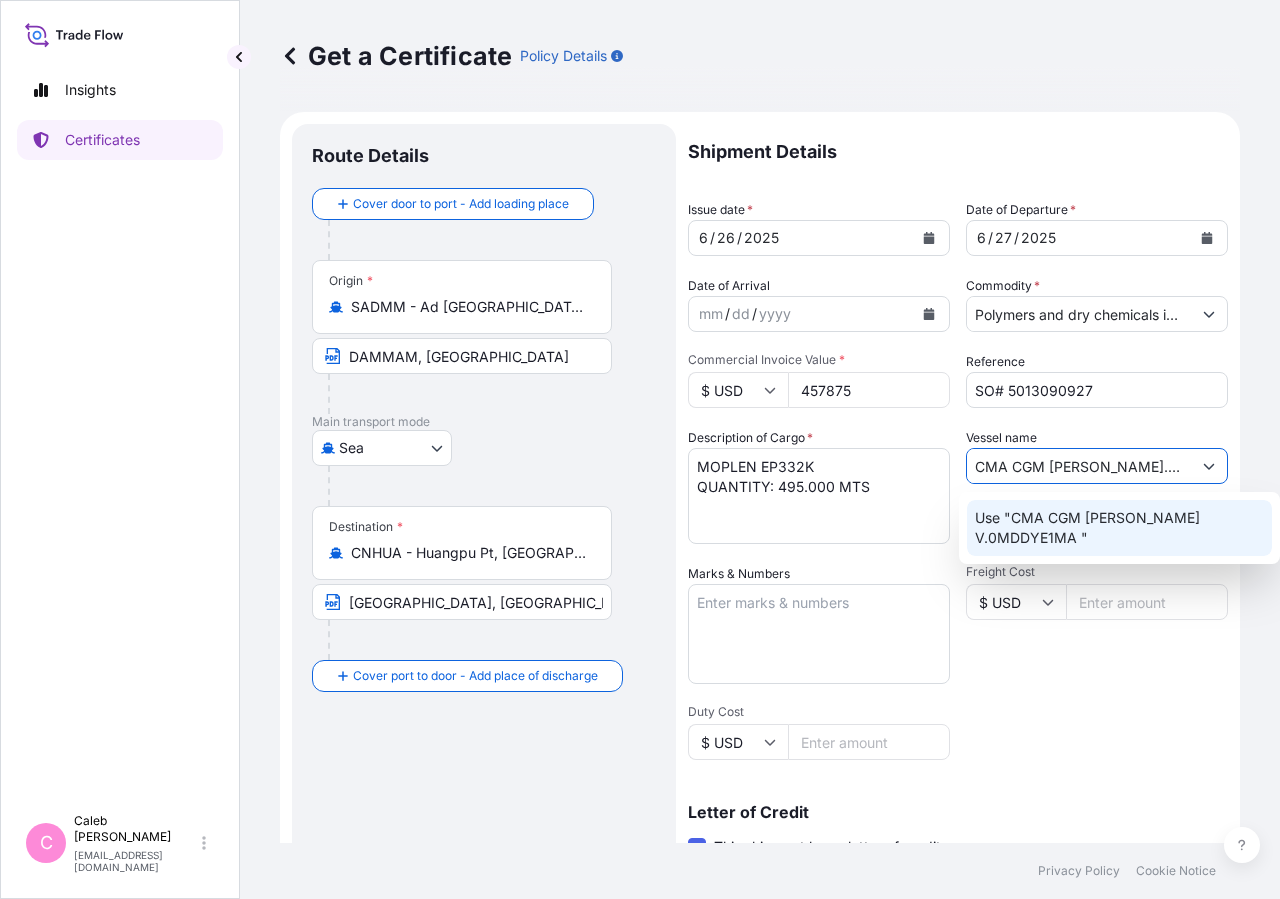 scroll, scrollTop: 0, scrollLeft: 225, axis: horizontal 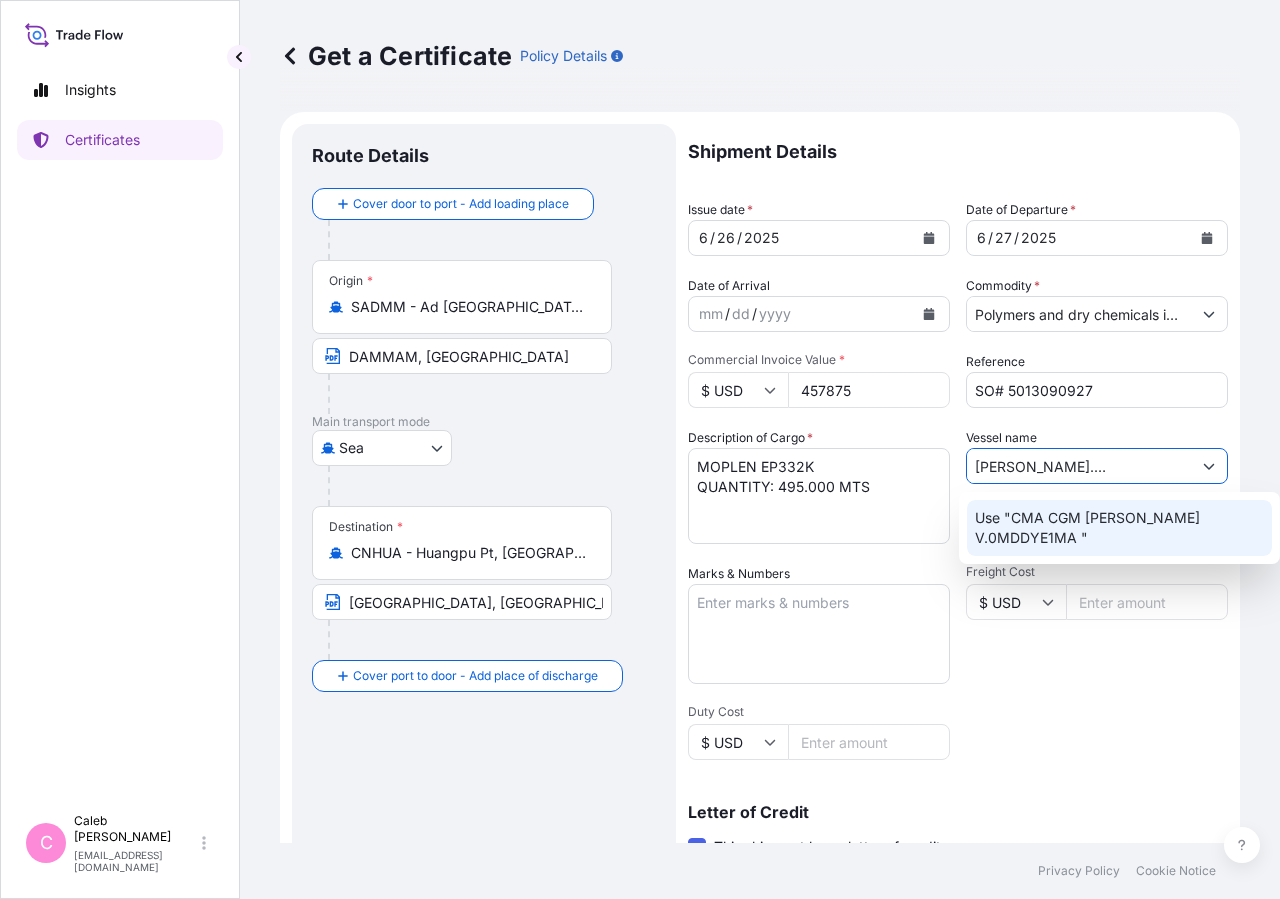 drag, startPoint x: 1132, startPoint y: 462, endPoint x: 1279, endPoint y: 464, distance: 147.01361 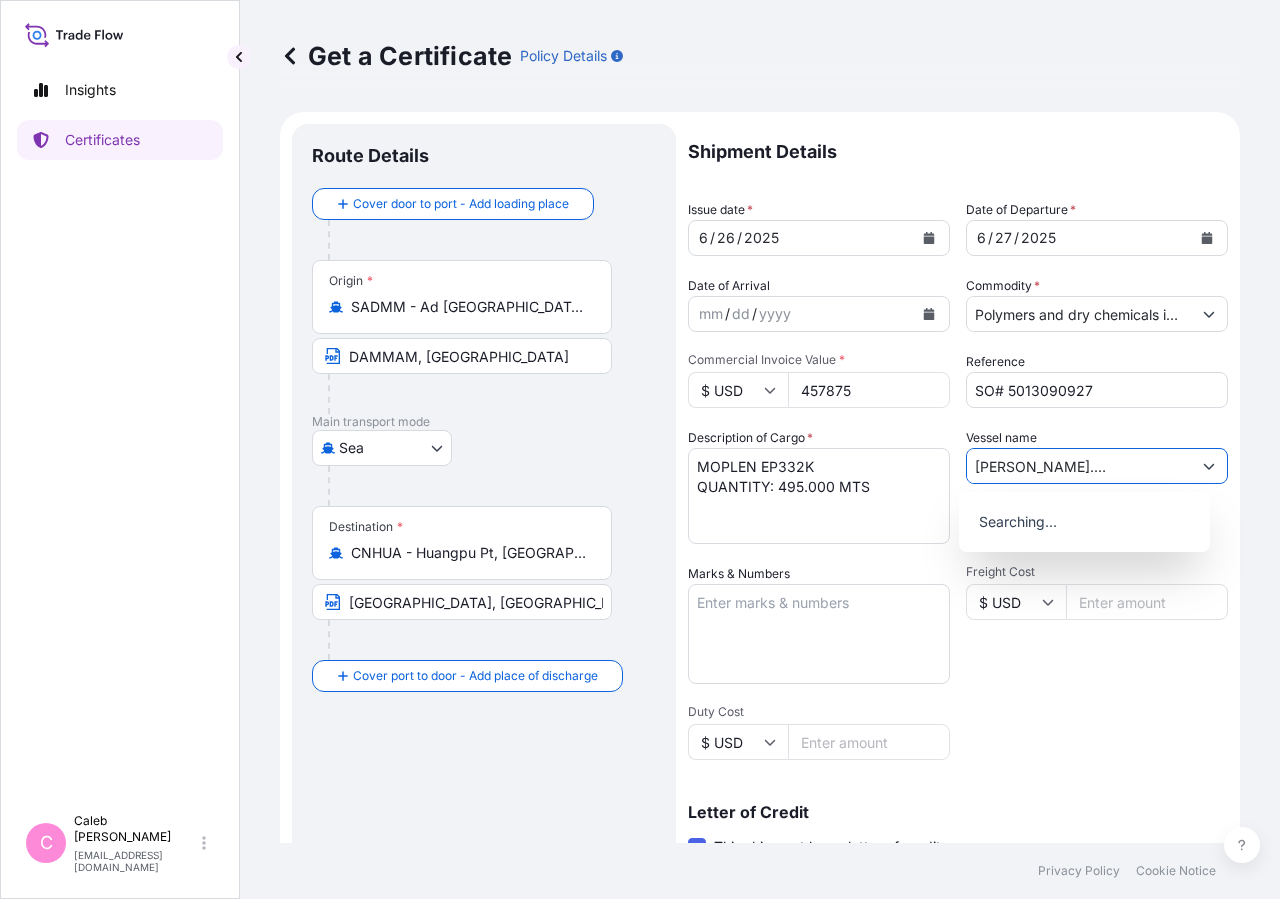 scroll, scrollTop: 0, scrollLeft: 193, axis: horizontal 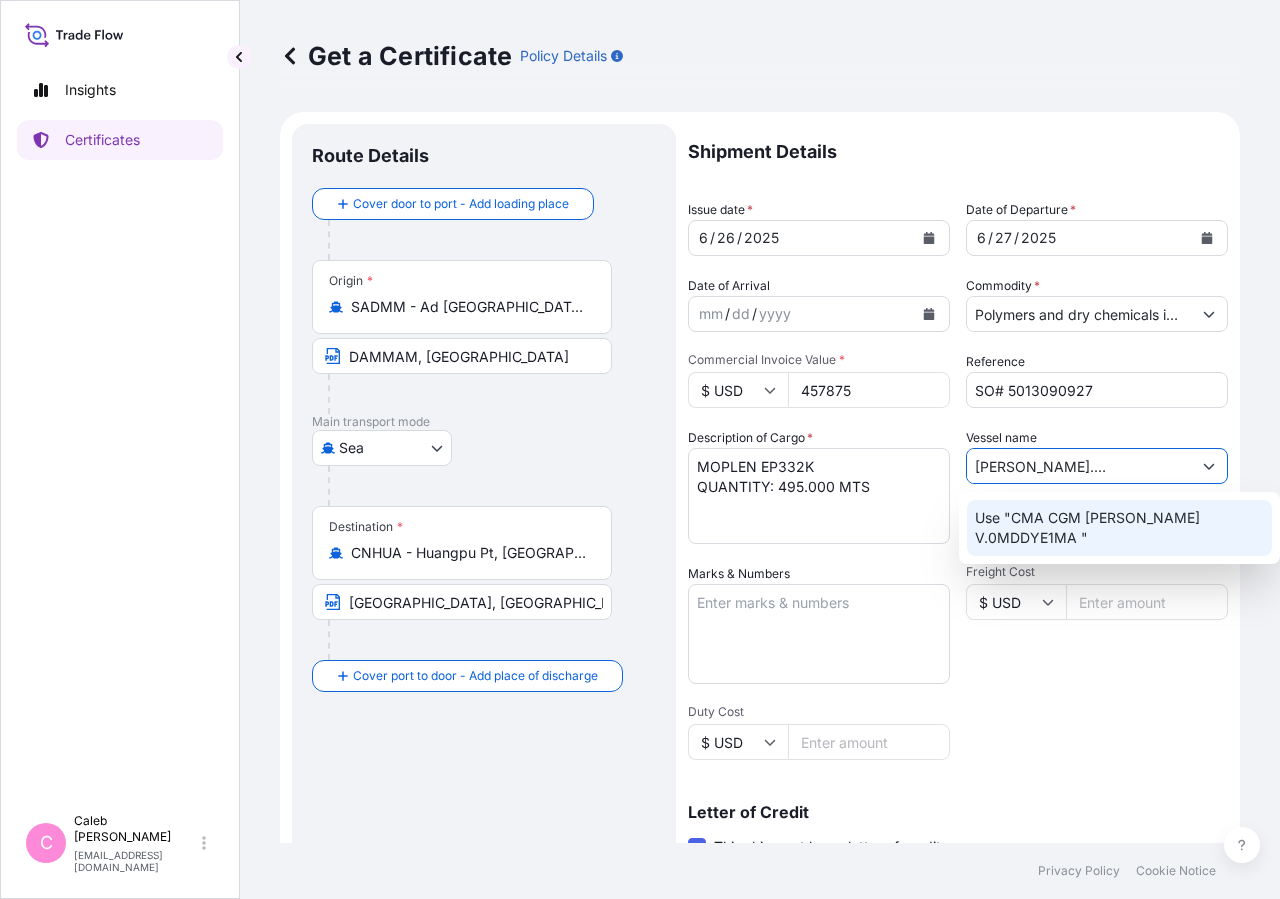 drag, startPoint x: 1166, startPoint y: 465, endPoint x: 1053, endPoint y: 470, distance: 113.110565 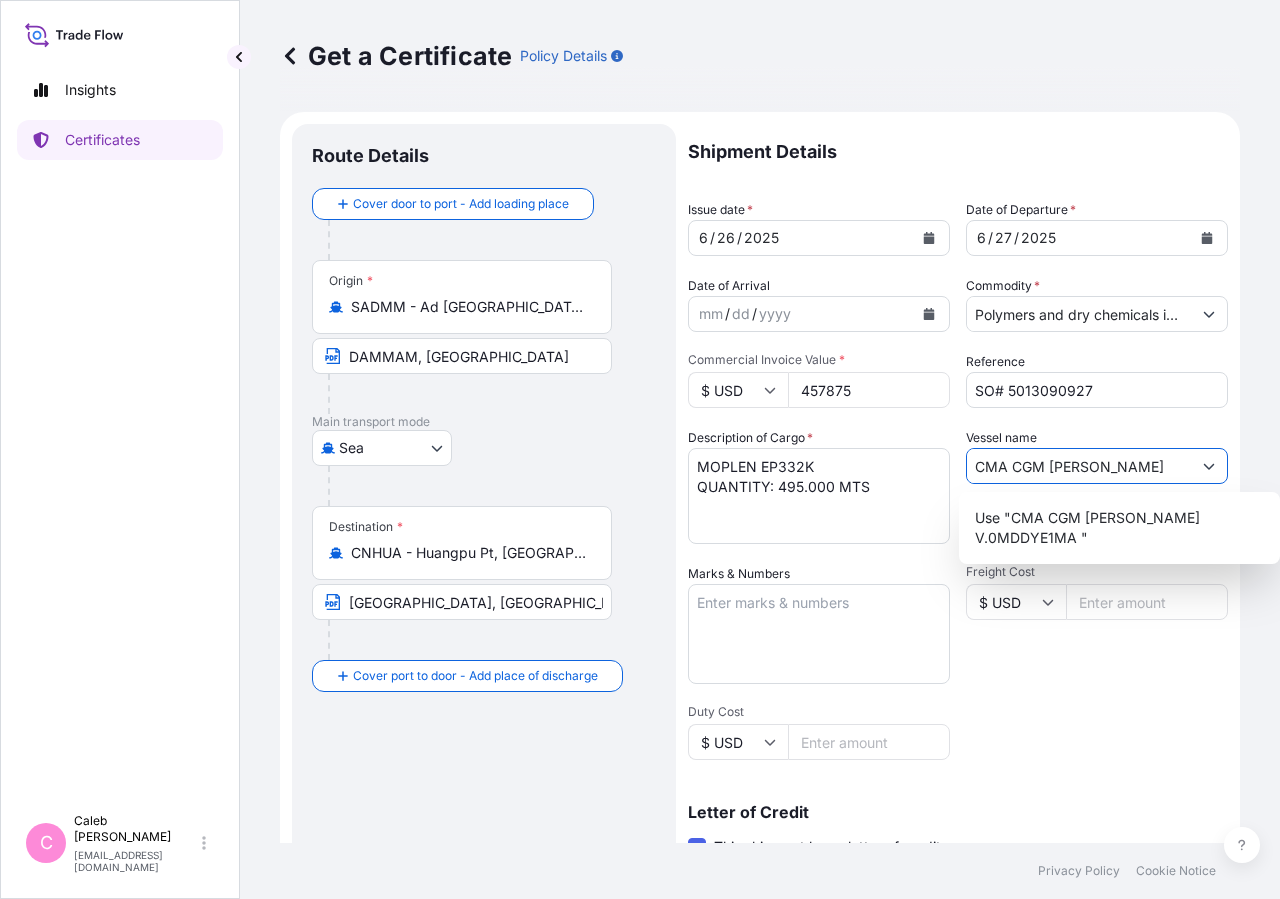 scroll, scrollTop: 0, scrollLeft: 78, axis: horizontal 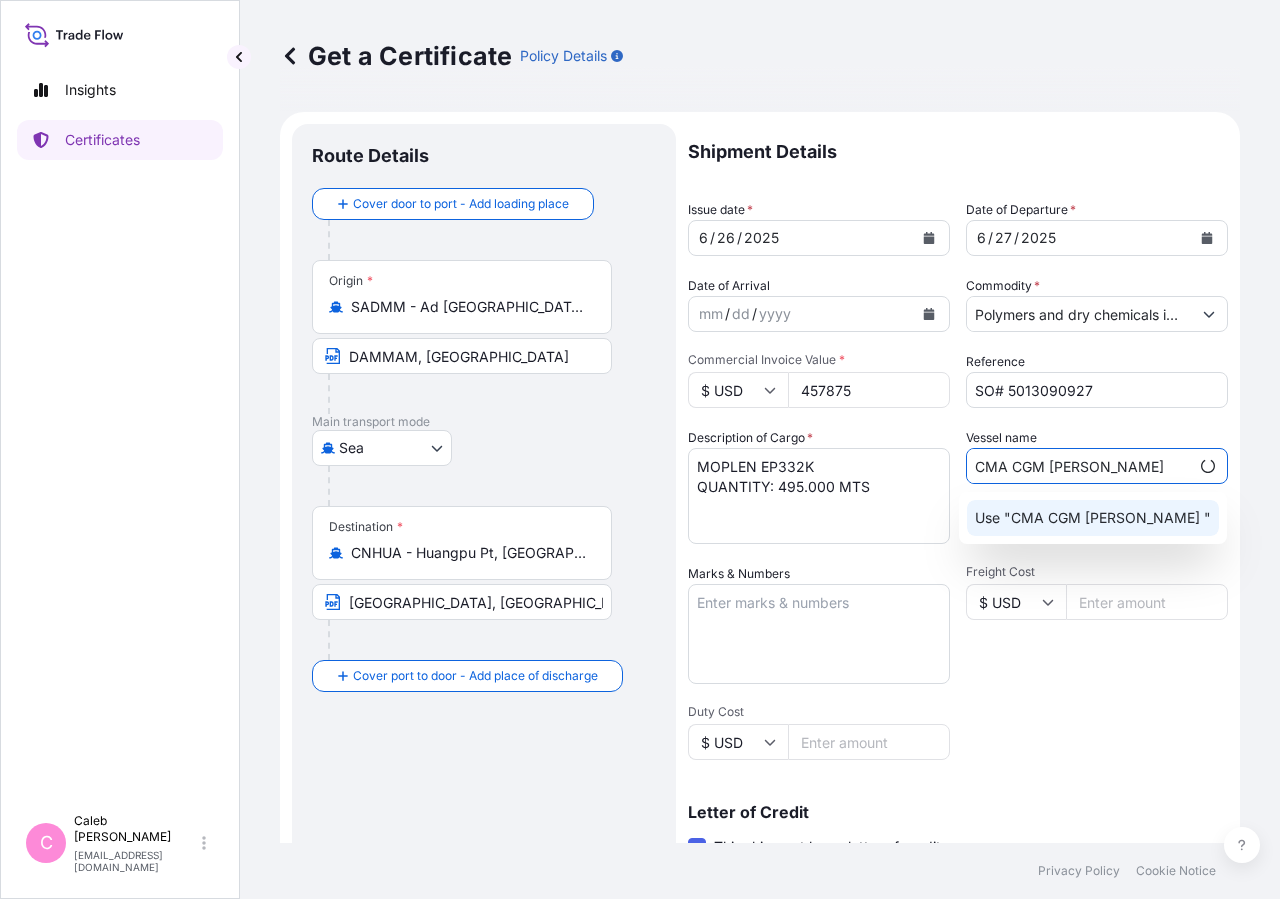 click on "Shipment Details Issue date * [DATE] Date of Departure * [DATE] Date of Arrival mm / dd / yyyy Commodity * Polymers and dry chemicals in bulk Packing Category Commercial Invoice Value    * $ USD 457875 Reference SO# 5013090927 Description of Cargo * MOPLEN EP332K
QUANTITY: 495.000 MTS Vessel name CMA CGM [PERSON_NAME] Marks & Numbers Freight Cost   $ USD Duty Cost   $ USD Letter of Credit This shipment has a letter of credit Letter of credit * L/C NUMBER: 5479704540
CLAIMS PAYABLE IN [GEOGRAPHIC_DATA] IN CURRENCY OF THE L/C(USD).
COVERING INSTITUTE CARGO CLAUSE A INSTITUTE WAR CLAUSES (CARGO) INSTITUTE STRIKE CLAUSES (CARGO) RIOTS AND CIVIL COMMOTIONS CLAUSES.
NUMBER OF ORIGINAL FOLDS ISSUED: 01
Letter of credit may not exceed 12000 characters Assured Details Primary Assured * Basell Asia Pacific Limited Basell [PERSON_NAME] Polyolefins Sp. z o.o. Basell Asia Pacific Limited Named Assured Named Assured Address" at bounding box center [958, 676] 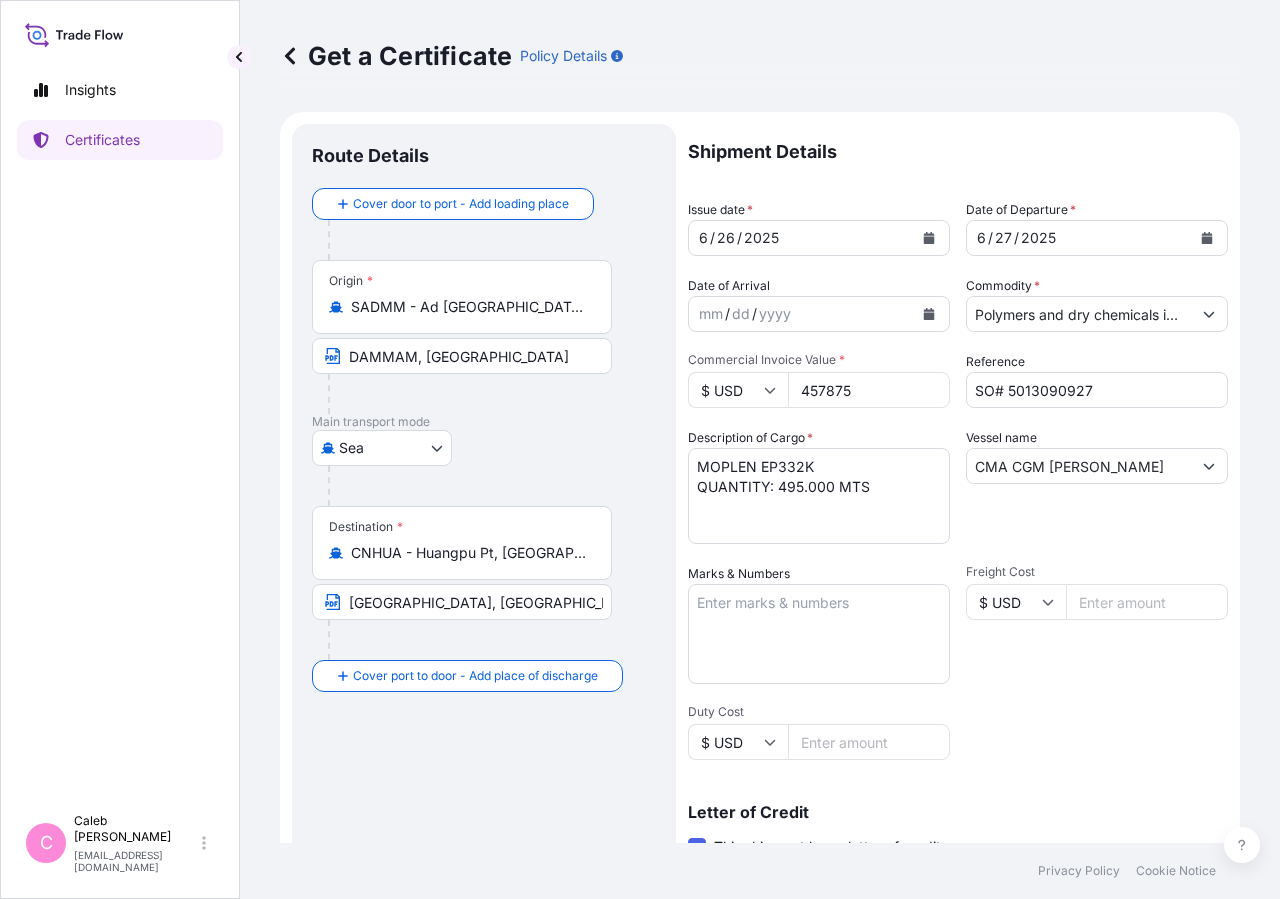 click on "CMA CGM [PERSON_NAME]" at bounding box center [1079, 466] 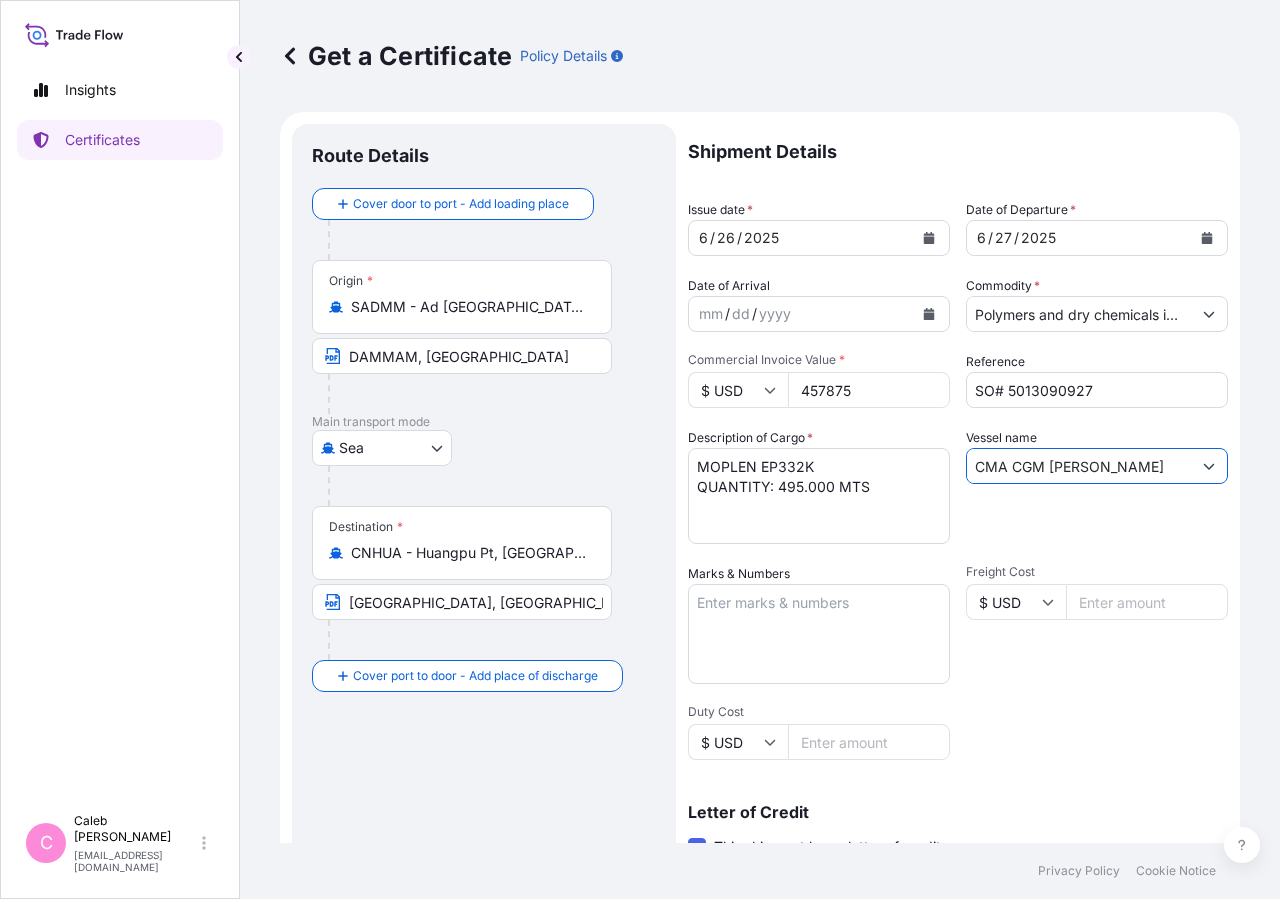 scroll, scrollTop: 0, scrollLeft: 0, axis: both 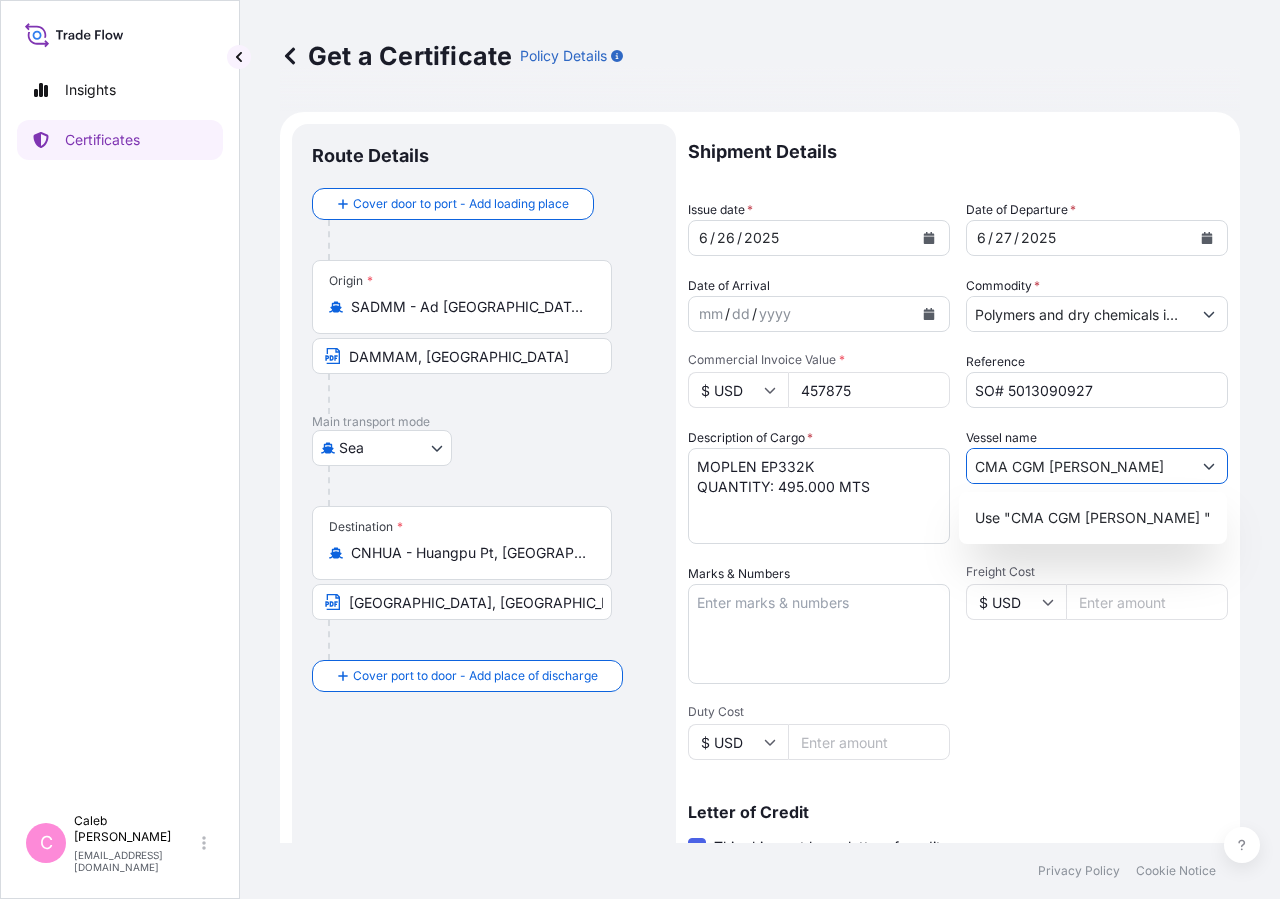 paste on "V.0MDDYE1MA" 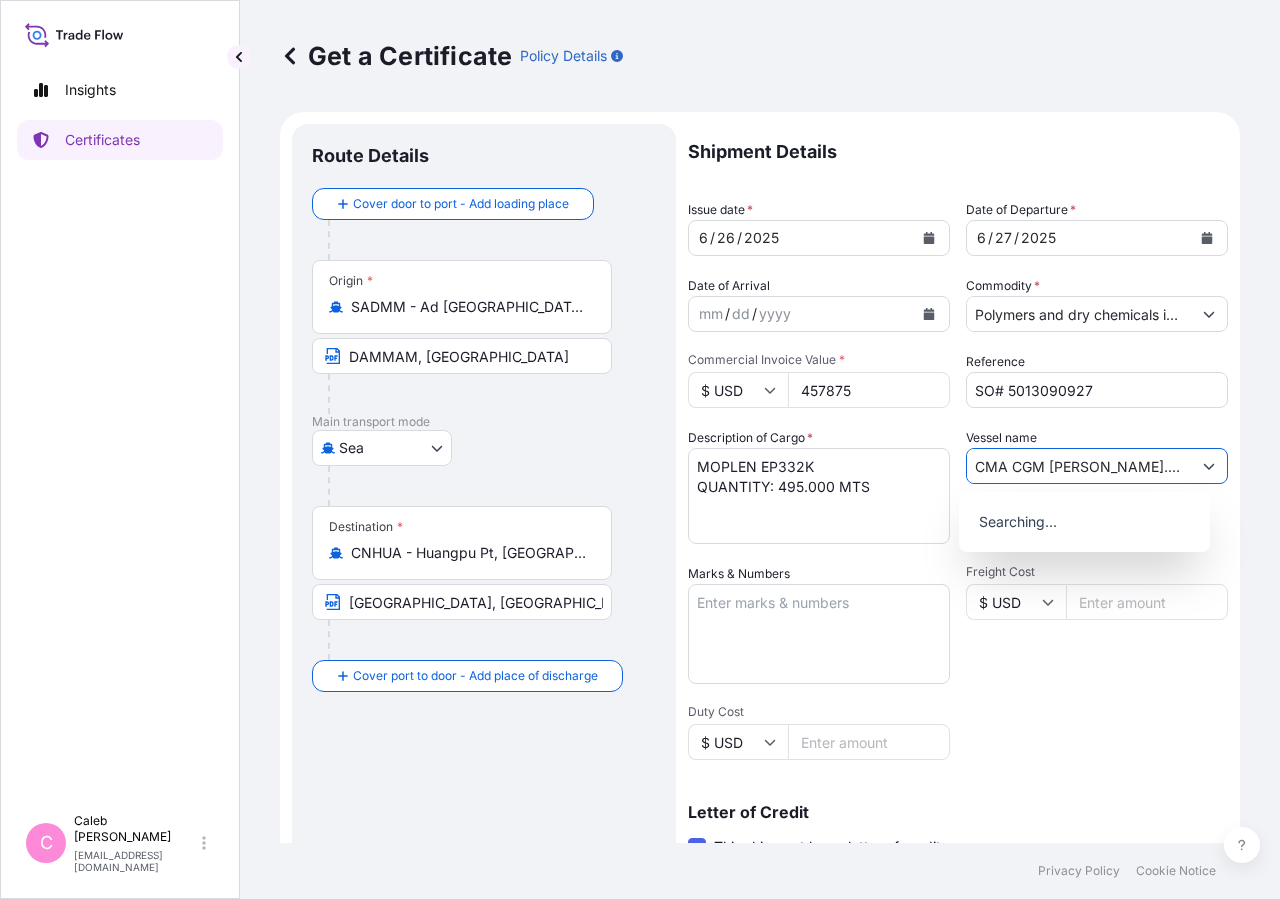 scroll, scrollTop: 0, scrollLeft: 88, axis: horizontal 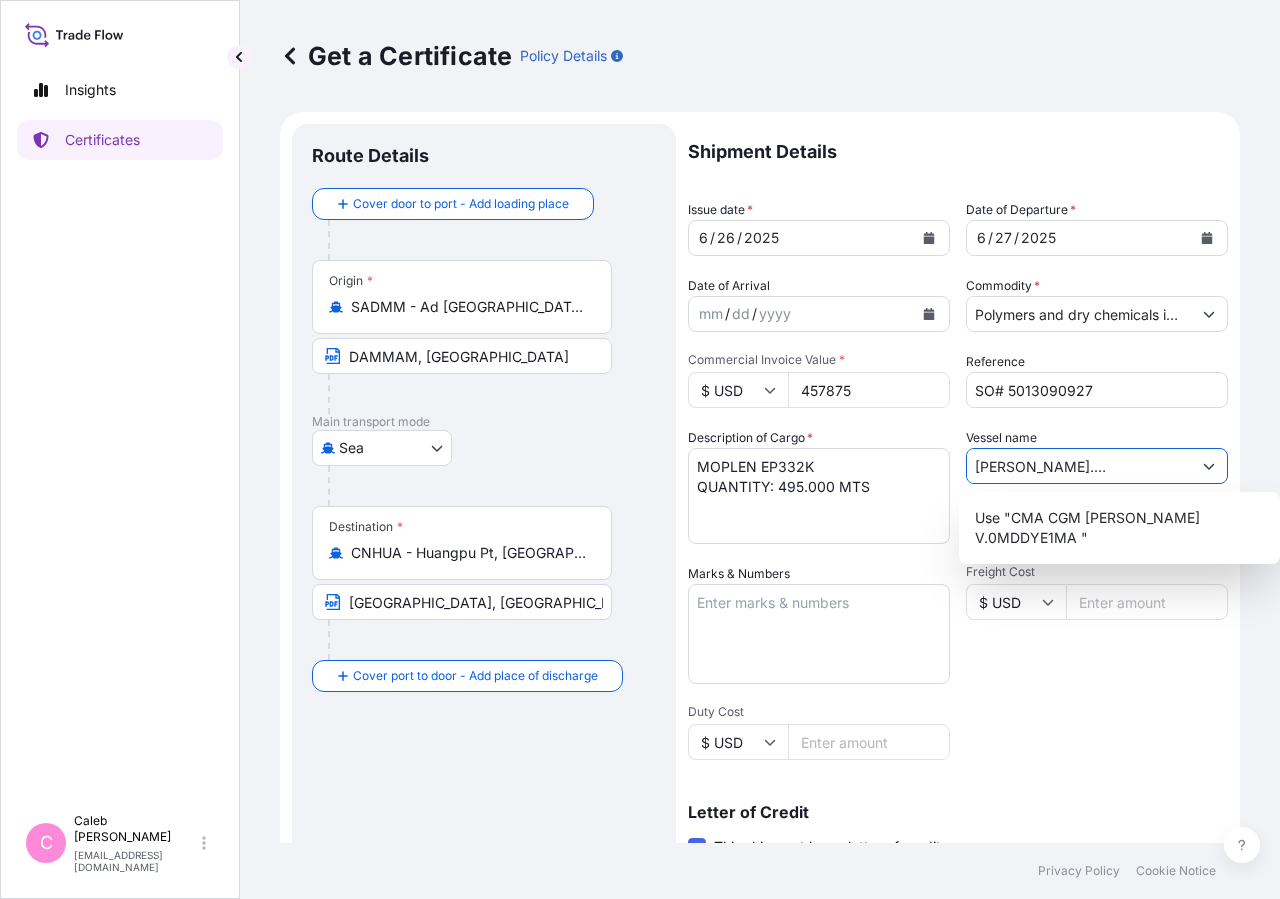 click on "CMA CGM [PERSON_NAME].0MDDYE1MA" at bounding box center (1079, 466) 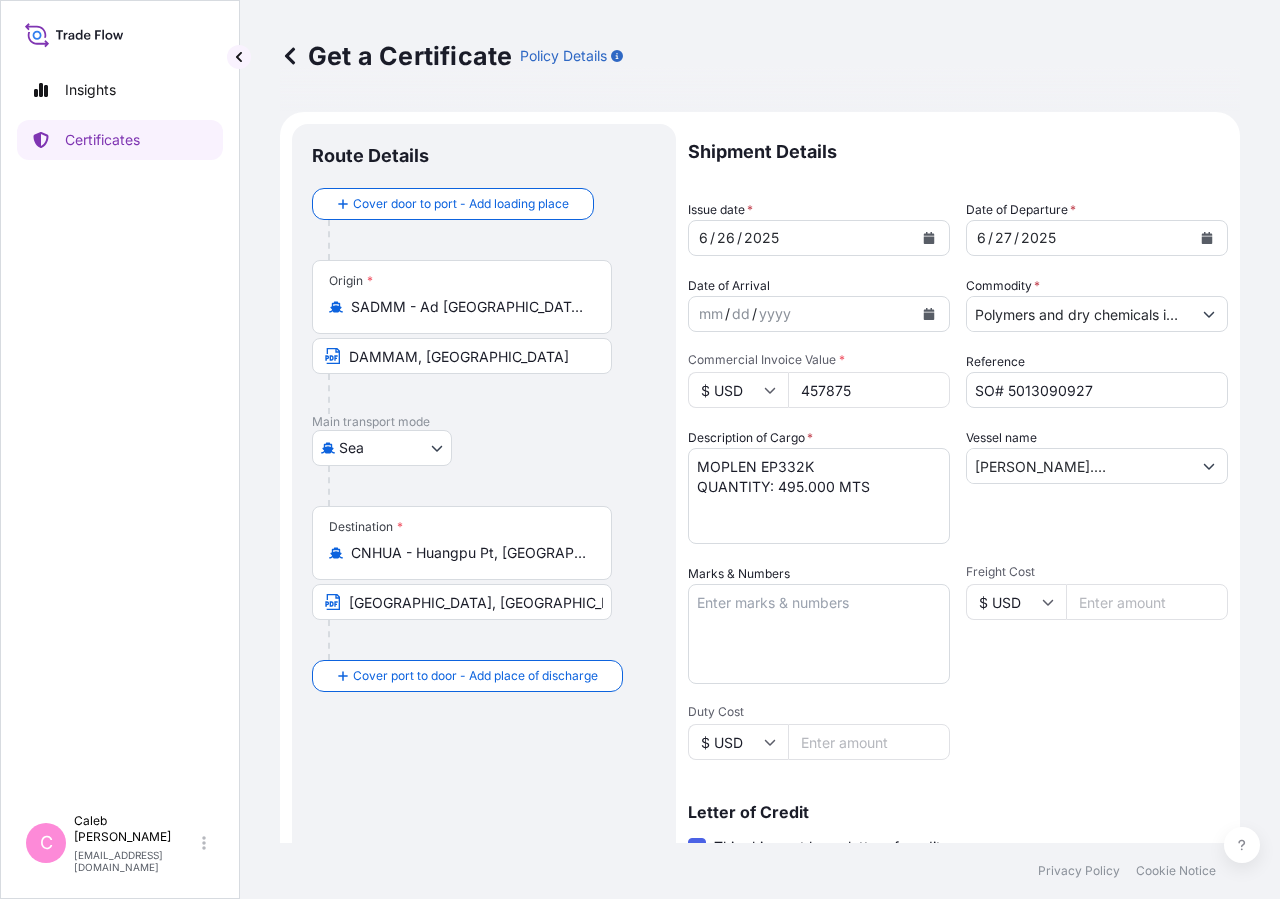 click 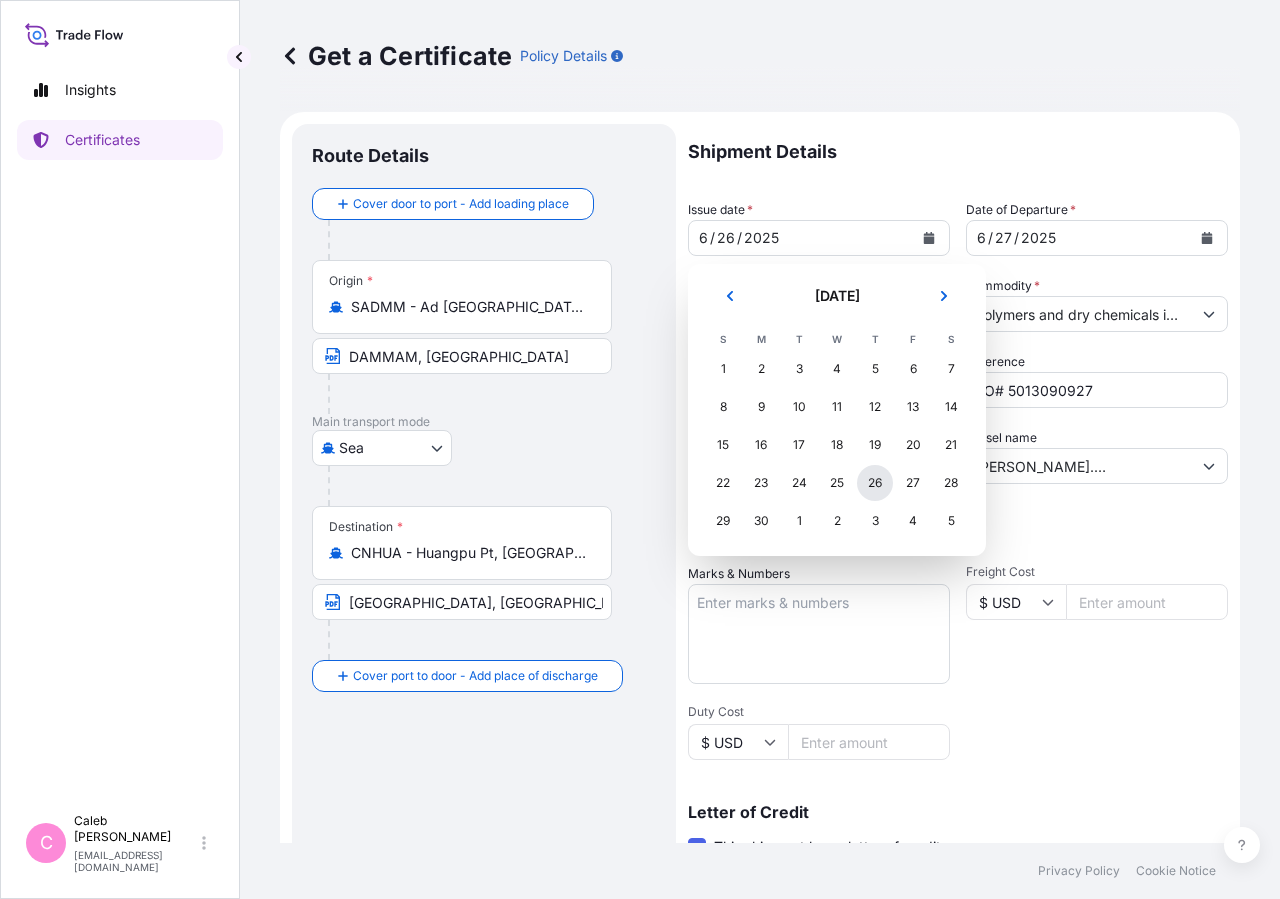 click on "26" at bounding box center [875, 483] 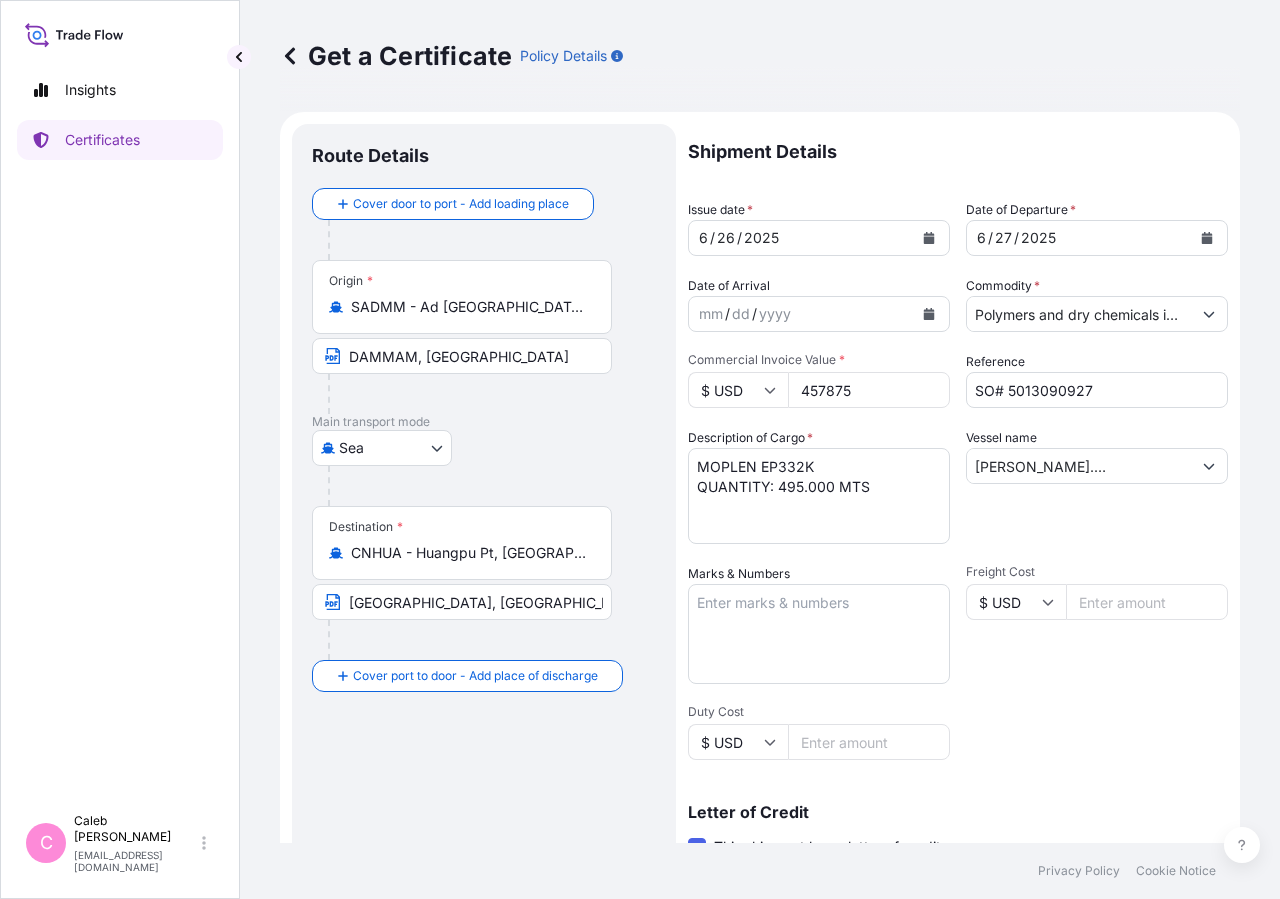 click on "Shipment Details Issue date * [DATE] Date of Departure * [DATE] Date of Arrival mm / dd / yyyy Commodity * Polymers and dry chemicals in bulk Packing Category Commercial Invoice Value    * $ USD 457875 Reference SO# 5013090927 Description of Cargo * MOPLEN EP332K
QUANTITY: 495.000 MTS Vessel name CMA CGM [PERSON_NAME] V.0MDDYE1MA Marks & Numbers Freight Cost   $ USD Duty Cost   $ USD Letter of Credit This shipment has a letter of credit Letter of credit * L/C NUMBER: 5479704540
CLAIMS PAYABLE IN [GEOGRAPHIC_DATA] IN CURRENCY OF THE L/C(USD).
COVERING INSTITUTE CARGO CLAUSE A INSTITUTE WAR CLAUSES (CARGO) INSTITUTE STRIKE CLAUSES (CARGO) RIOTS AND CIVIL COMMOTIONS CLAUSES.
NUMBER OF ORIGINAL FOLDS ISSUED: 01
Letter of credit may not exceed 12000 characters Assured Details Primary Assured * Basell Asia Pacific Limited Basell [PERSON_NAME] Polyolefins Sp. z o.o. Basell Asia Pacific Limited Named Assured Named Assured Address" at bounding box center [958, 676] 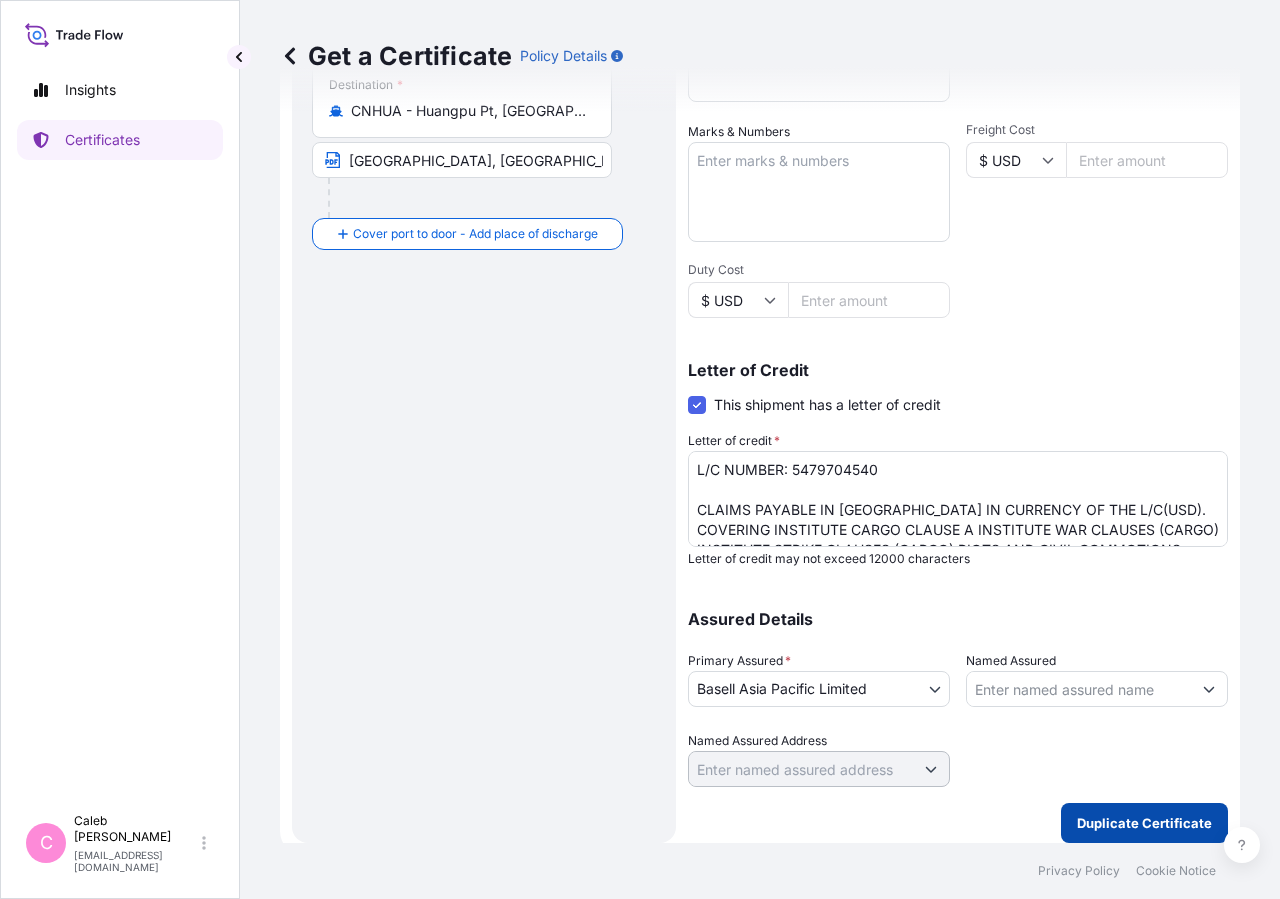 click on "Duplicate Certificate" at bounding box center (1144, 823) 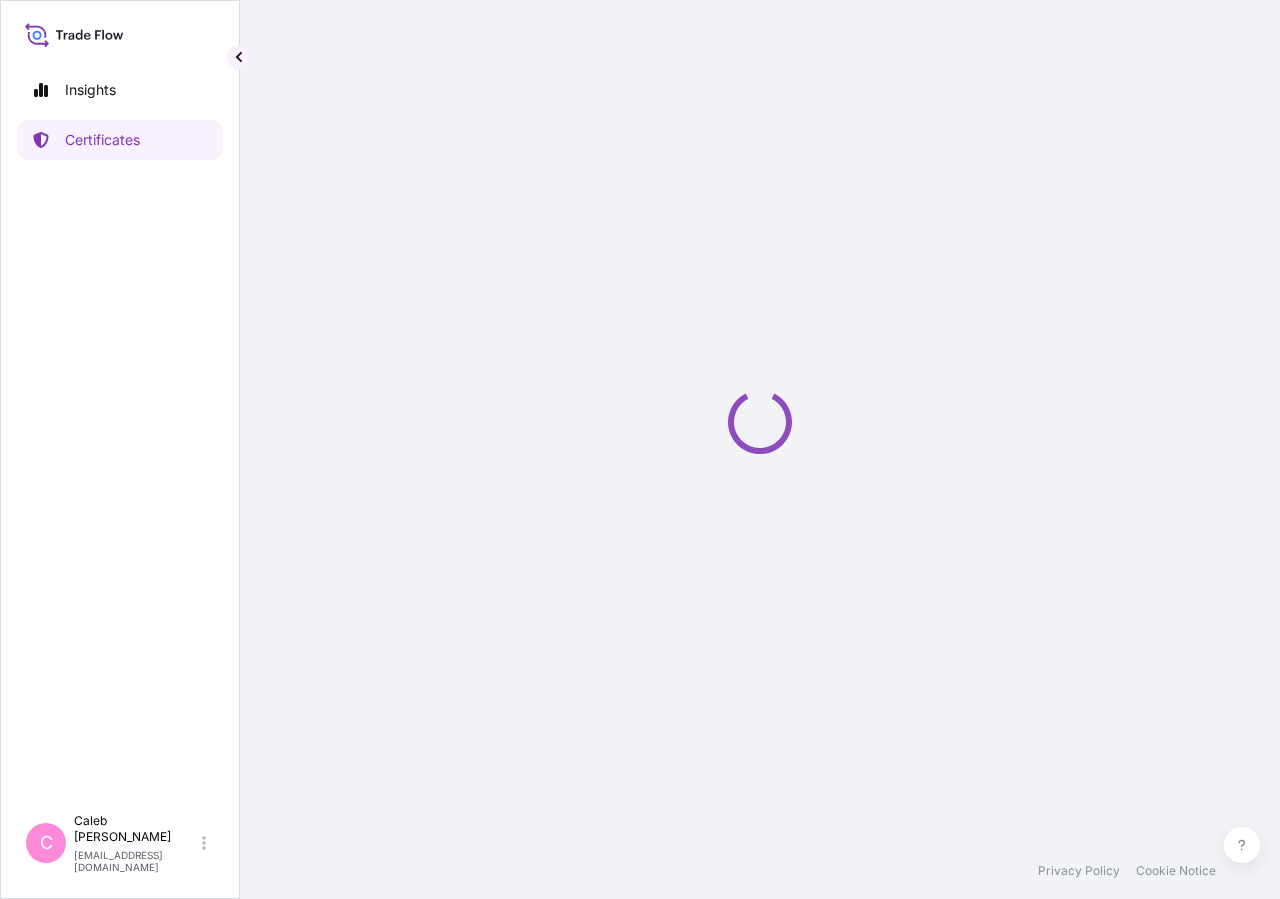 scroll, scrollTop: 0, scrollLeft: 0, axis: both 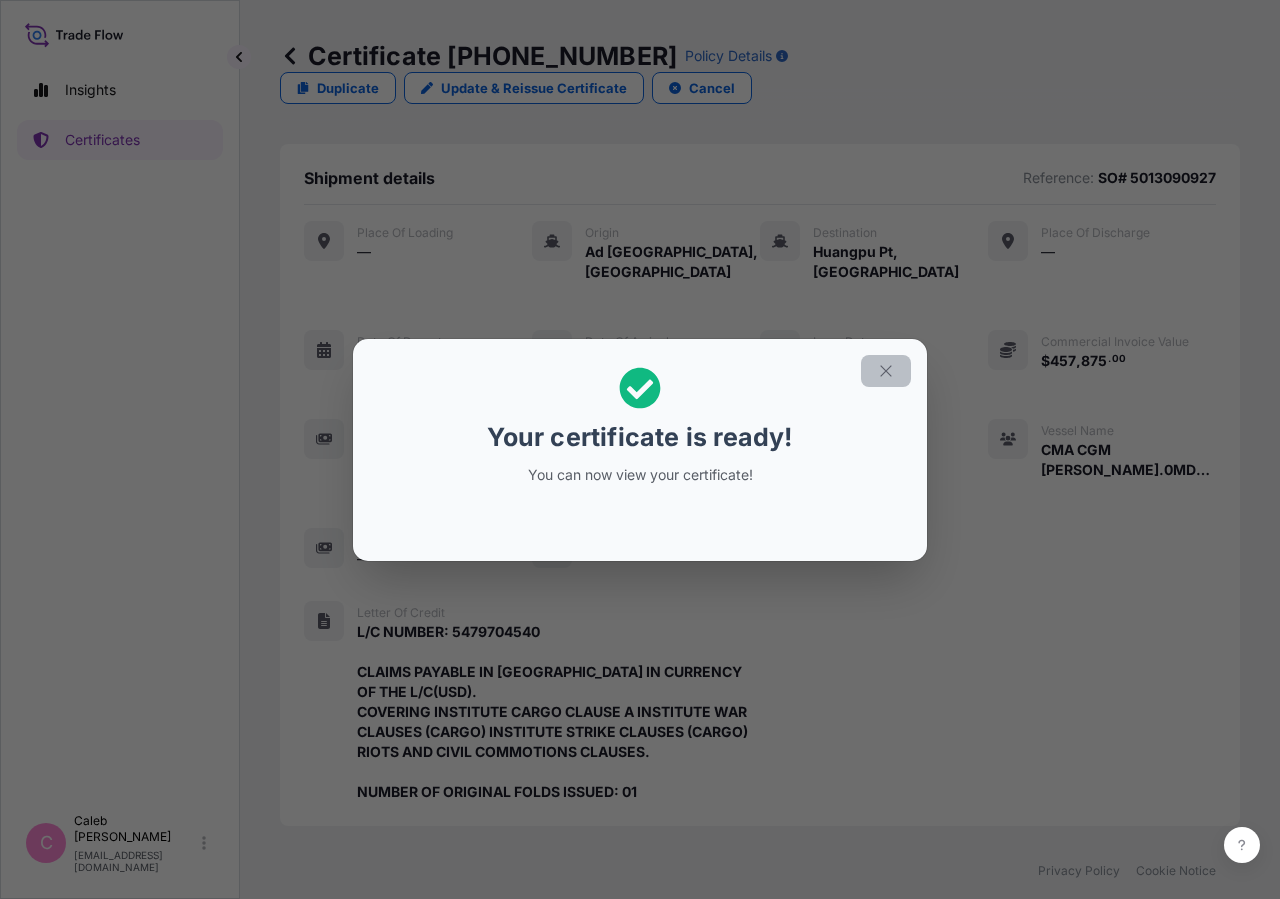 click 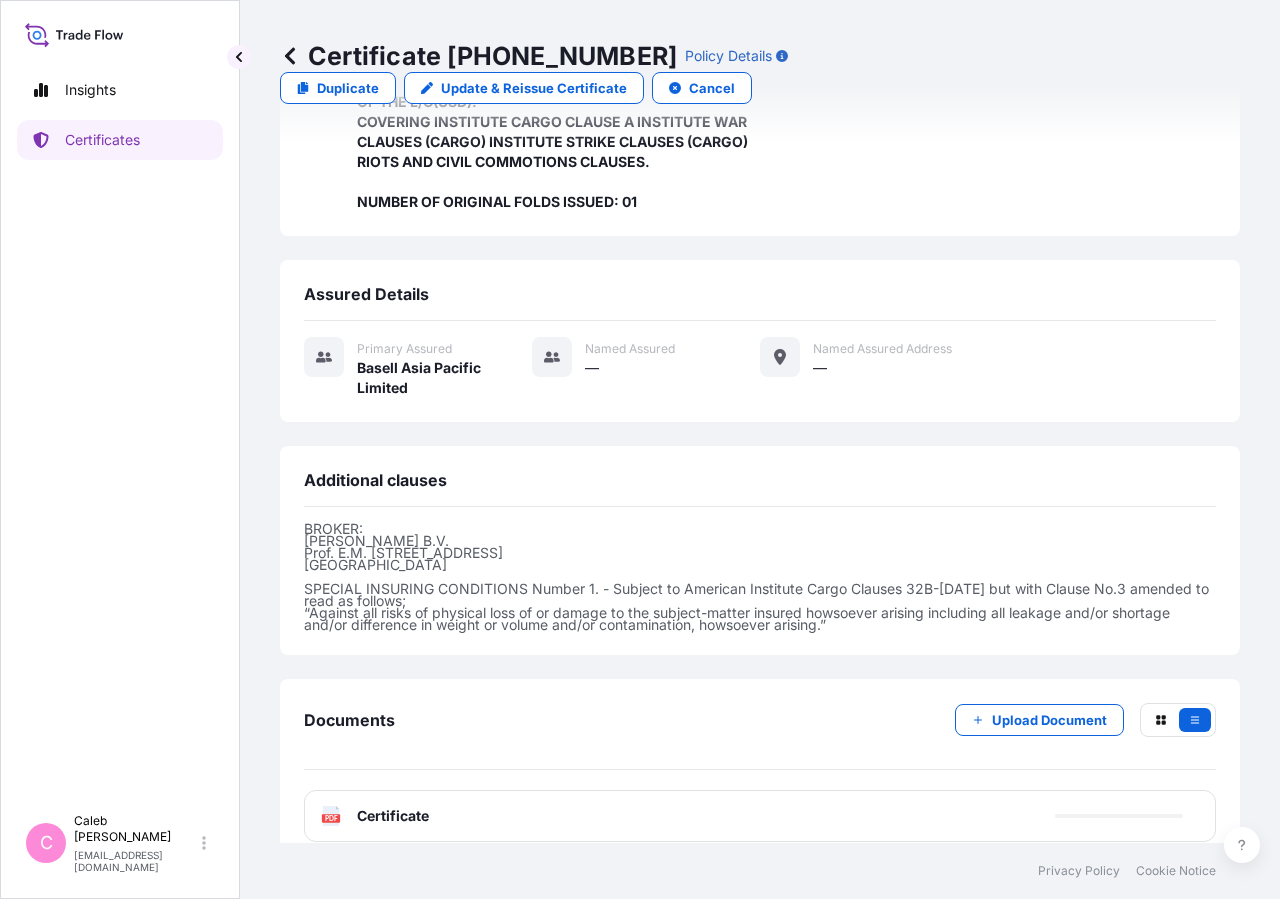 scroll, scrollTop: 598, scrollLeft: 0, axis: vertical 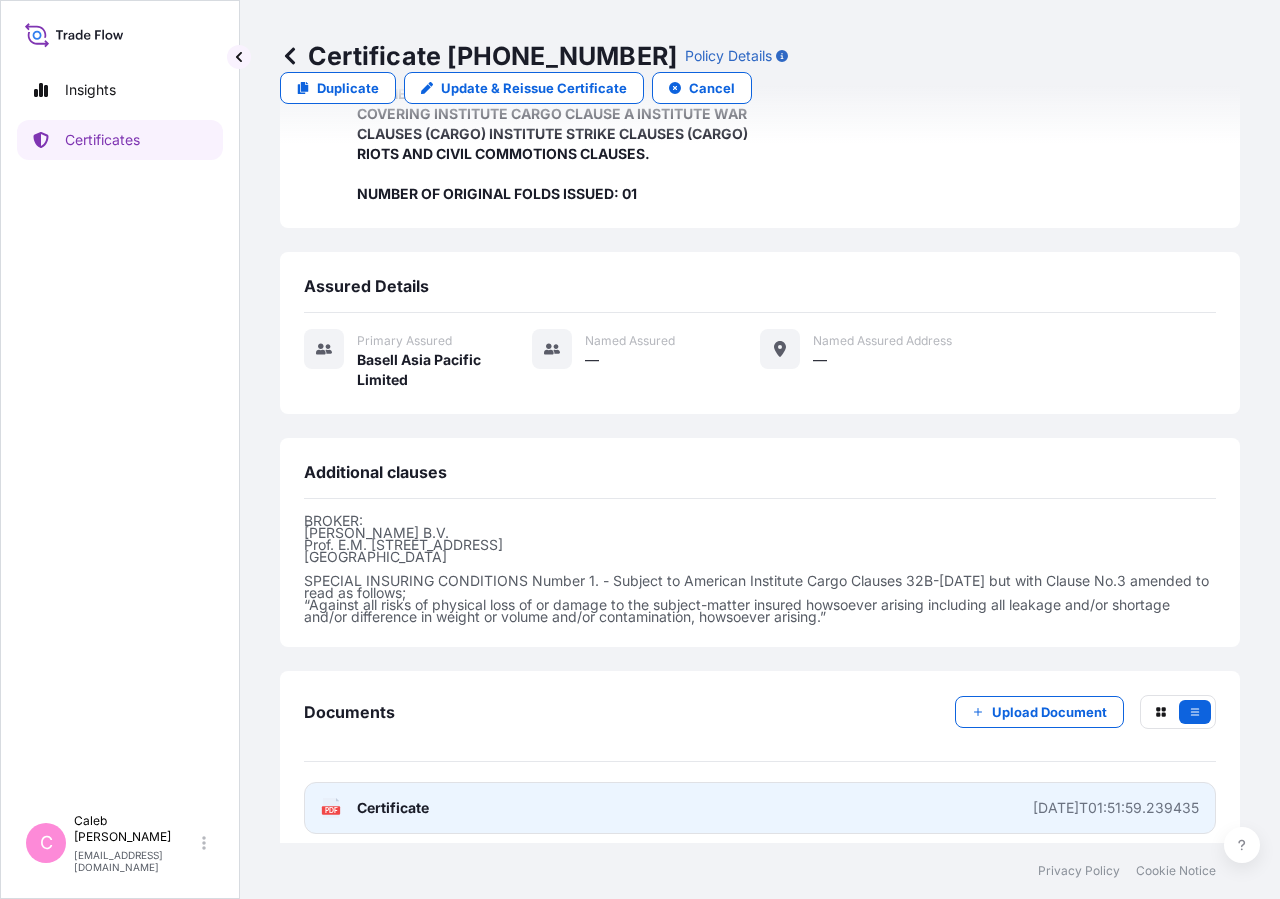 click on "PDF Certificate [DATE]T01:51:59.239435" at bounding box center (760, 808) 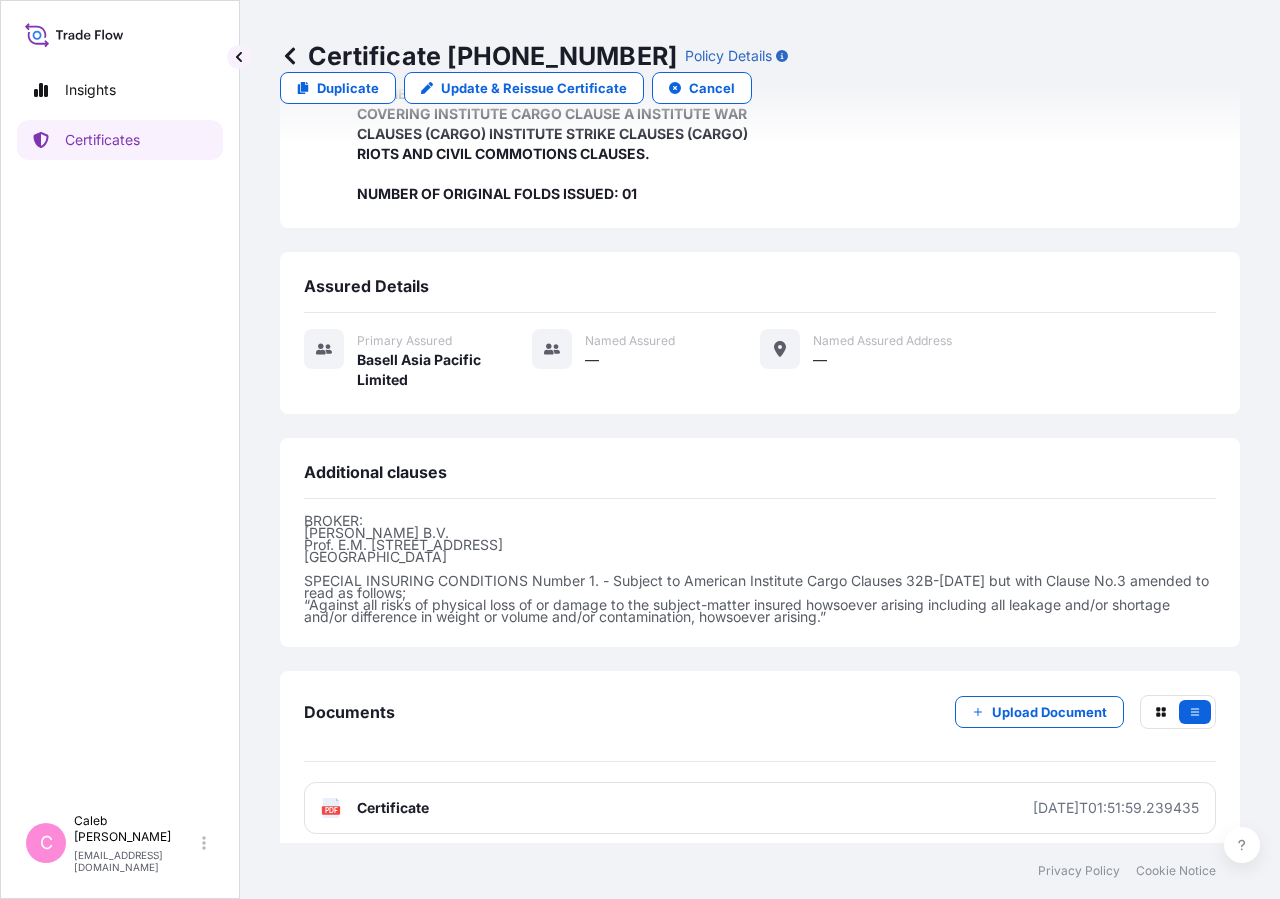 click on "Certificate [PHONE_NUMBER] Policy Details Duplicate Update & Reissue Certificate Cancel" at bounding box center [760, 72] 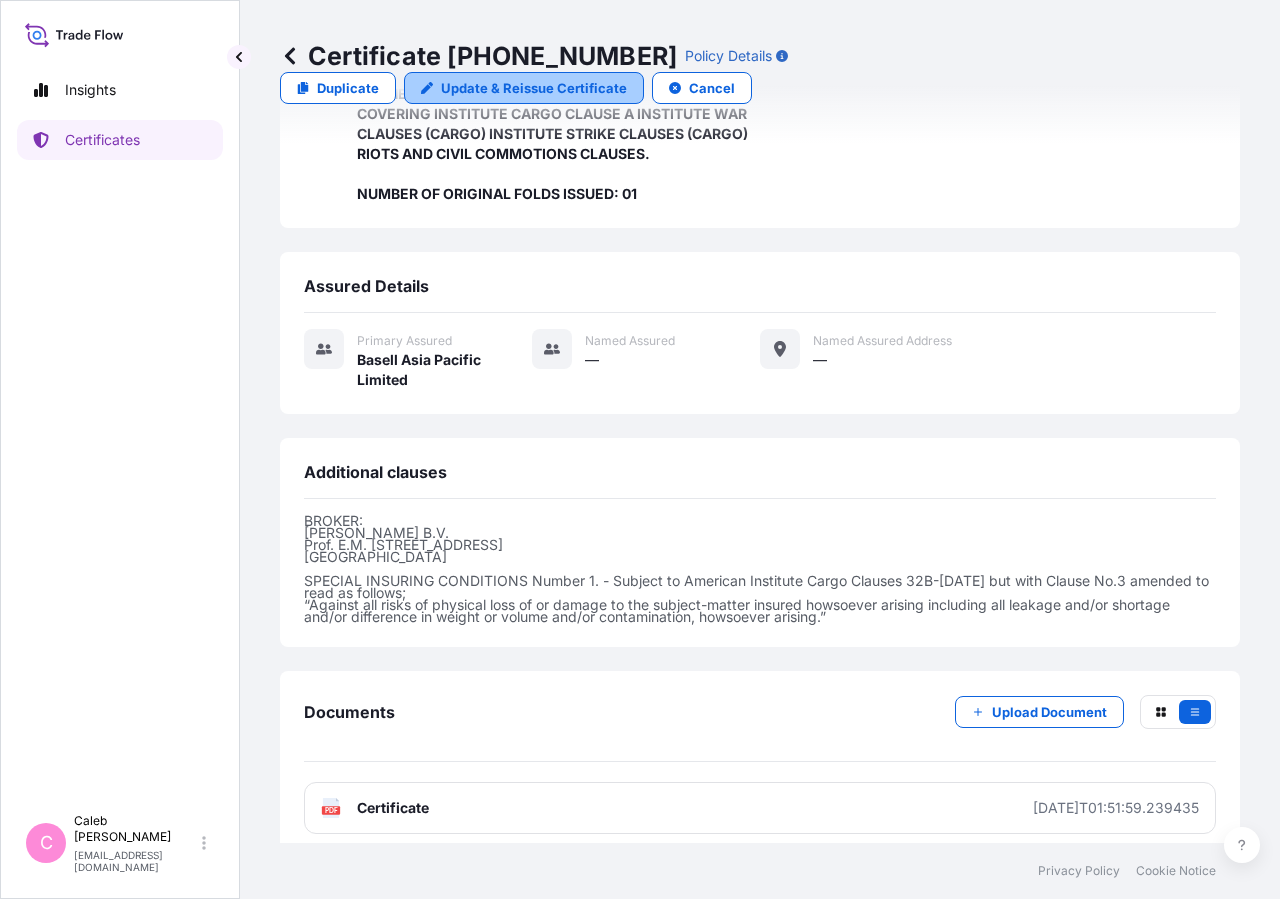 click on "Update & Reissue Certificate" at bounding box center (534, 88) 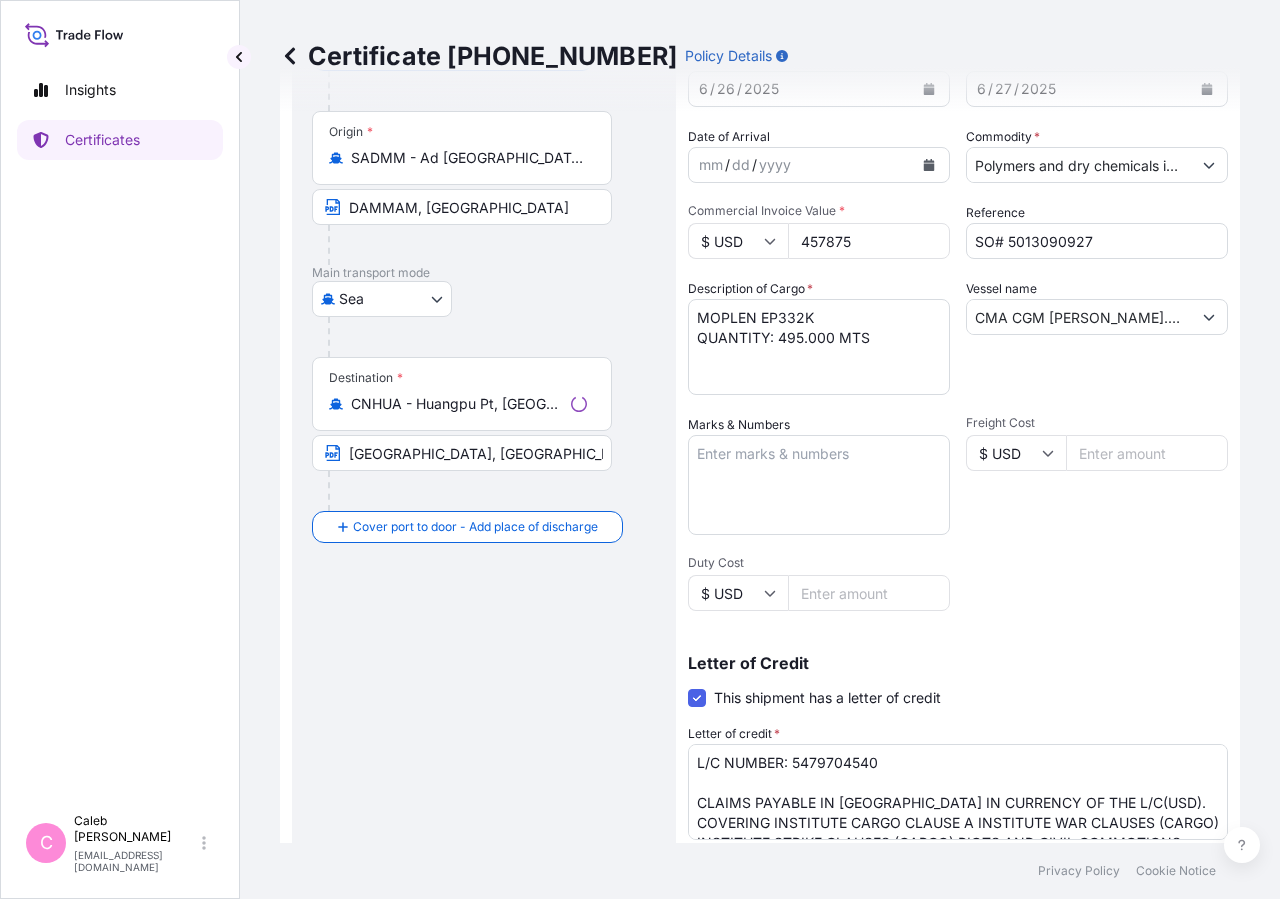 scroll, scrollTop: 0, scrollLeft: 0, axis: both 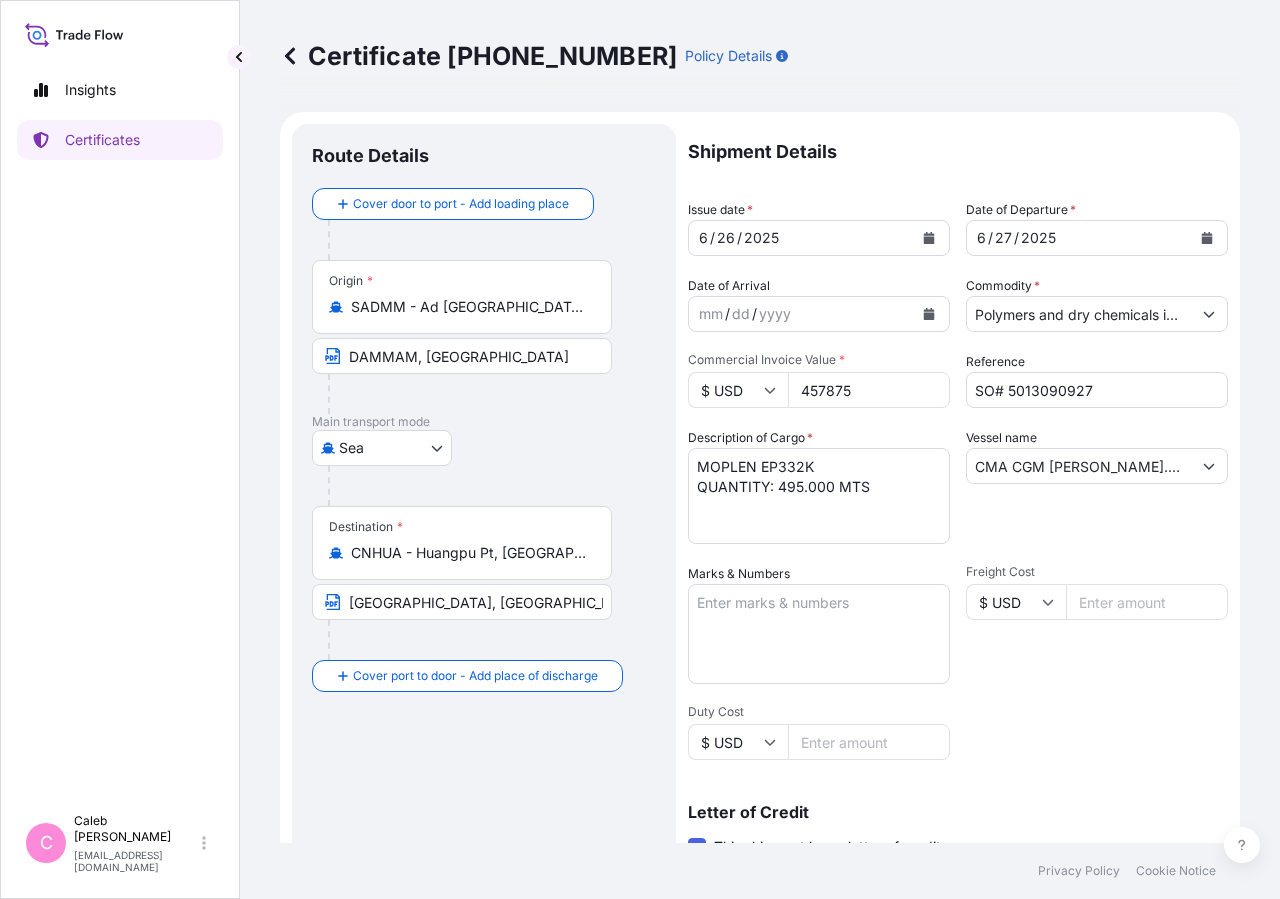 click on "[DATE]" at bounding box center (801, 238) 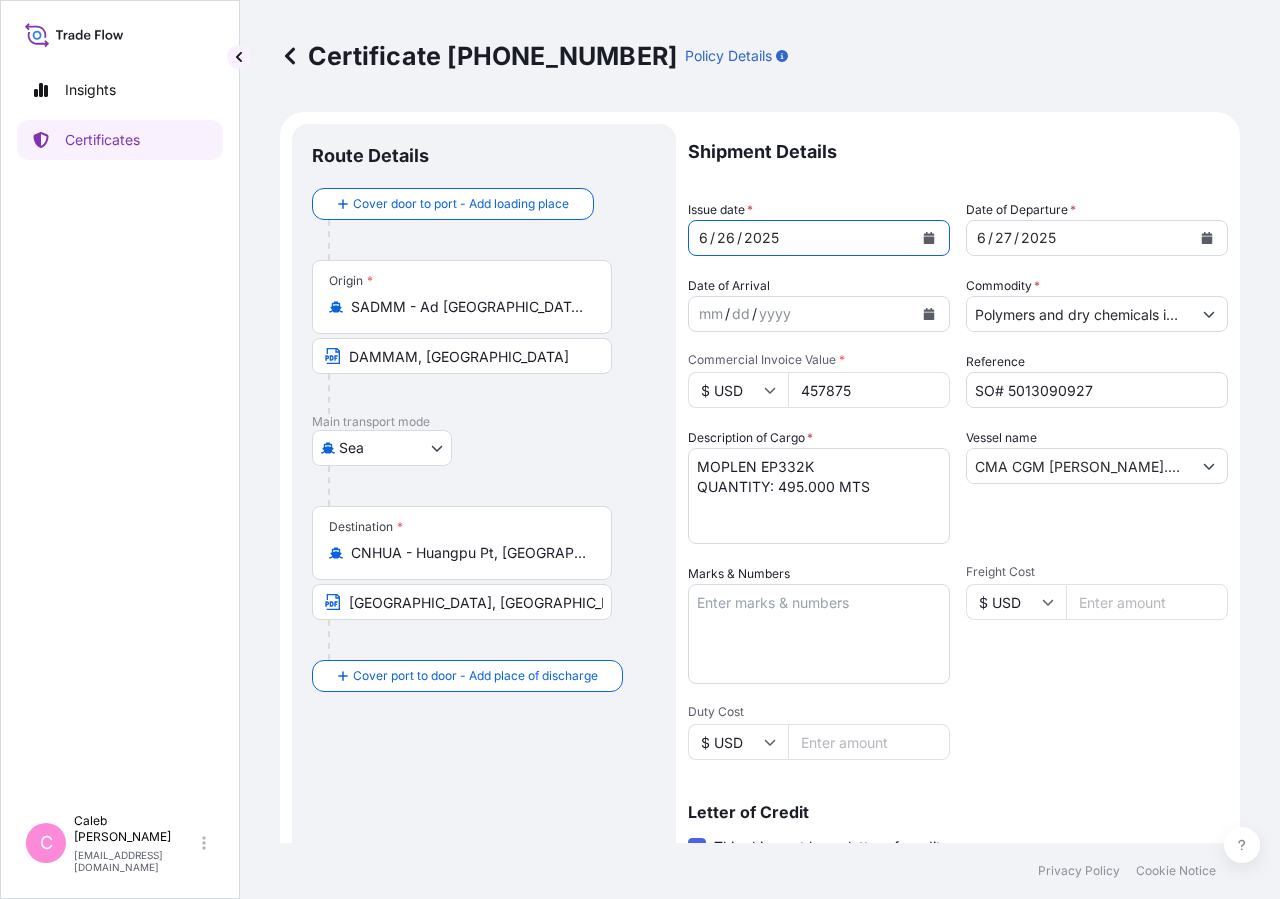 click 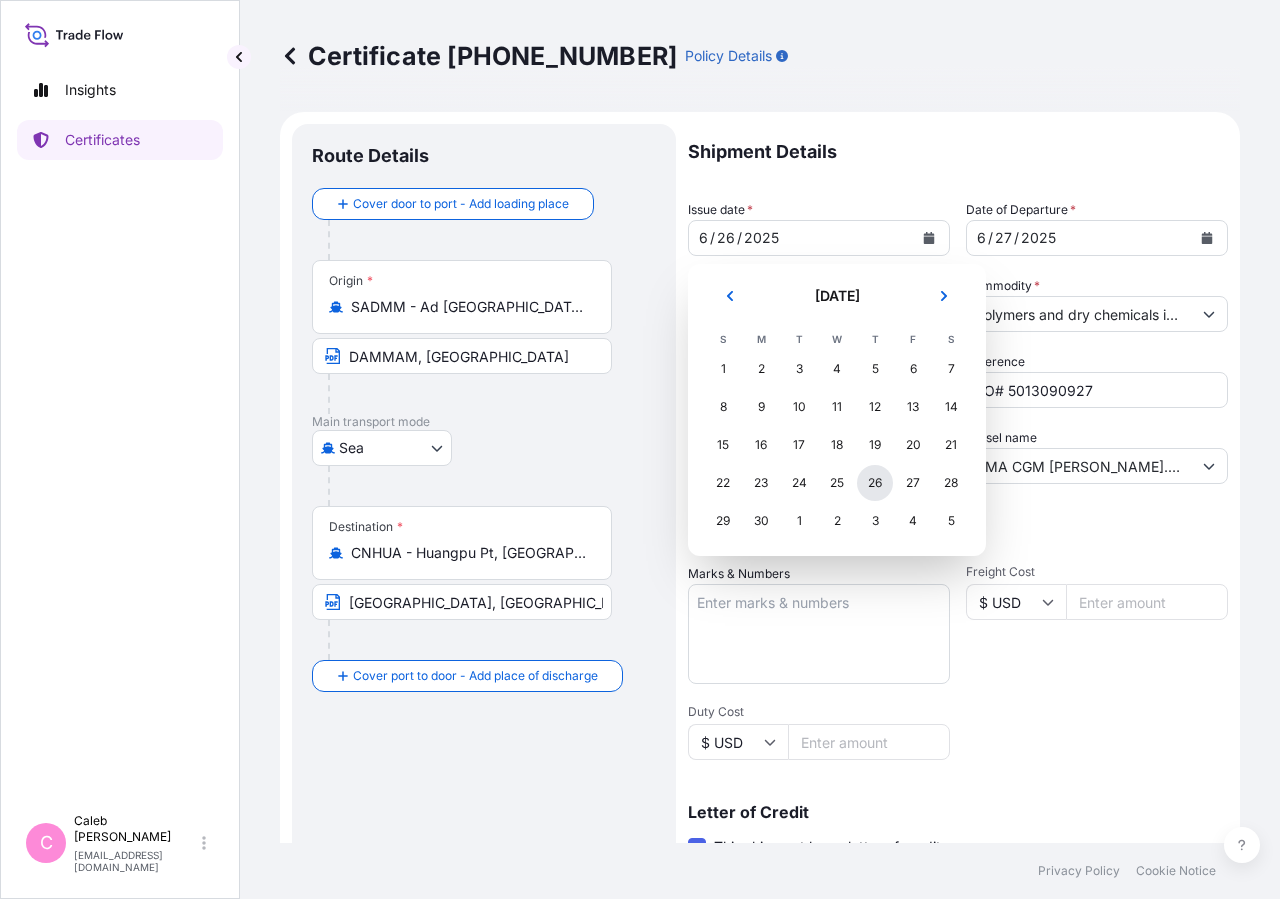 click on "26" at bounding box center [875, 483] 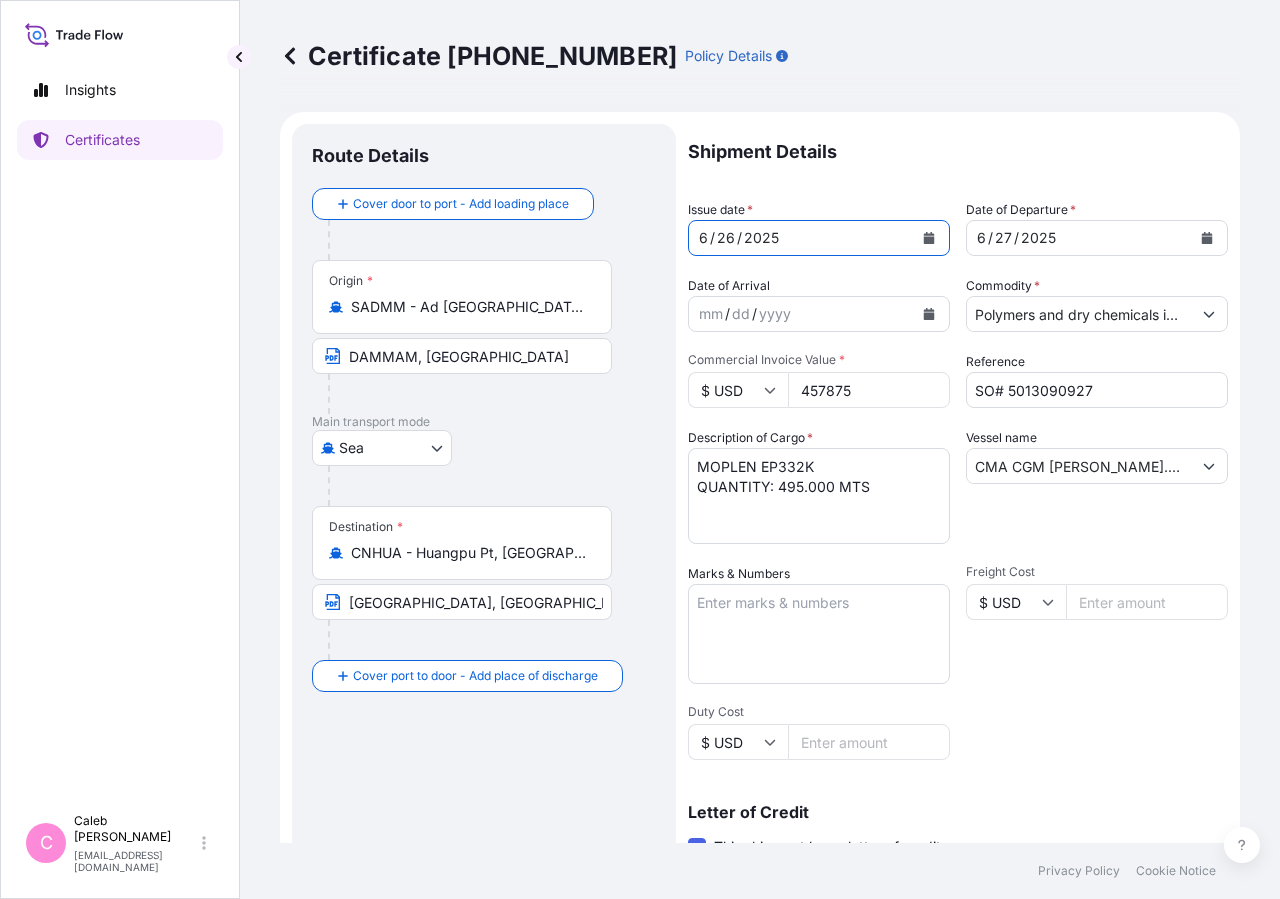 click on "CMA CGM [PERSON_NAME].0MDDYE1MA" at bounding box center (1079, 466) 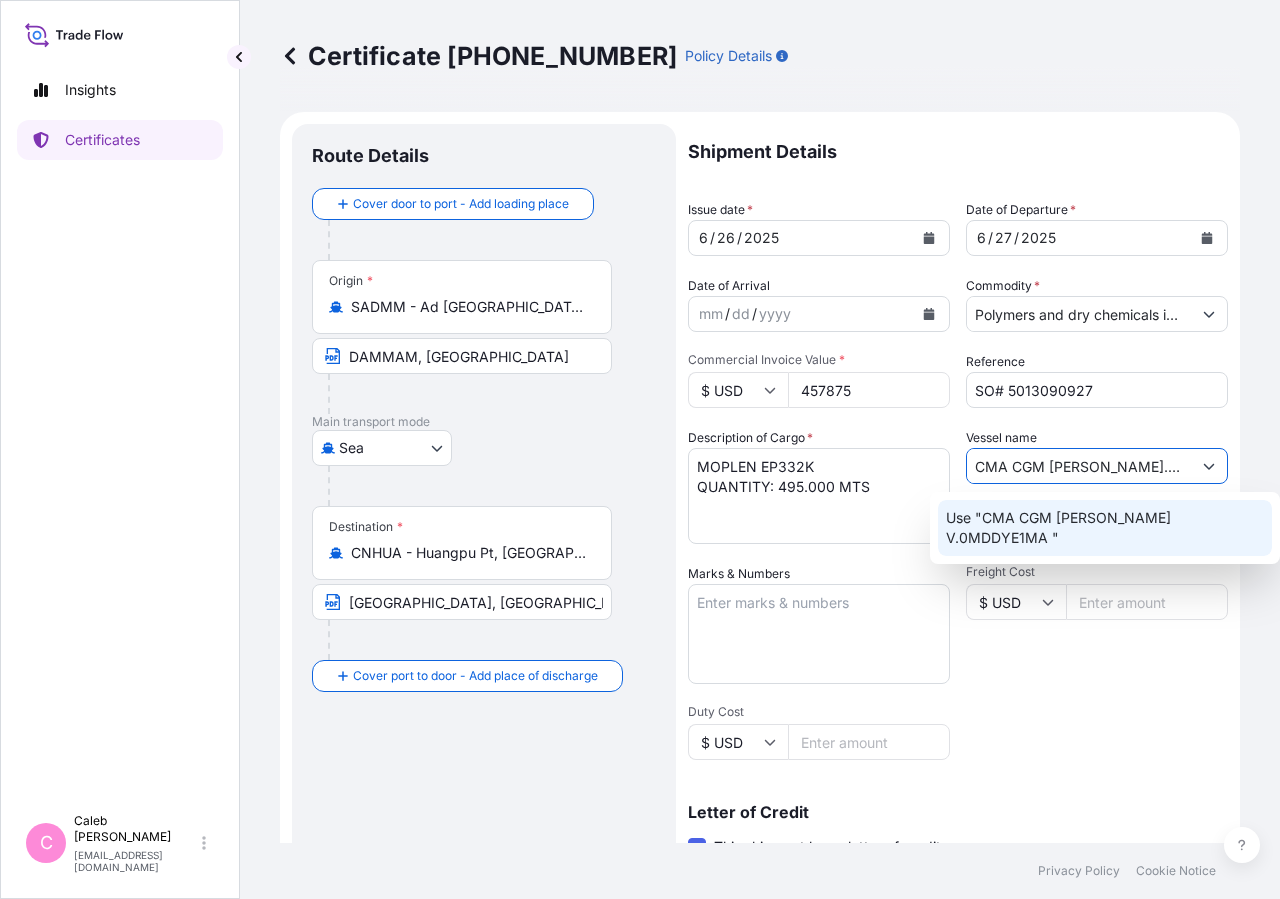 scroll, scrollTop: 442, scrollLeft: 0, axis: vertical 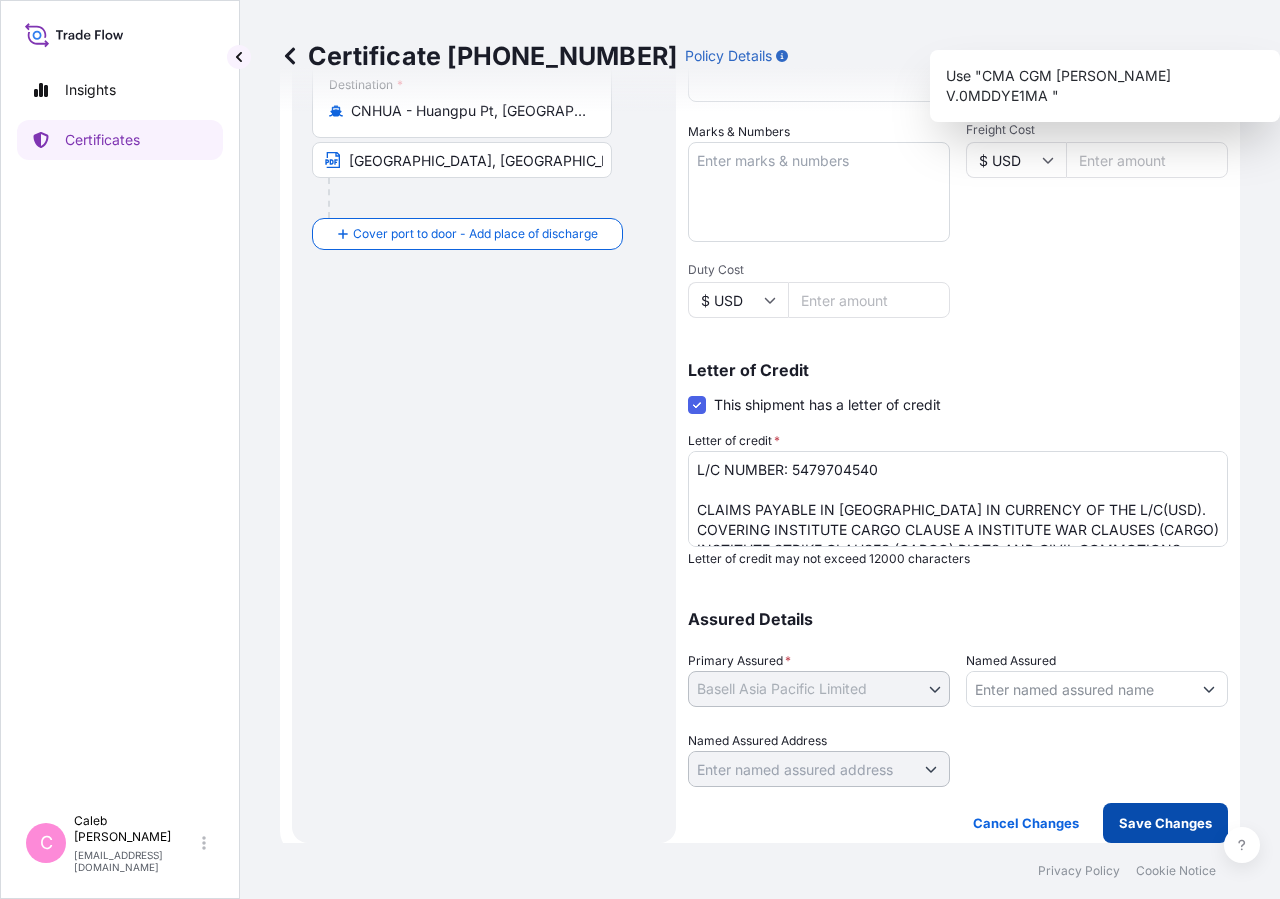 type on "CMA CGM [PERSON_NAME].0MDDYE1MA" 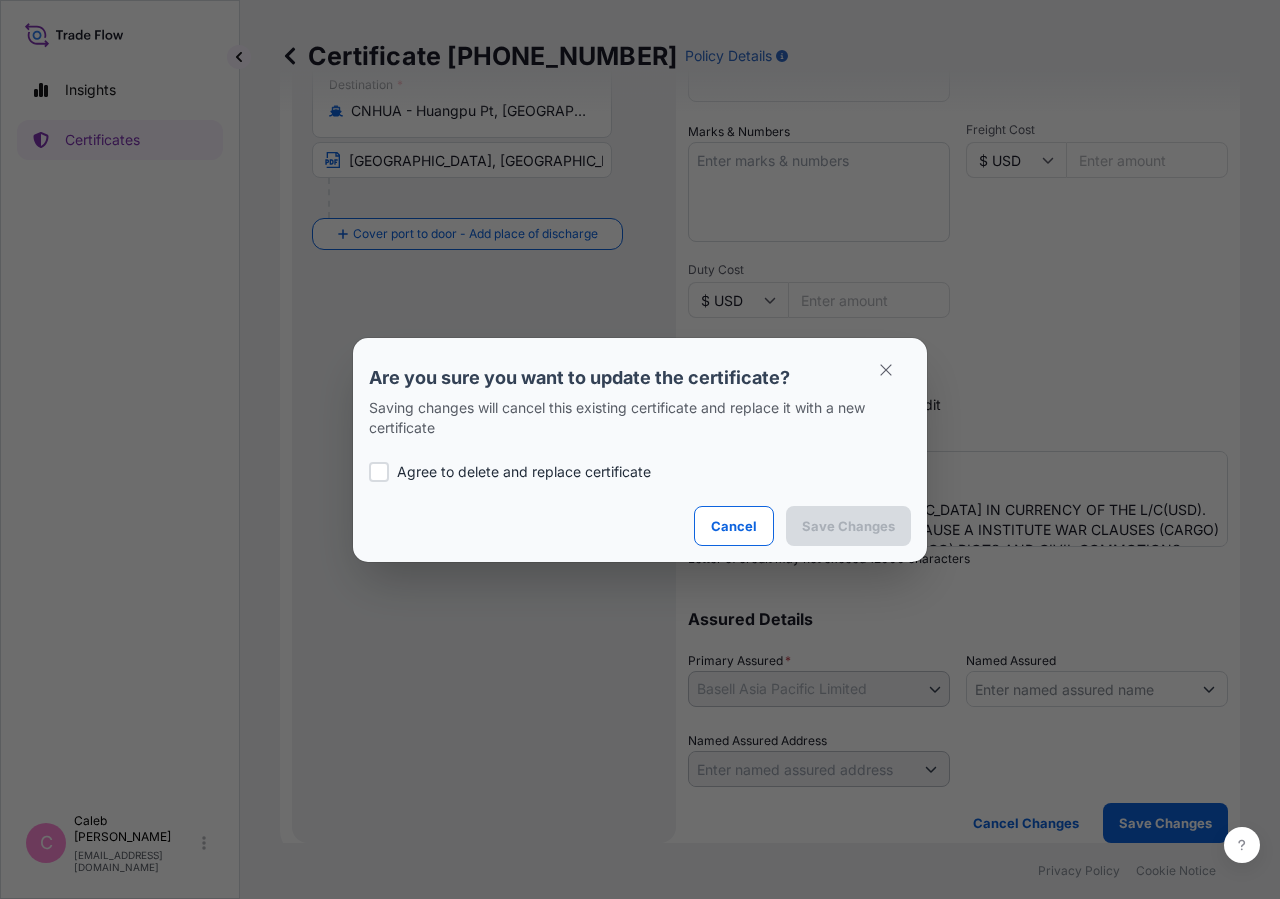 click on "Are you sure you want to update the certificate? Saving changes will cancel this existing certificate and replace it with a new certificate Agree to delete and replace certificate Cancel Save Changes" at bounding box center (640, 450) 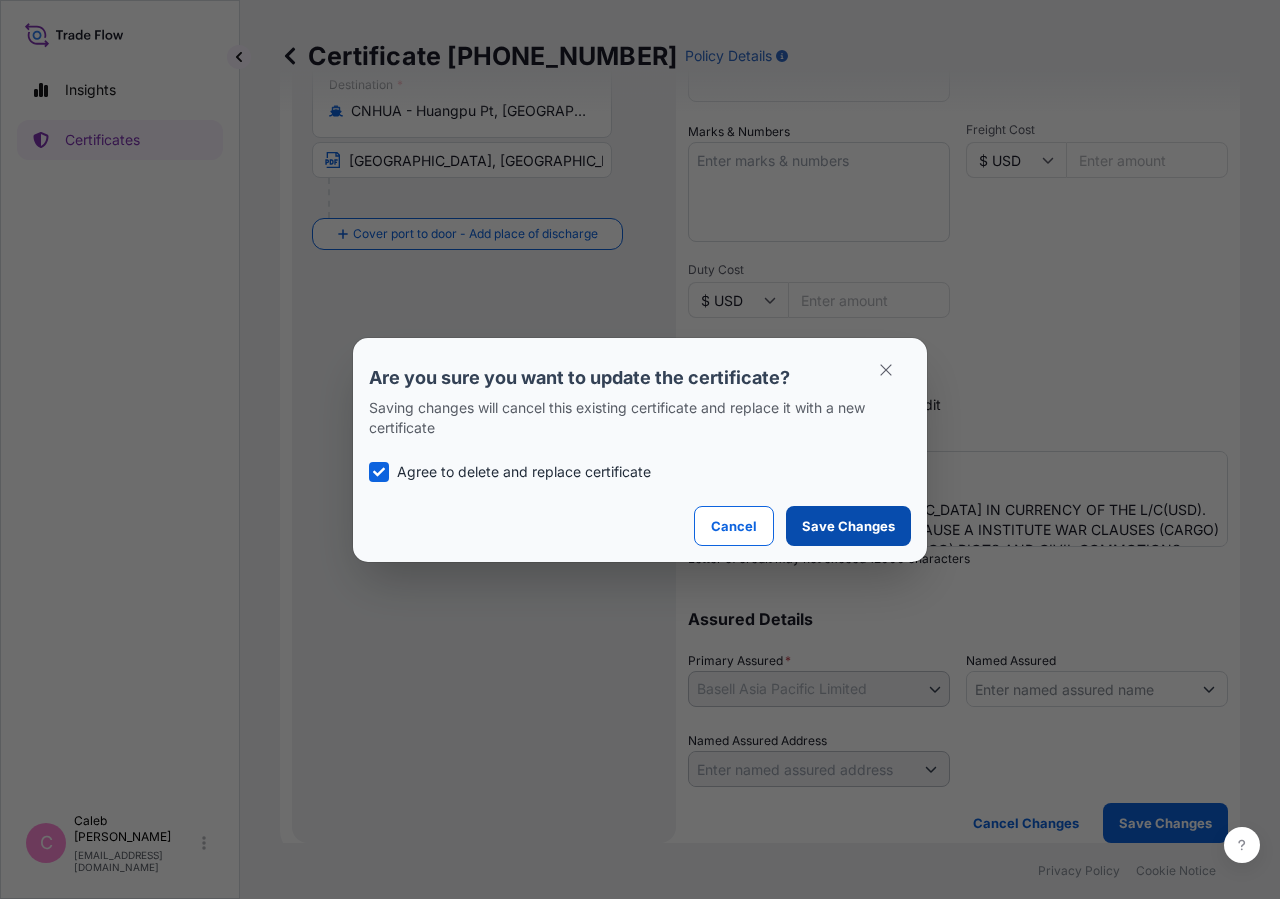 click on "Save Changes" at bounding box center (848, 526) 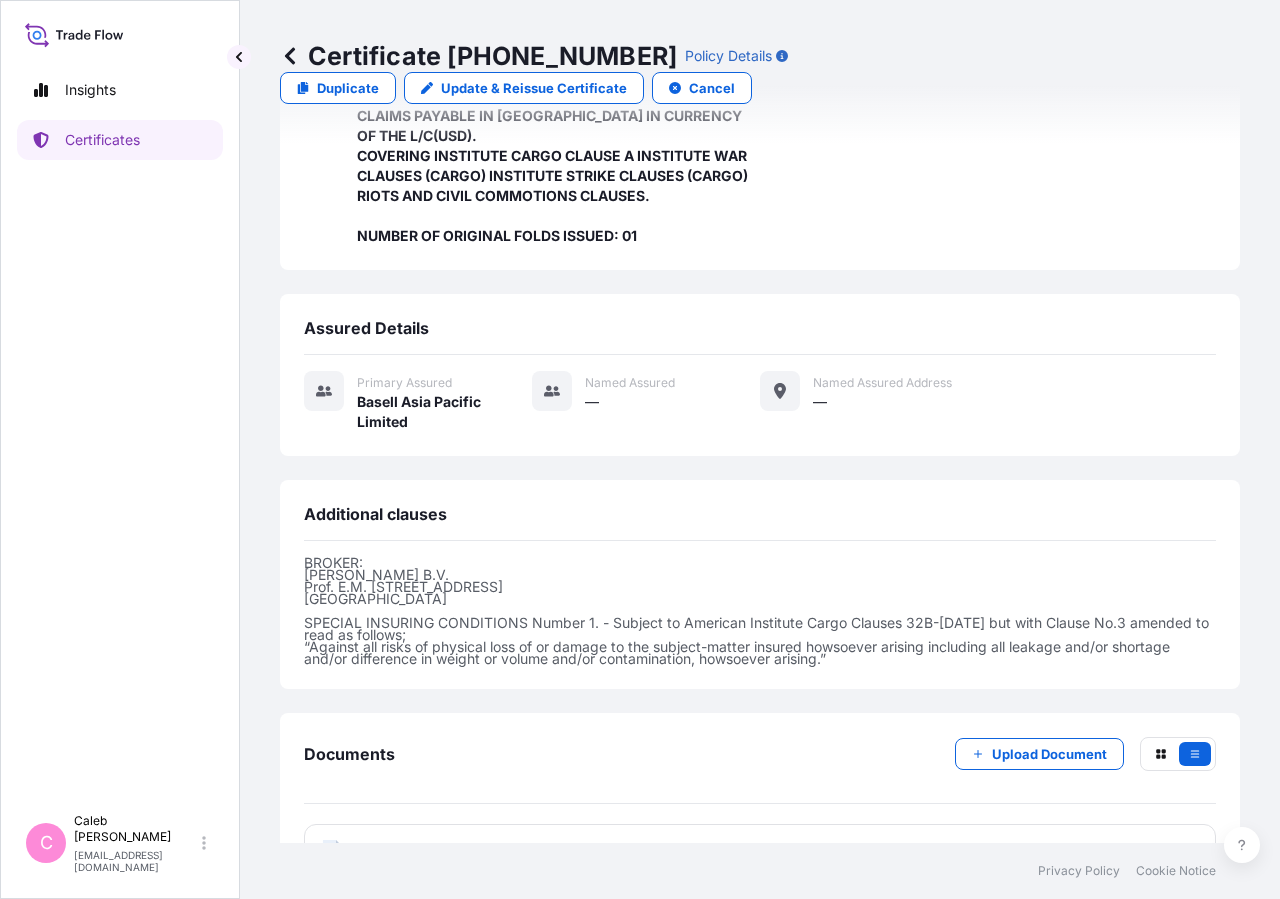 scroll, scrollTop: 598, scrollLeft: 0, axis: vertical 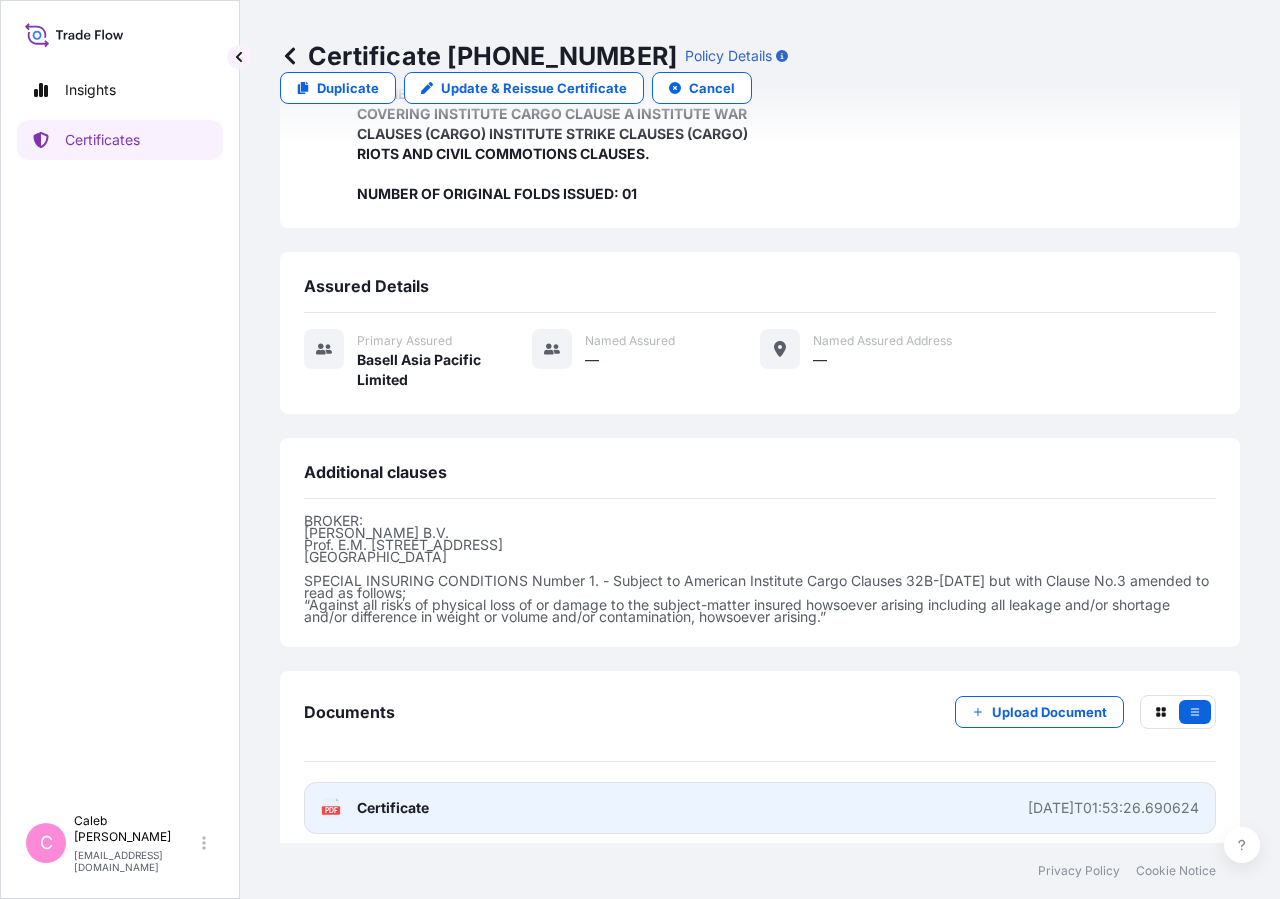click on "Certificate" at bounding box center (393, 808) 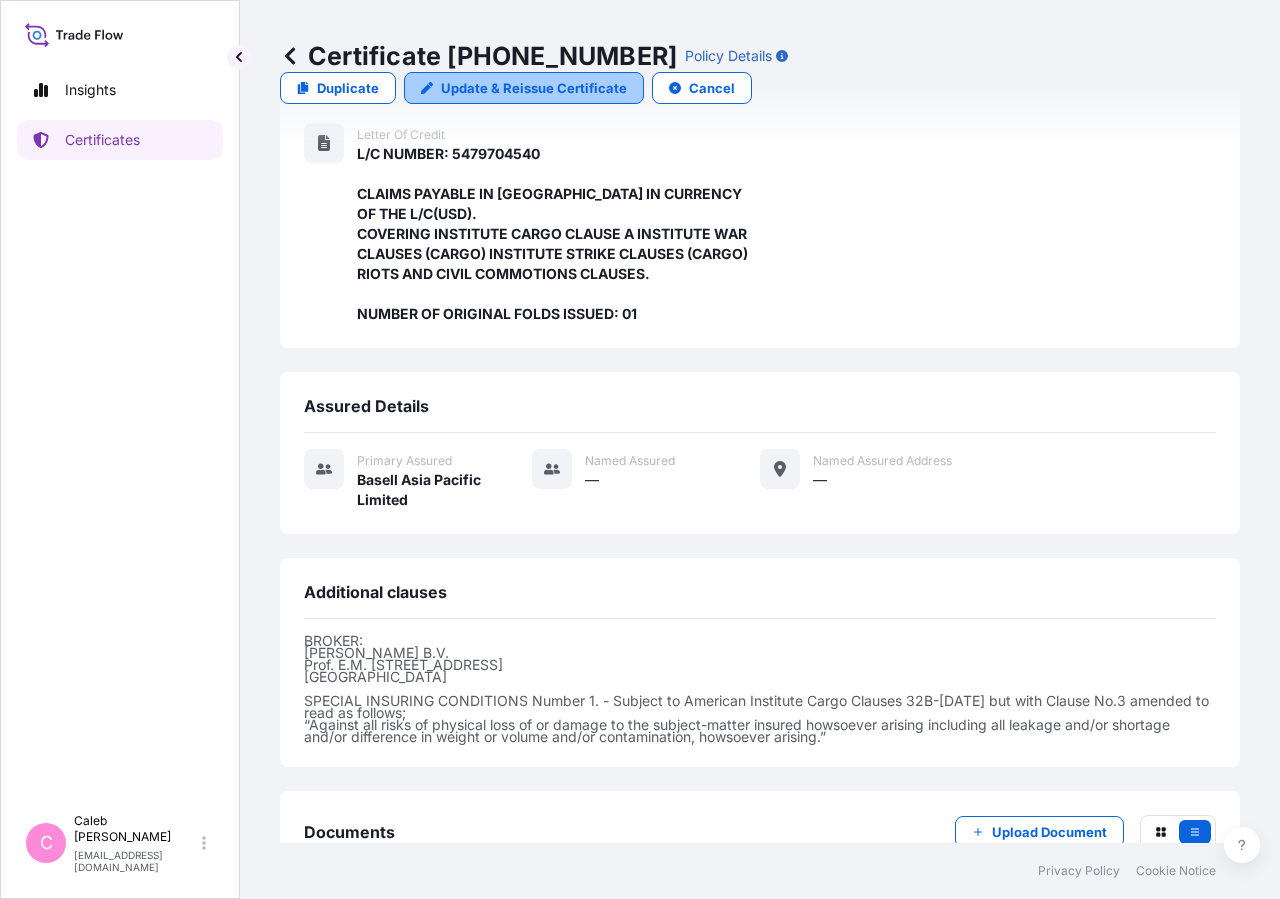 click on "Update & Reissue Certificate" at bounding box center [524, 88] 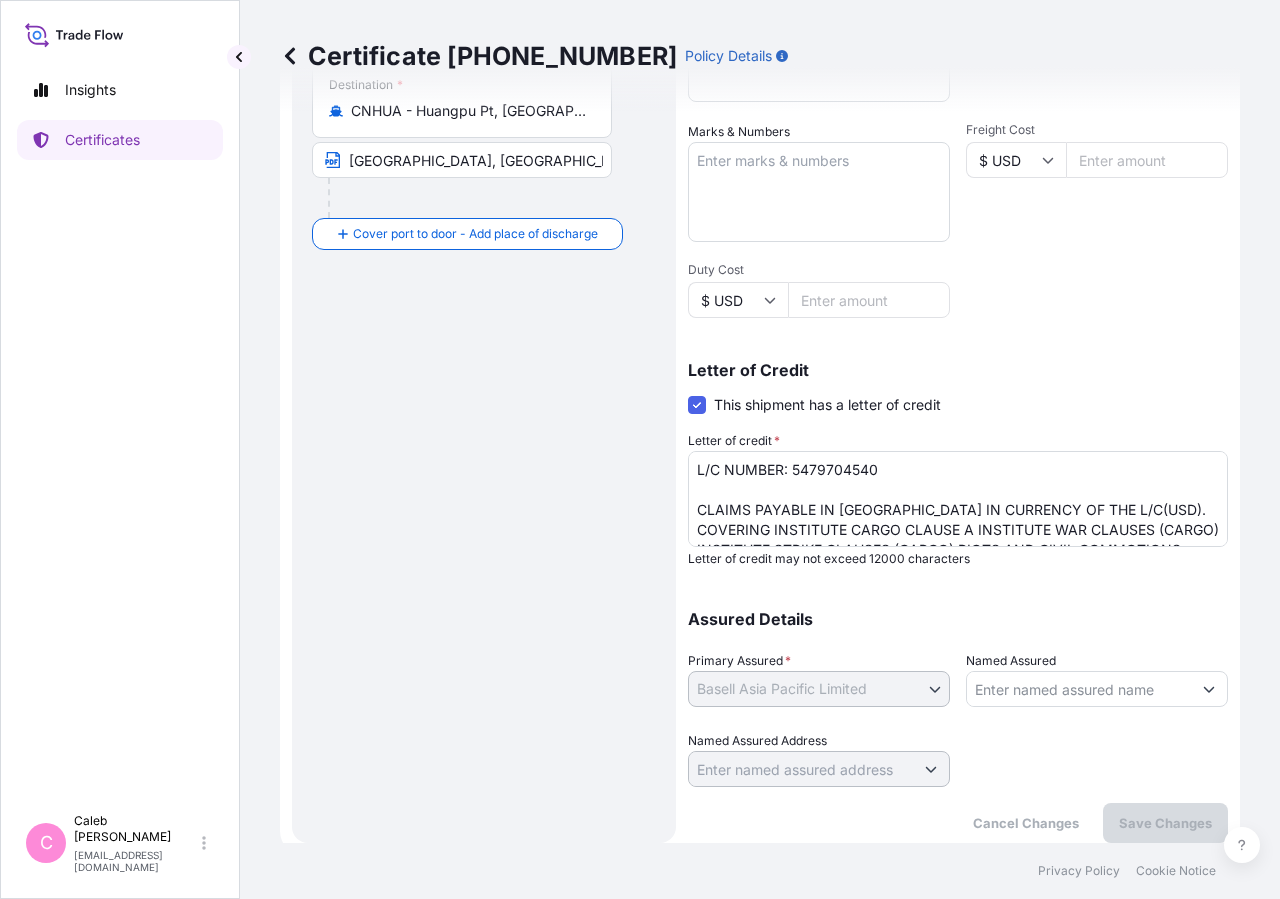 scroll, scrollTop: 0, scrollLeft: 0, axis: both 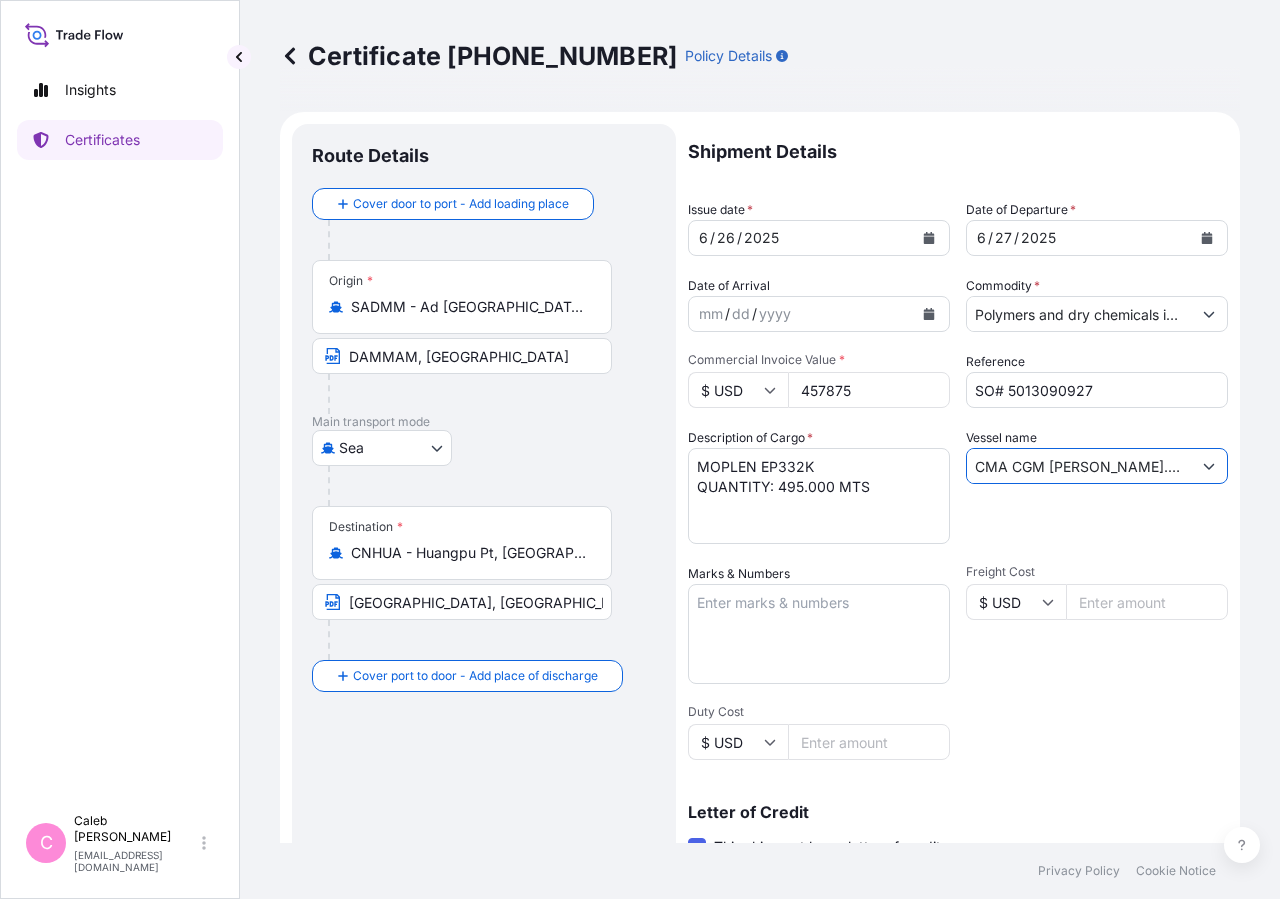 click on "CMA CGM [PERSON_NAME].0MDDYE1MA" at bounding box center (1079, 466) 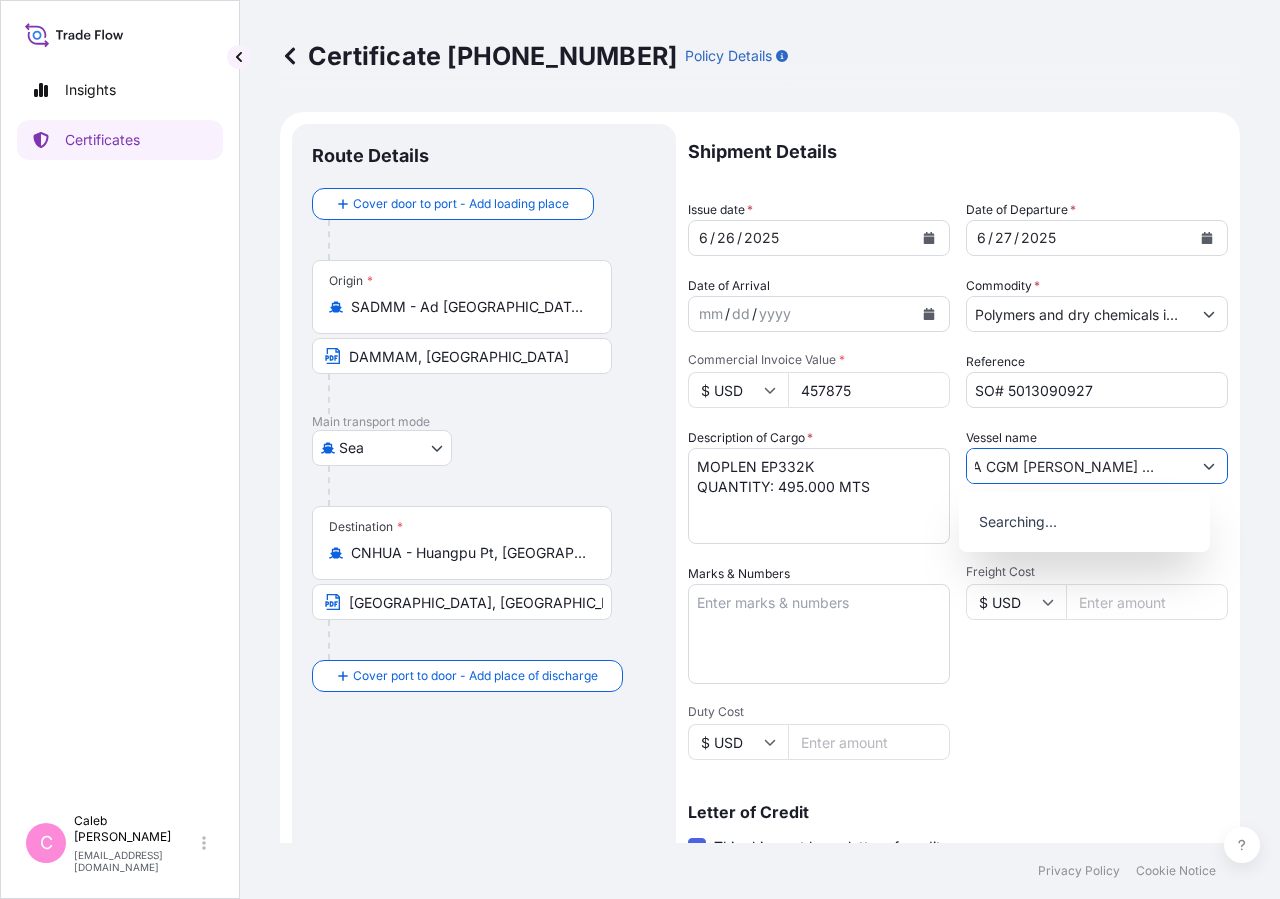 scroll, scrollTop: 0, scrollLeft: 30, axis: horizontal 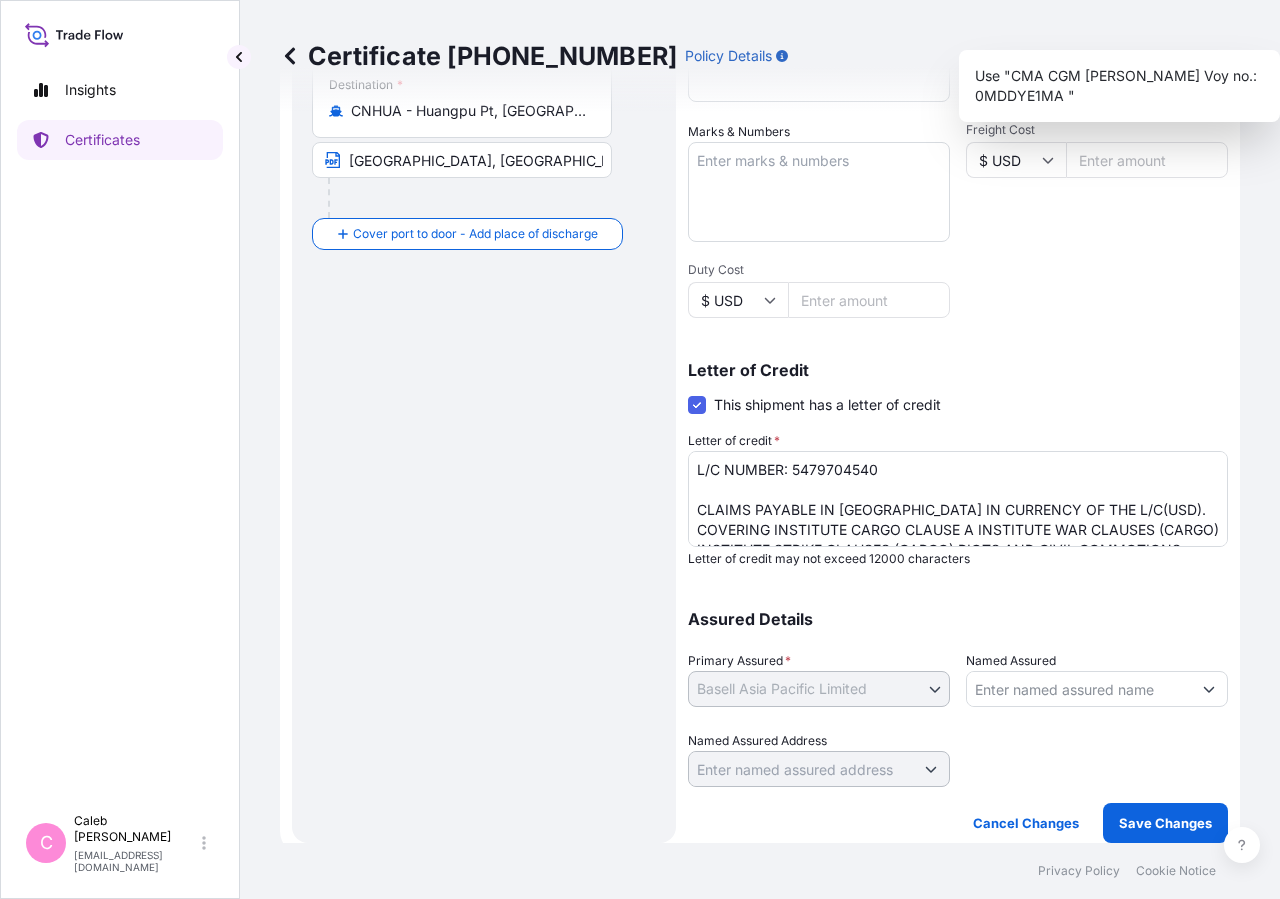 type on "CMA CGM [PERSON_NAME] Voy no.: 0MDDYE1MA" 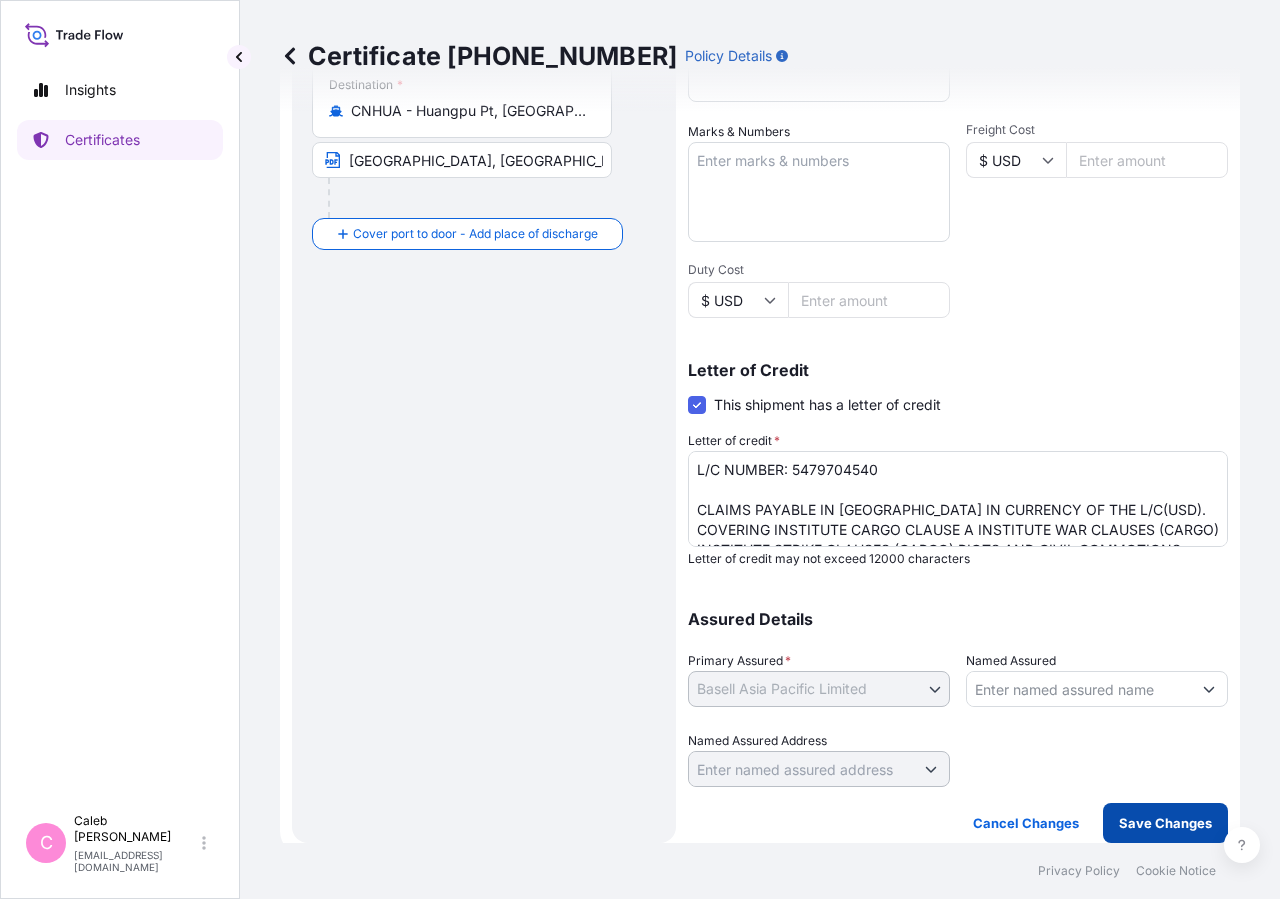 click on "Save Changes" at bounding box center (1165, 823) 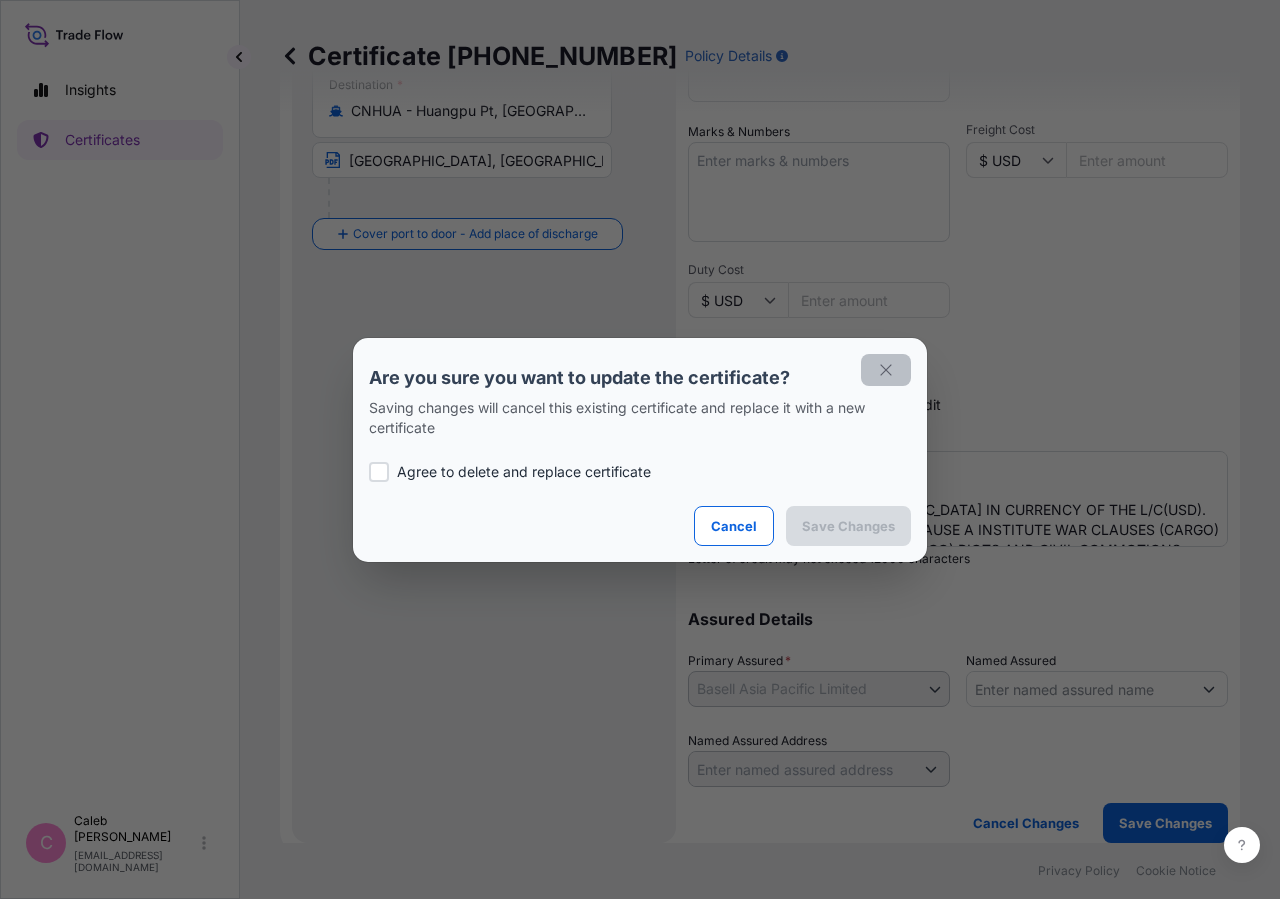 click at bounding box center [886, 370] 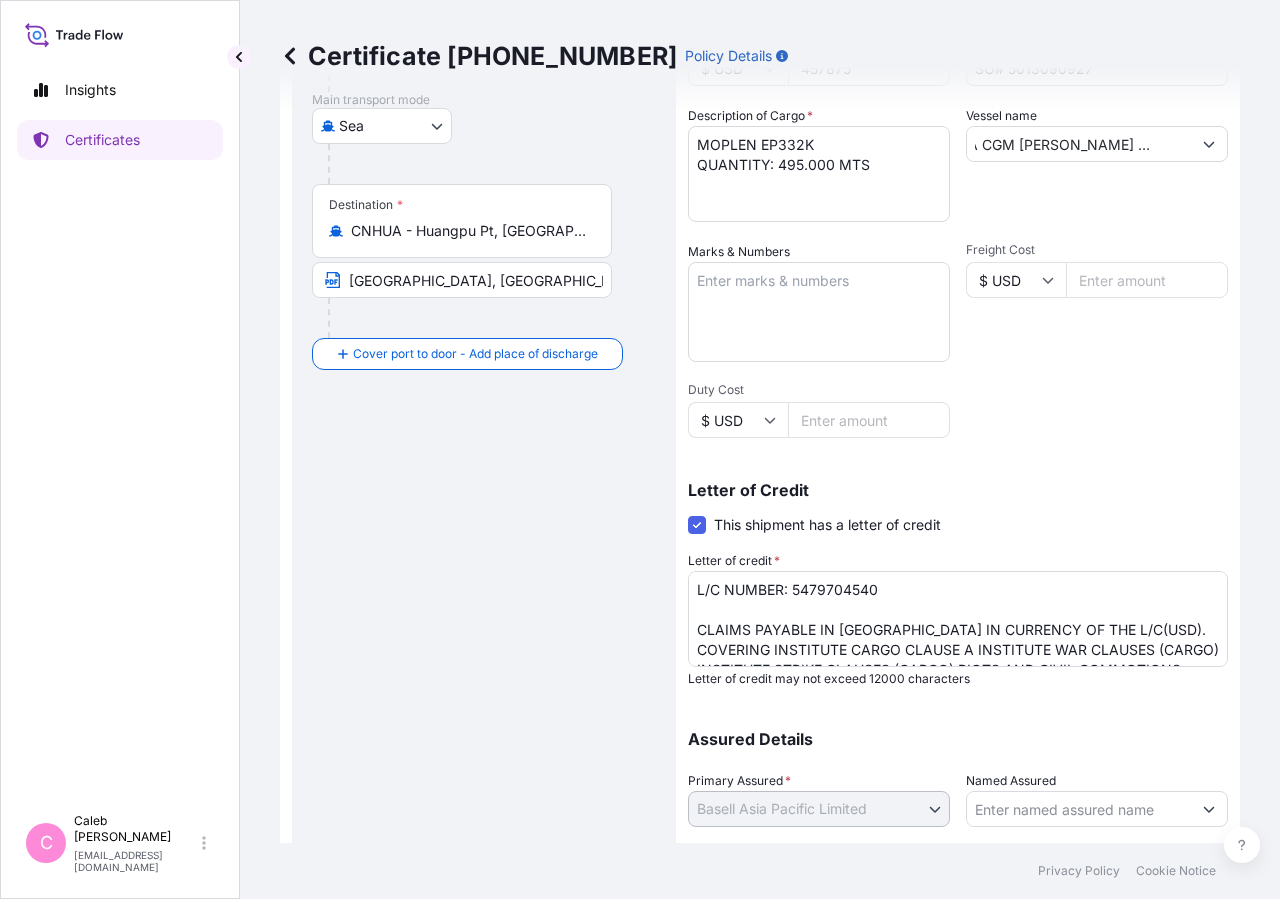scroll, scrollTop: 0, scrollLeft: 0, axis: both 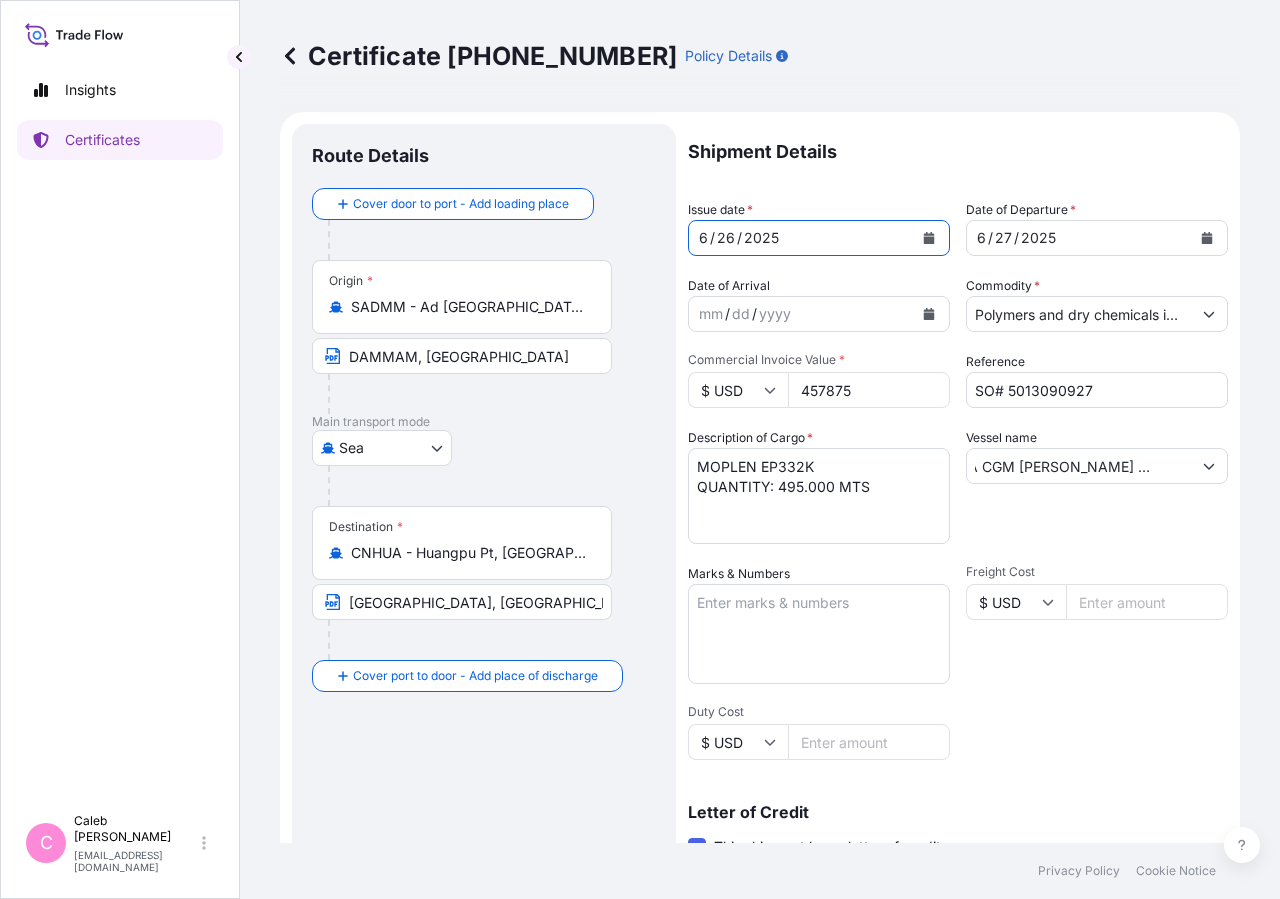click at bounding box center [929, 238] 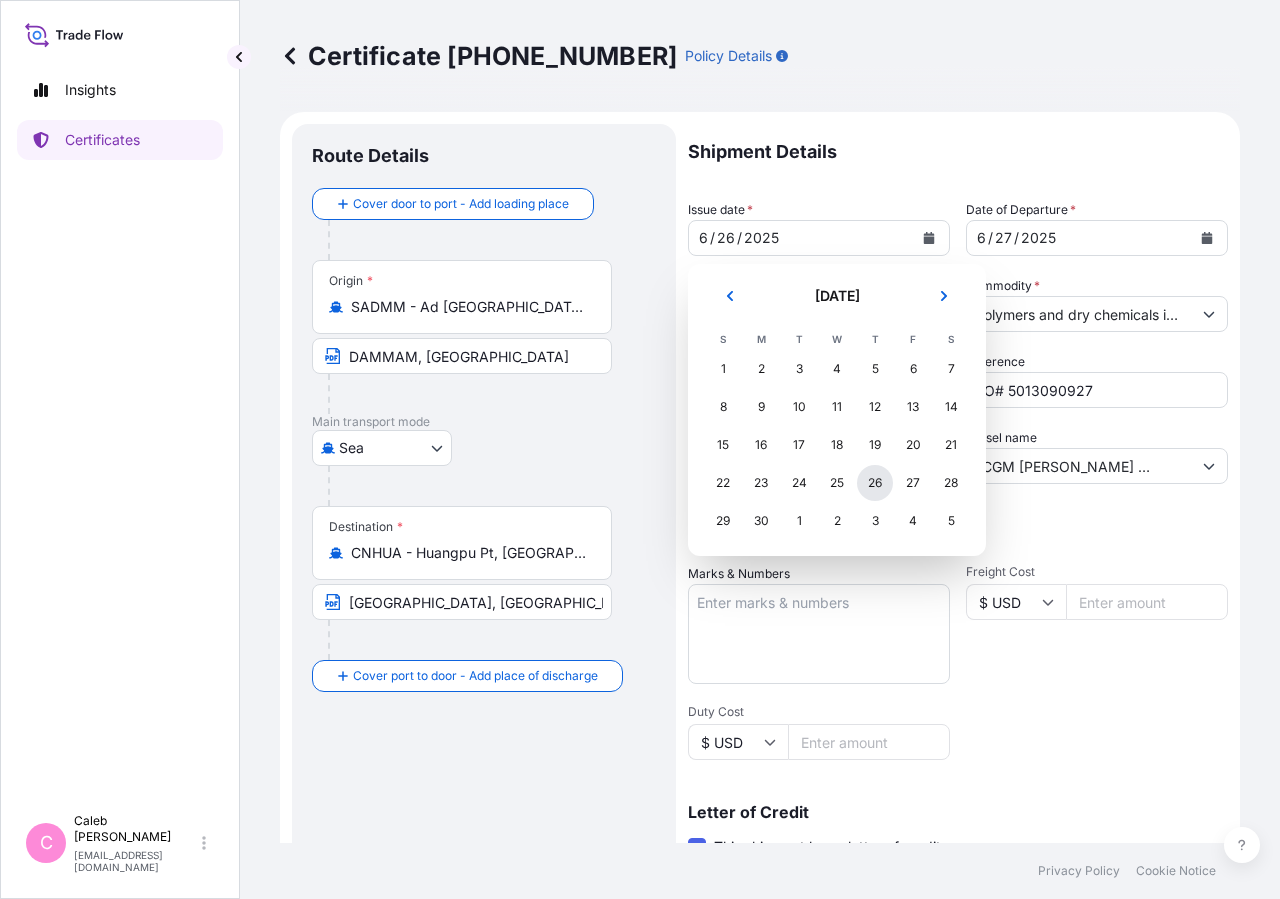 click on "26" at bounding box center (875, 483) 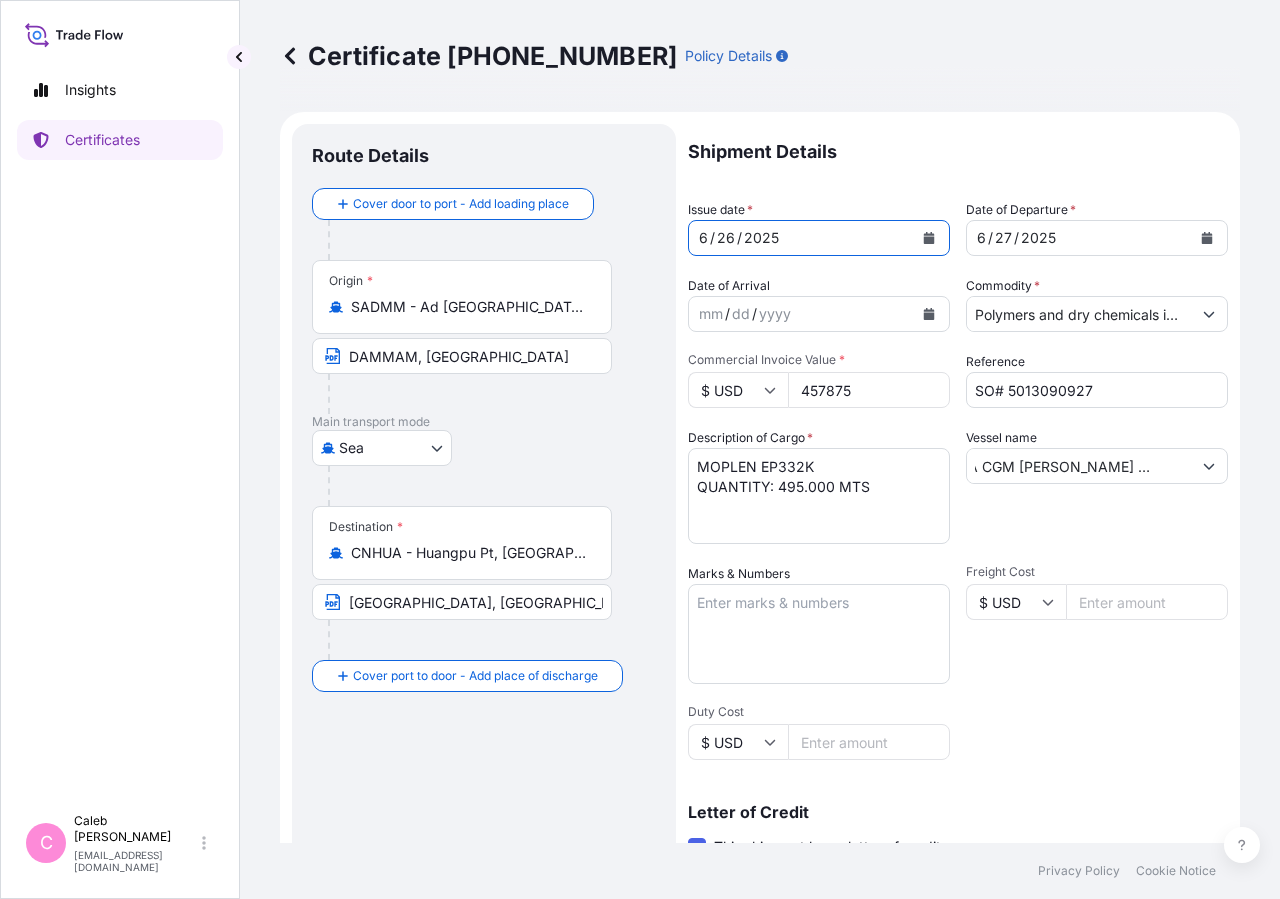 click on "Freight Cost   $ USD" at bounding box center [1097, 624] 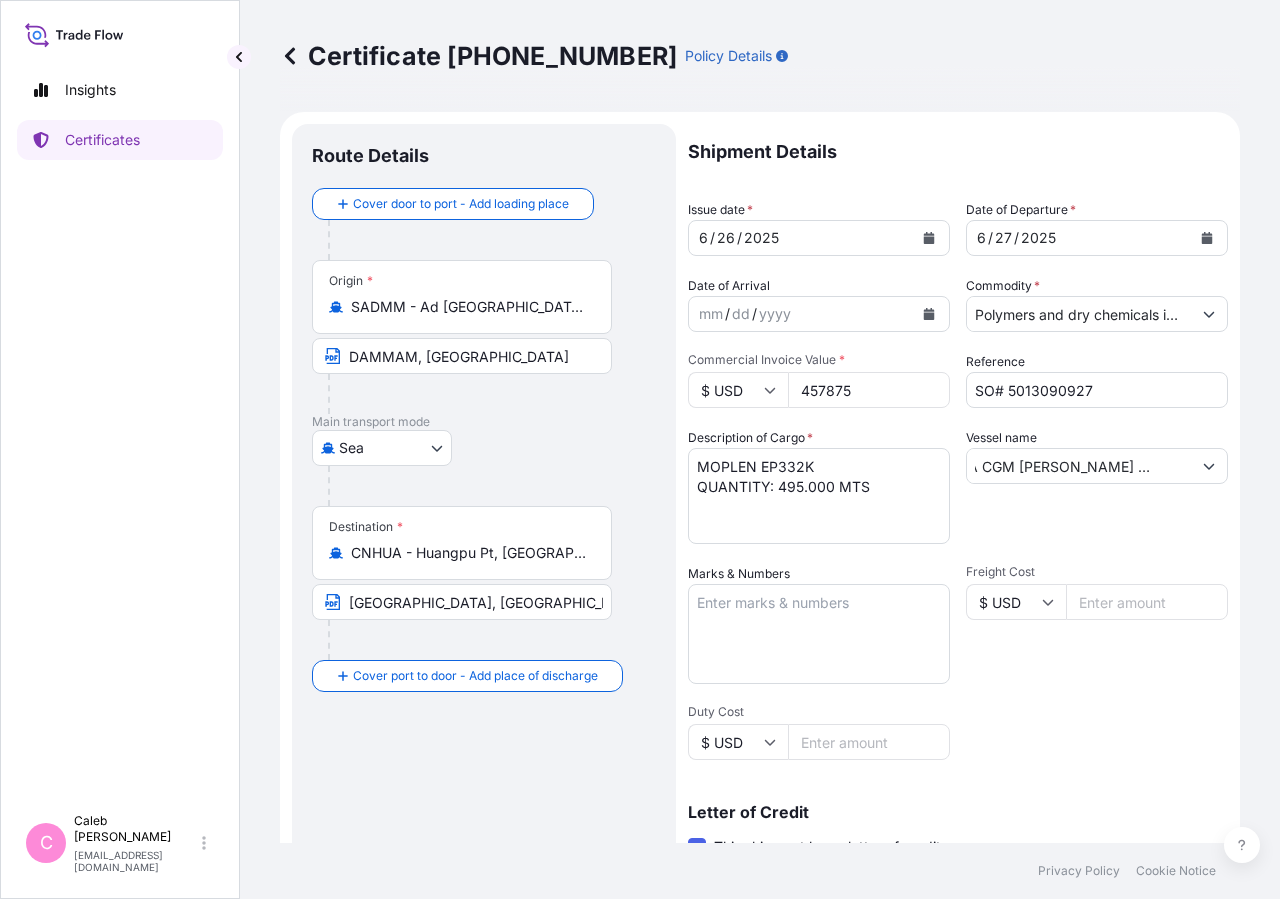 scroll, scrollTop: 442, scrollLeft: 0, axis: vertical 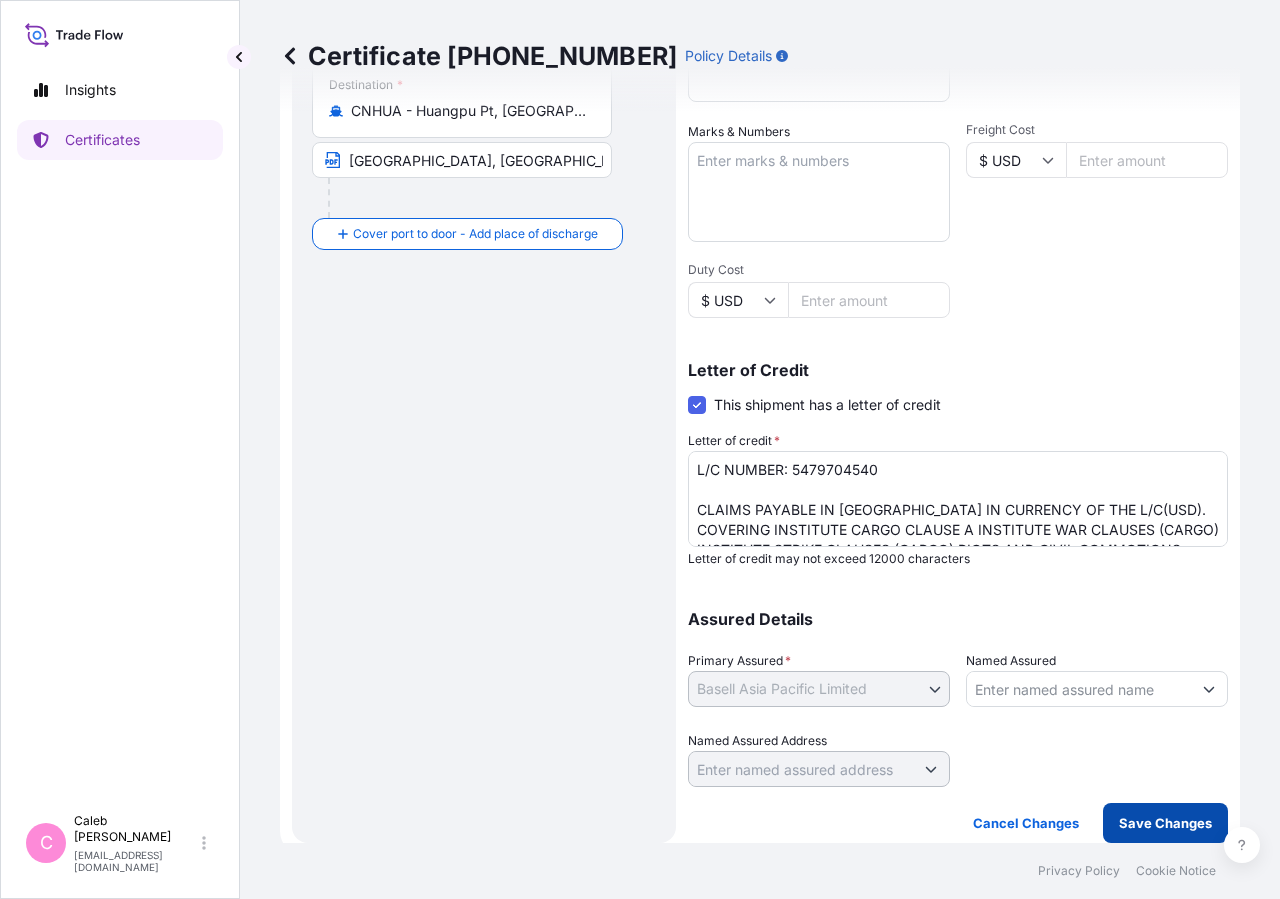 click on "Save Changes" at bounding box center [1165, 823] 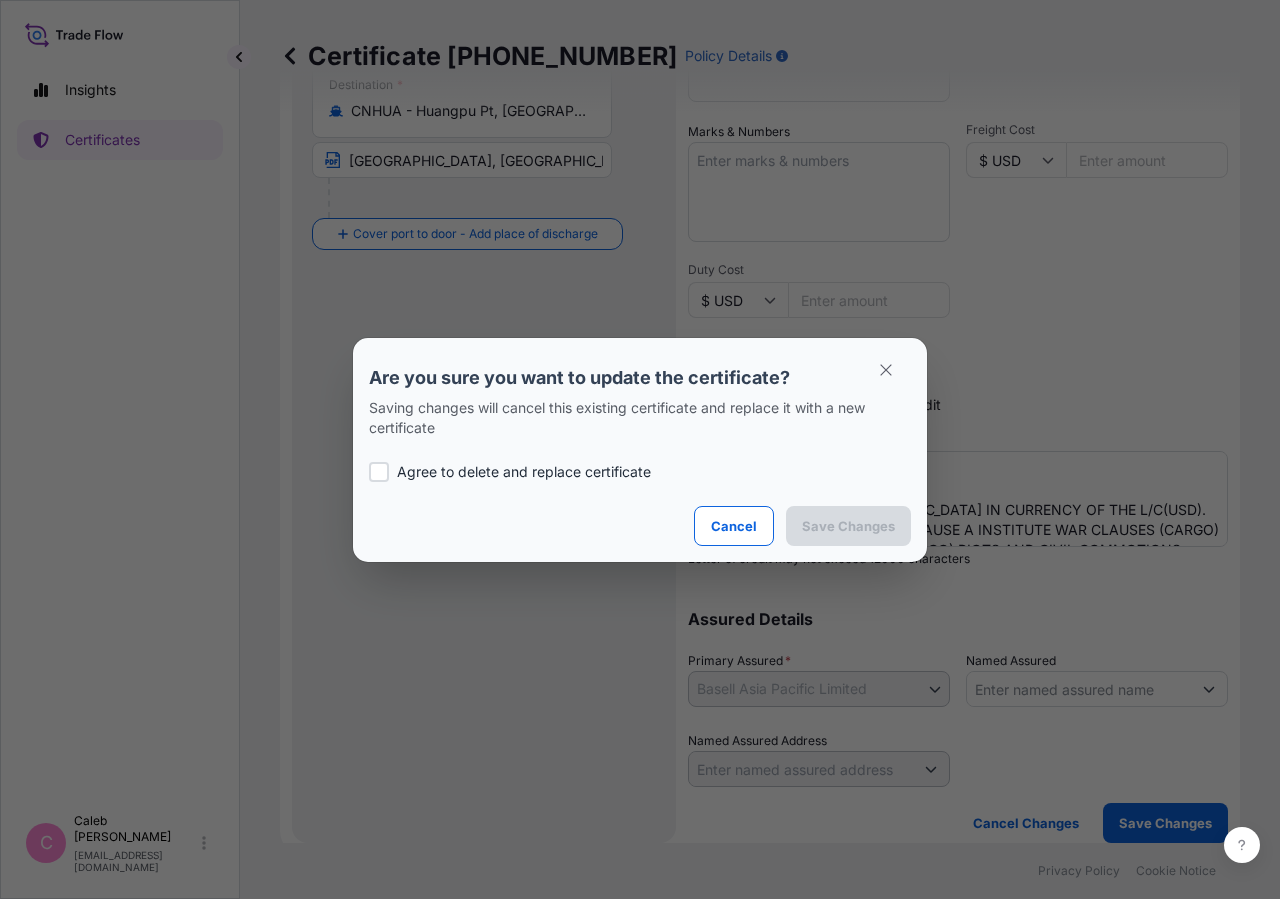 click on "Agree to delete and replace certificate" at bounding box center [640, 472] 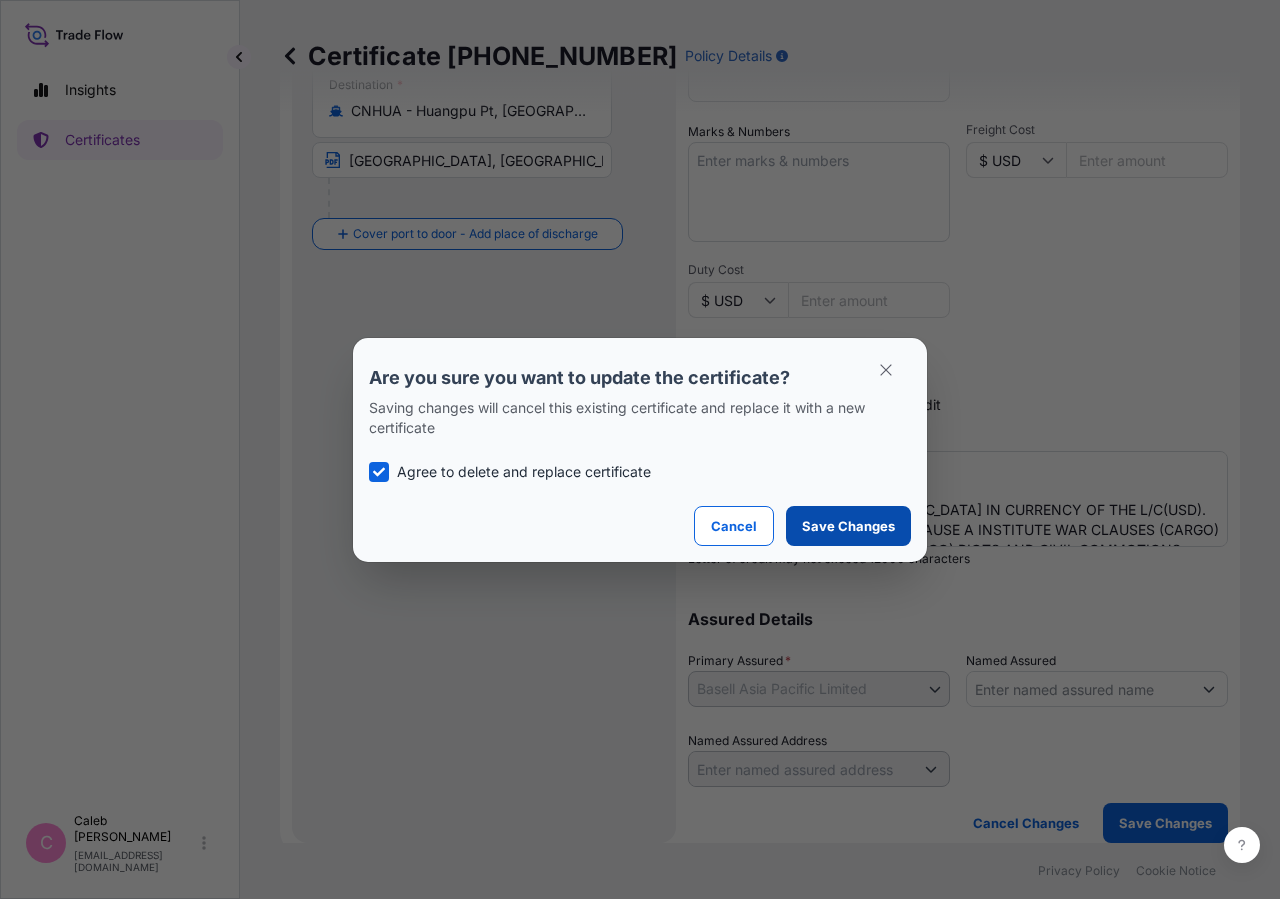 click on "Save Changes" at bounding box center (848, 526) 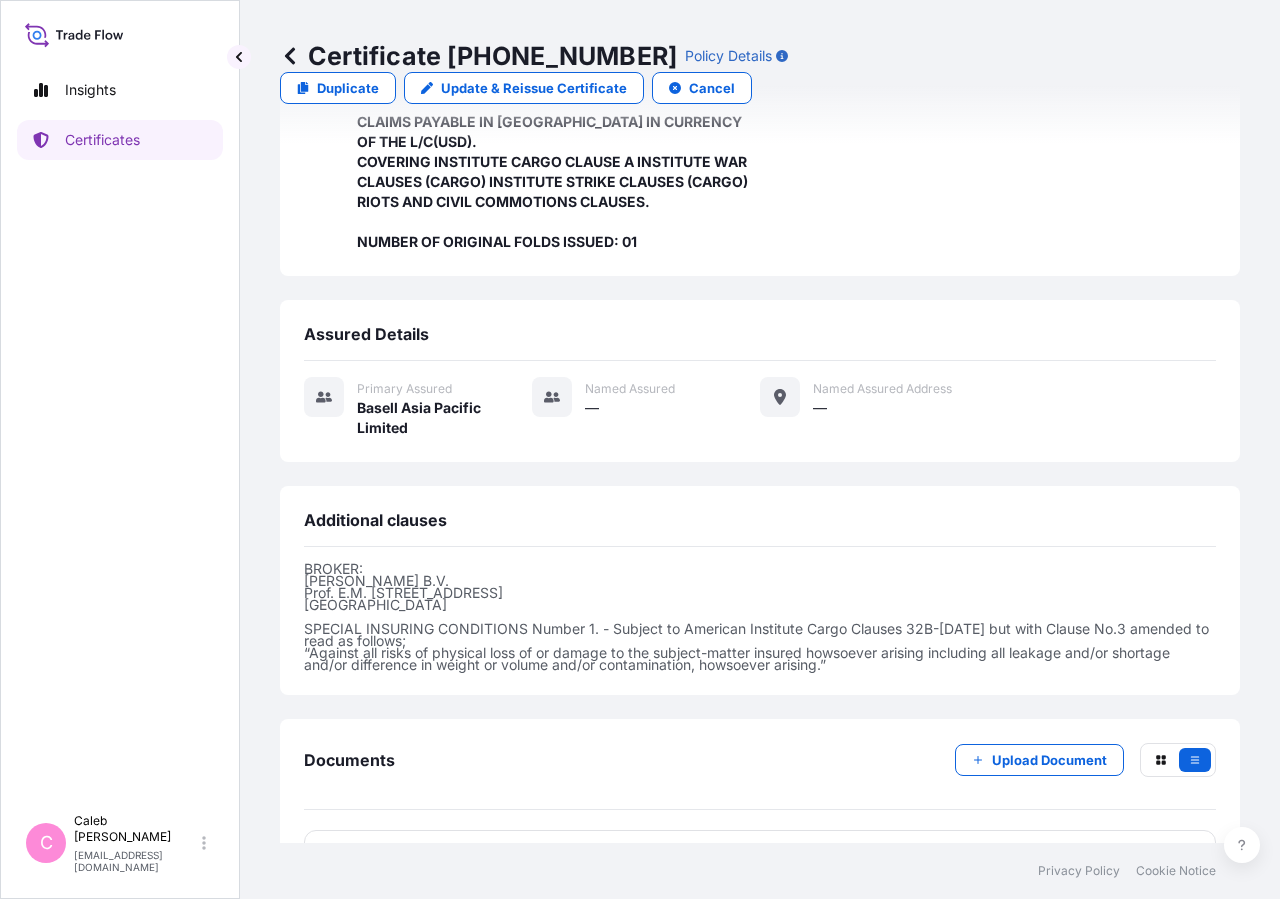 scroll, scrollTop: 598, scrollLeft: 0, axis: vertical 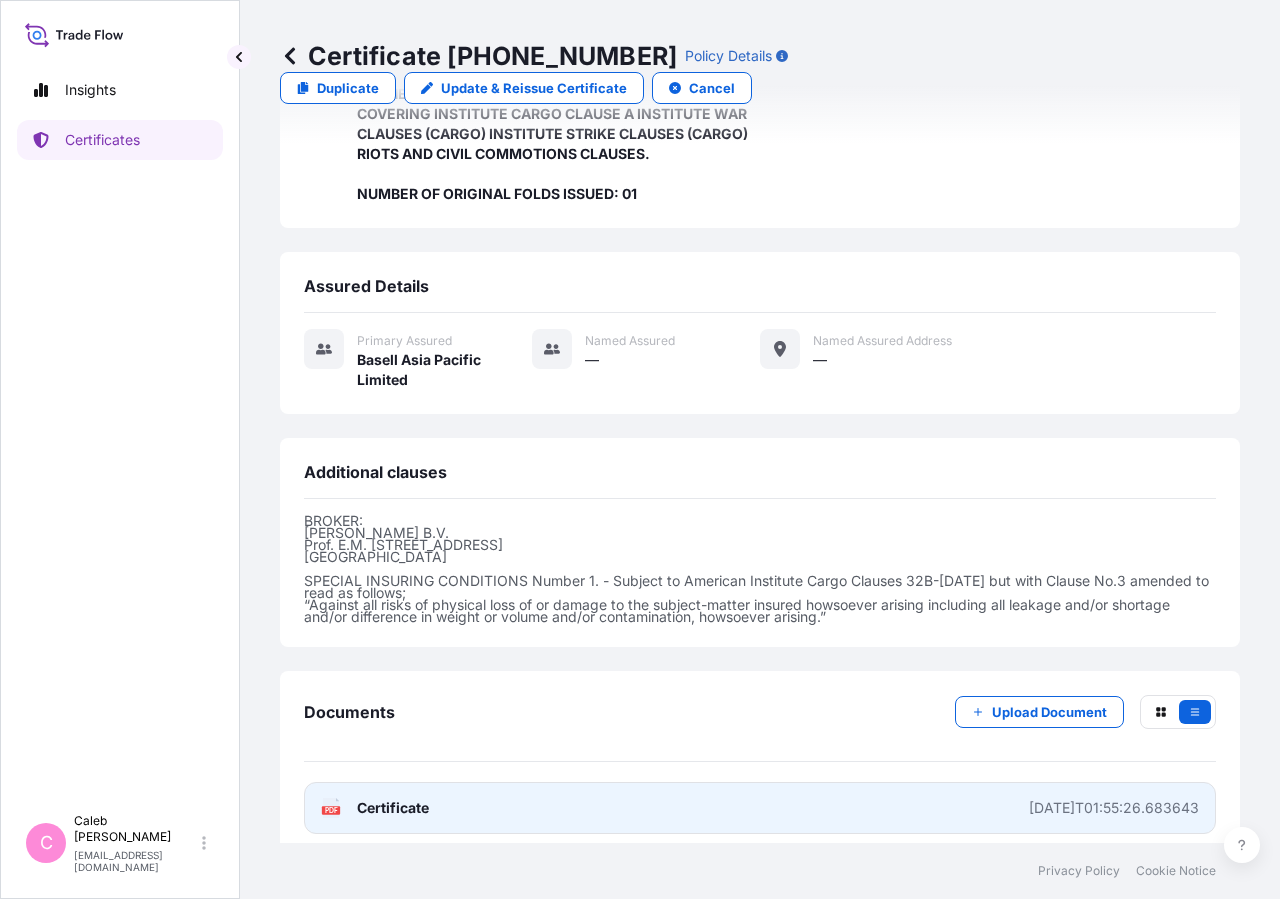 click on "Certificate" at bounding box center [393, 808] 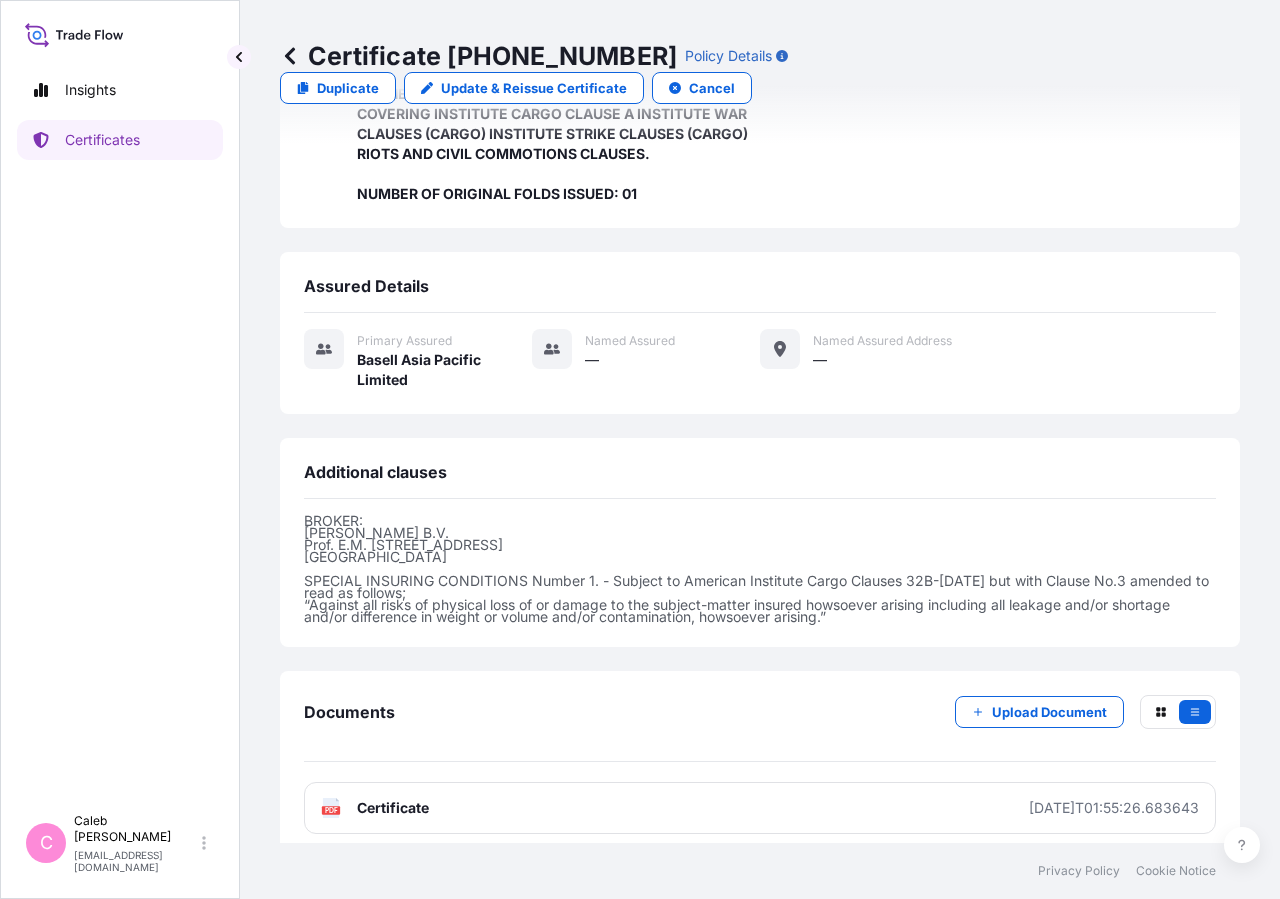 scroll, scrollTop: 0, scrollLeft: 0, axis: both 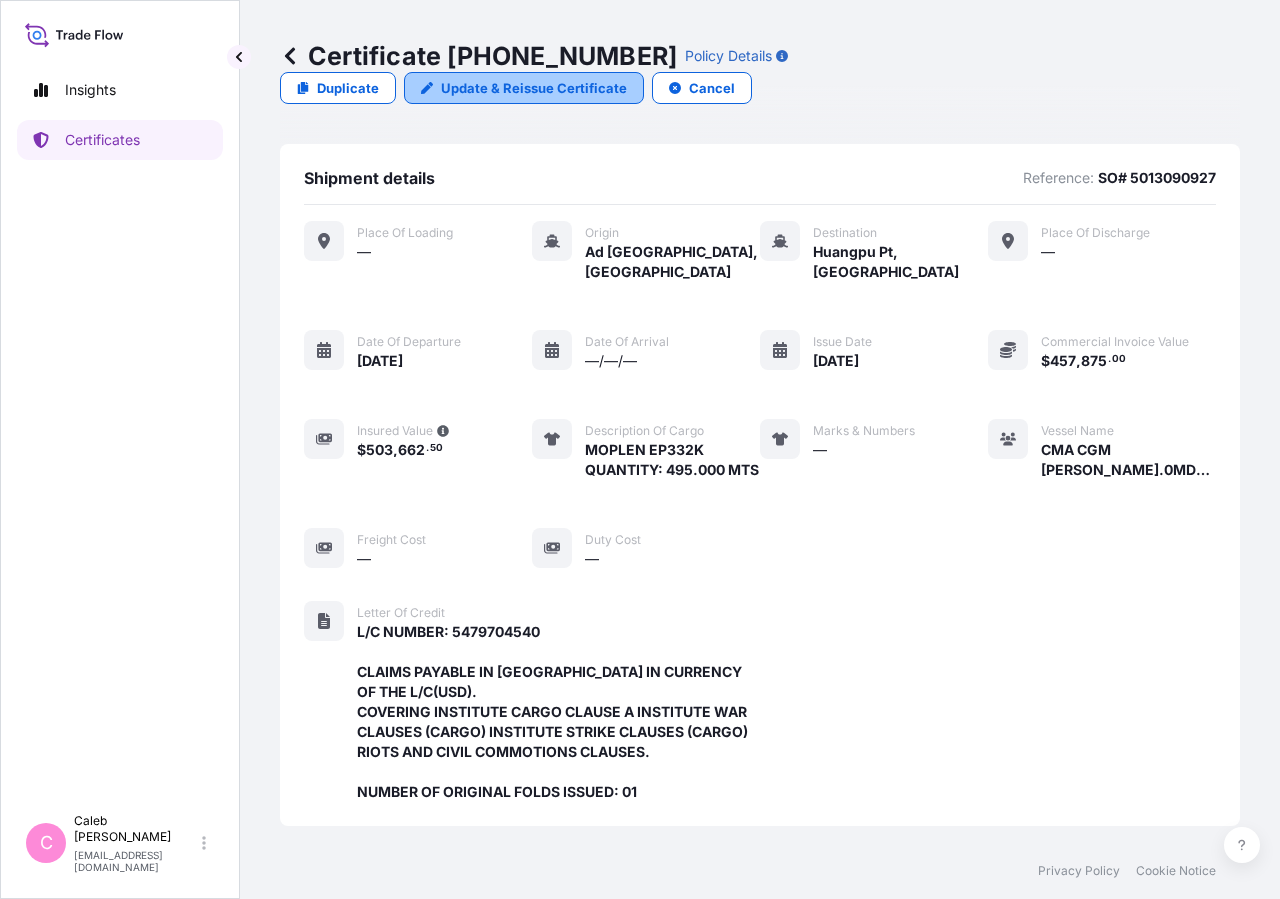 click on "Update & Reissue Certificate" at bounding box center (534, 88) 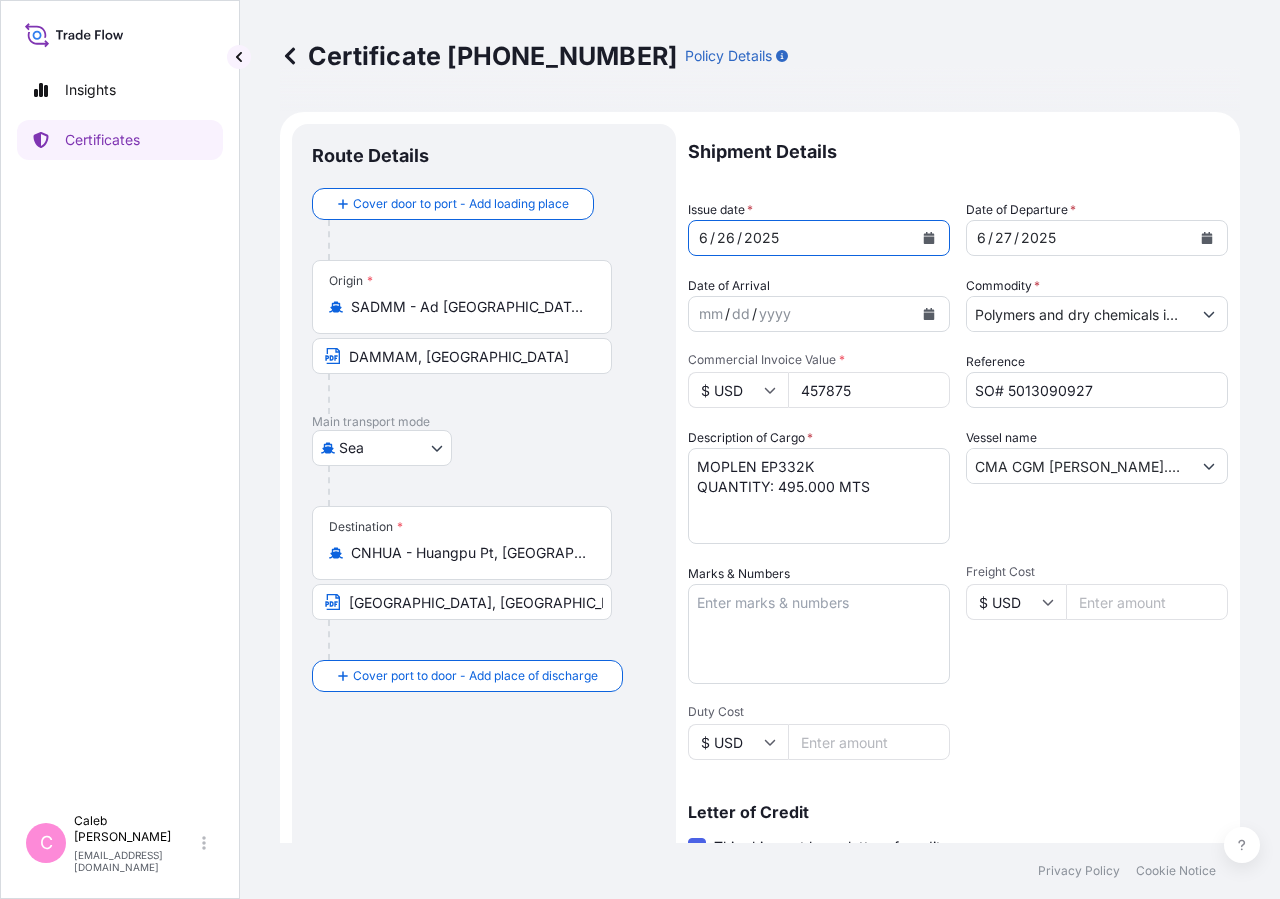 click 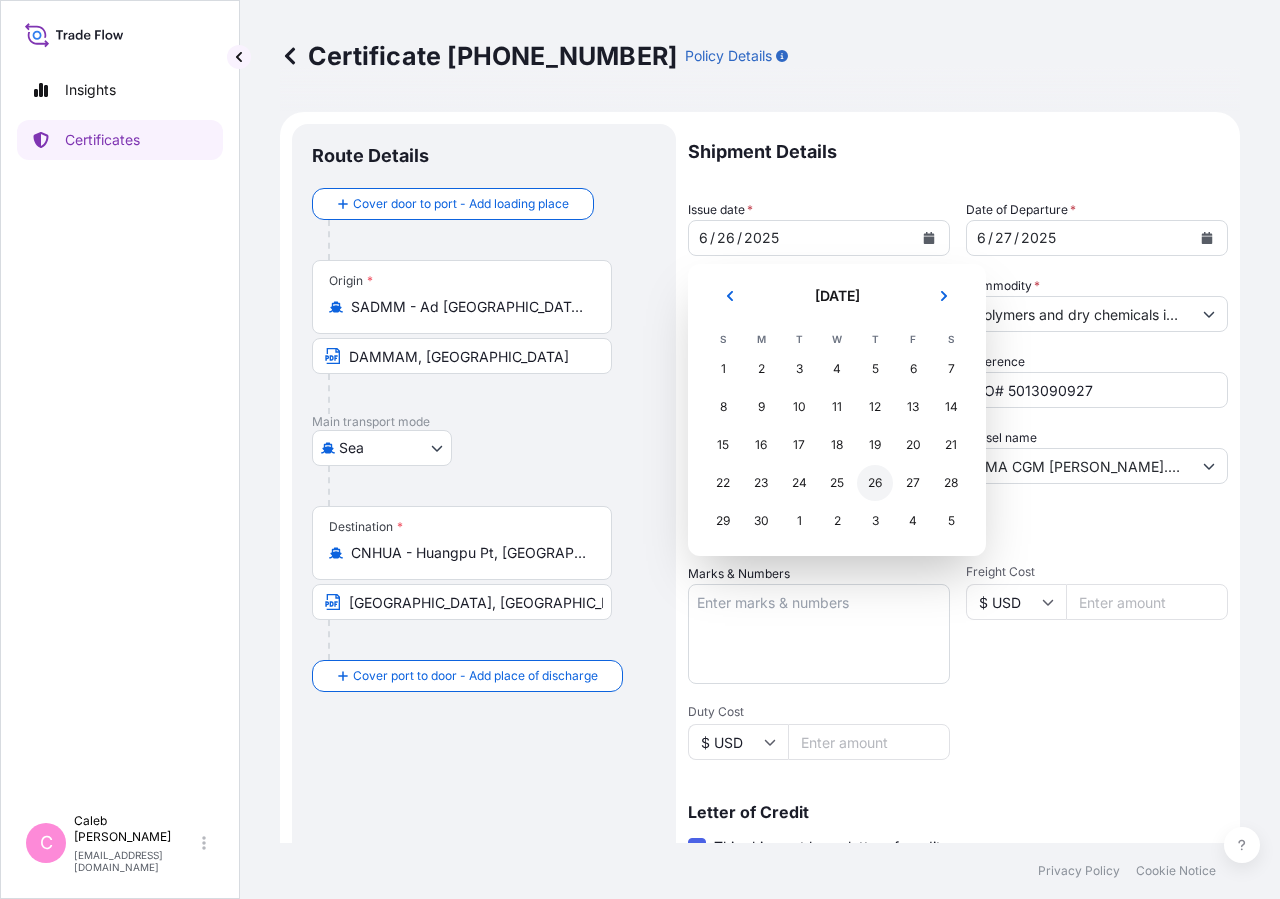 click on "26" at bounding box center (875, 483) 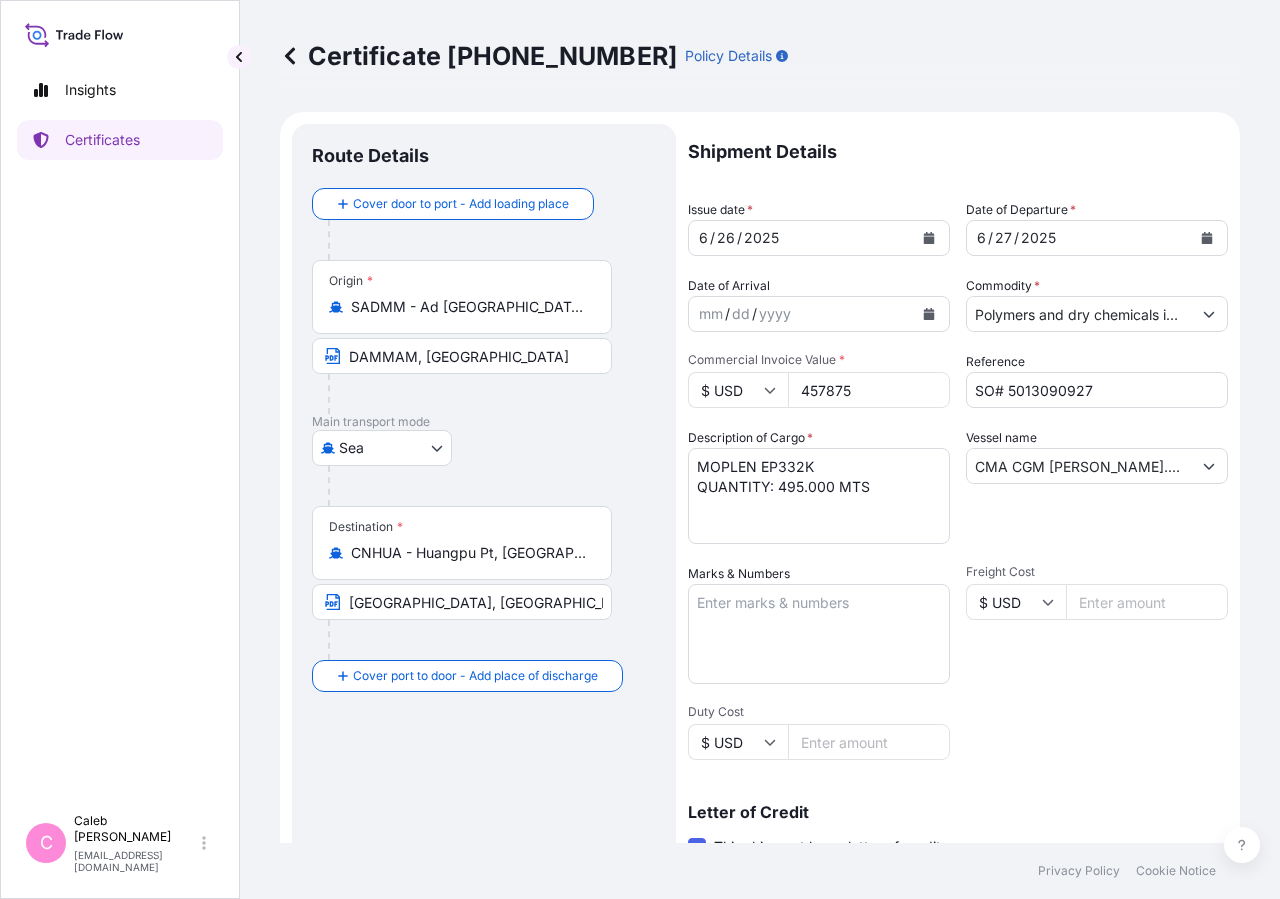 click on "Shipment Details Issue date * [DATE] Date of Departure * [DATE] Date of Arrival mm / dd / yyyy Commodity * Polymers and dry chemicals in bulk Packing Category Commercial Invoice Value    * $ USD 457875 Reference SO# 5013090927 Description of Cargo * MOPLEN EP332K
QUANTITY: 495.000 MTS Vessel name CMA CGM [PERSON_NAME] V.0MDDYE1MA Marks & Numbers Freight Cost   $ USD Duty Cost   $ USD Letter of Credit This shipment has a letter of credit Letter of credit * L/C NUMBER: 5479704540
CLAIMS PAYABLE IN [GEOGRAPHIC_DATA] IN CURRENCY OF THE L/C(USD).
COVERING INSTITUTE CARGO CLAUSE A INSTITUTE WAR CLAUSES (CARGO) INSTITUTE STRIKE CLAUSES (CARGO) RIOTS AND CIVIL COMMOTIONS CLAUSES.
NUMBER OF ORIGINAL FOLDS ISSUED: 01
Letter of credit may not exceed 12000 characters Assured Details Primary Assured * Basell Asia Pacific Limited Basell [PERSON_NAME] Polyolefins Sp. z o.o. Basell Asia Pacific Limited Named Assured Named Assured Address" at bounding box center (958, 676) 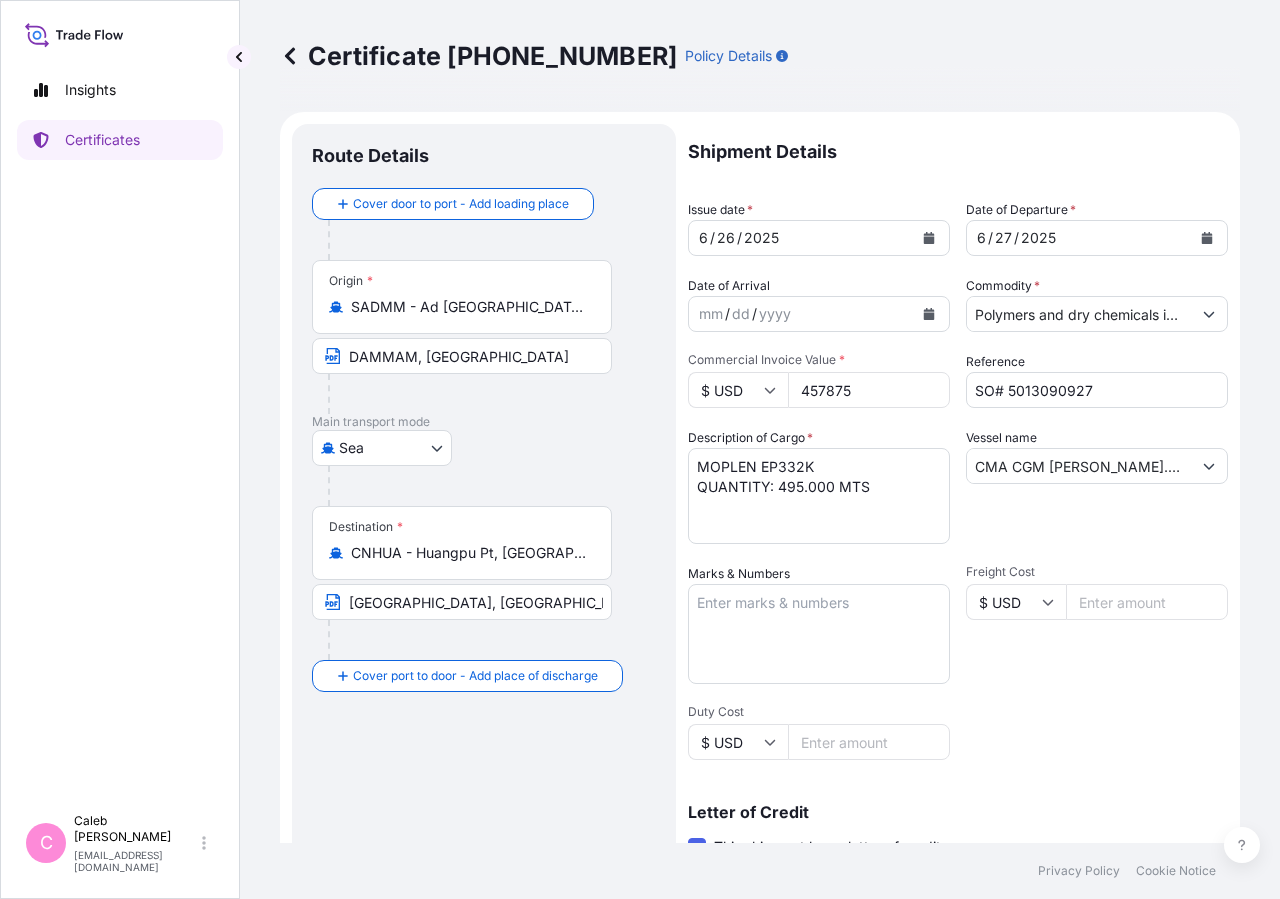 click on "CMA CGM [PERSON_NAME].0MDDYE1MA" at bounding box center (1079, 466) 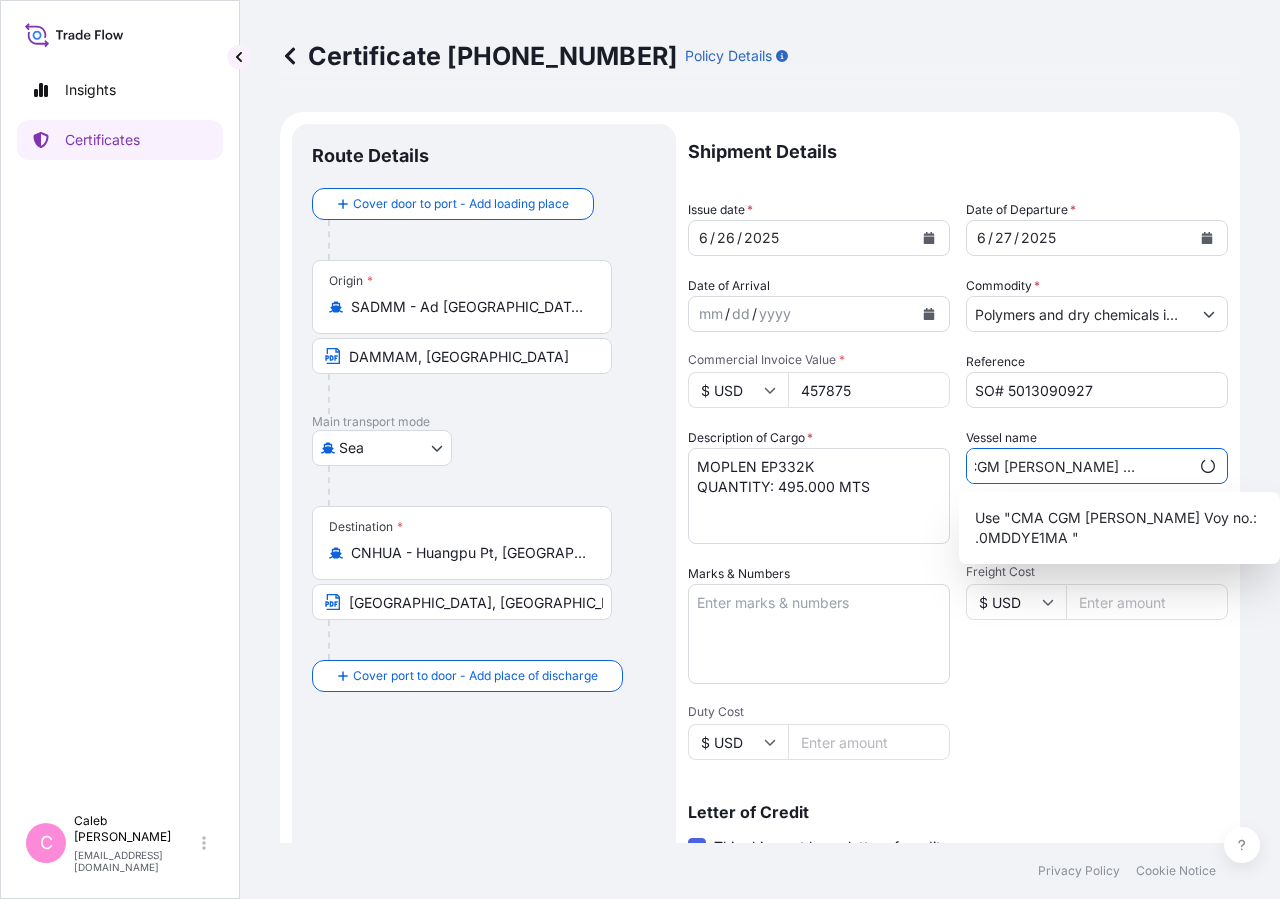scroll, scrollTop: 0, scrollLeft: 57, axis: horizontal 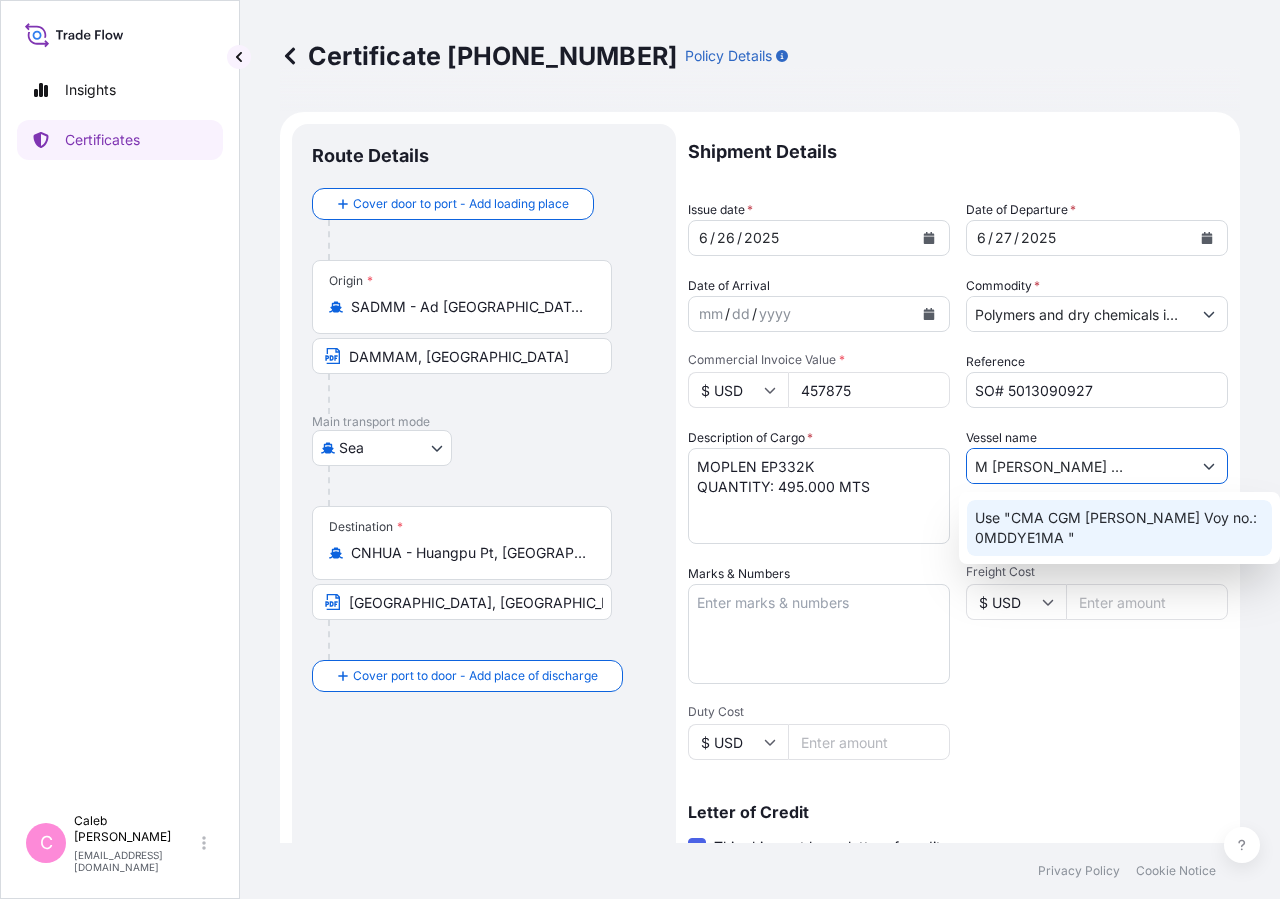 type on "CMA CGM [PERSON_NAME] Voy no.: 0MDDYE1MA" 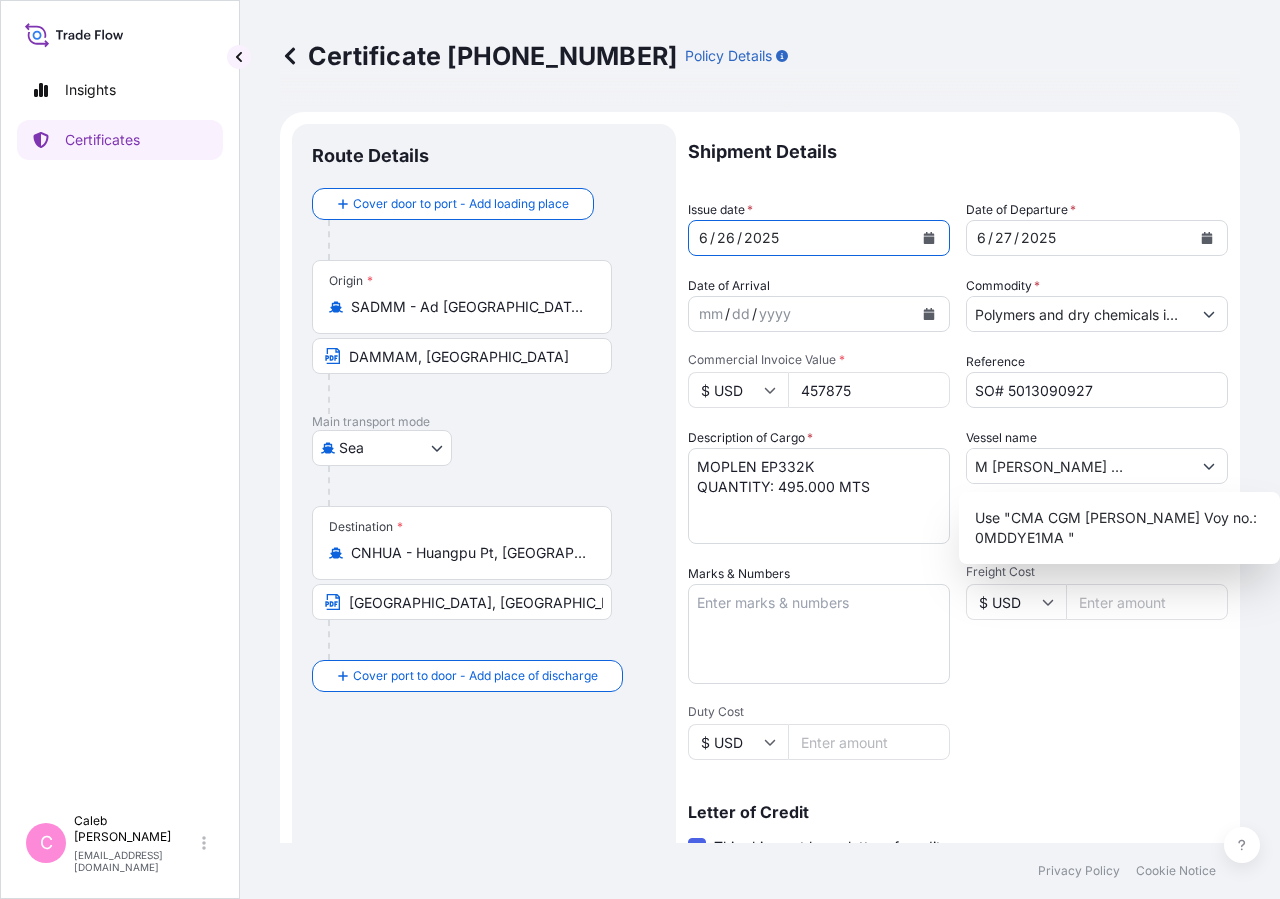 click at bounding box center (929, 238) 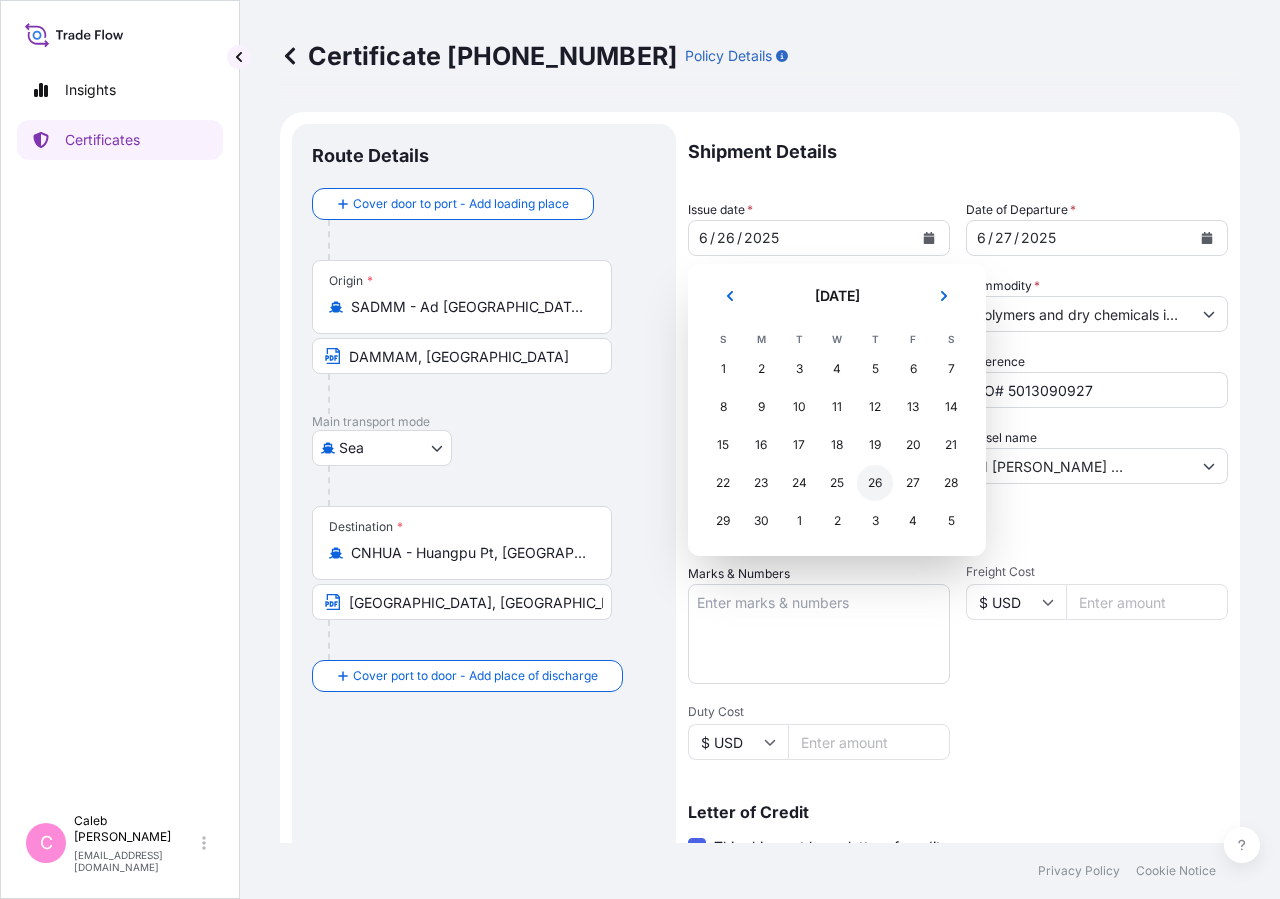 click on "26" at bounding box center [875, 483] 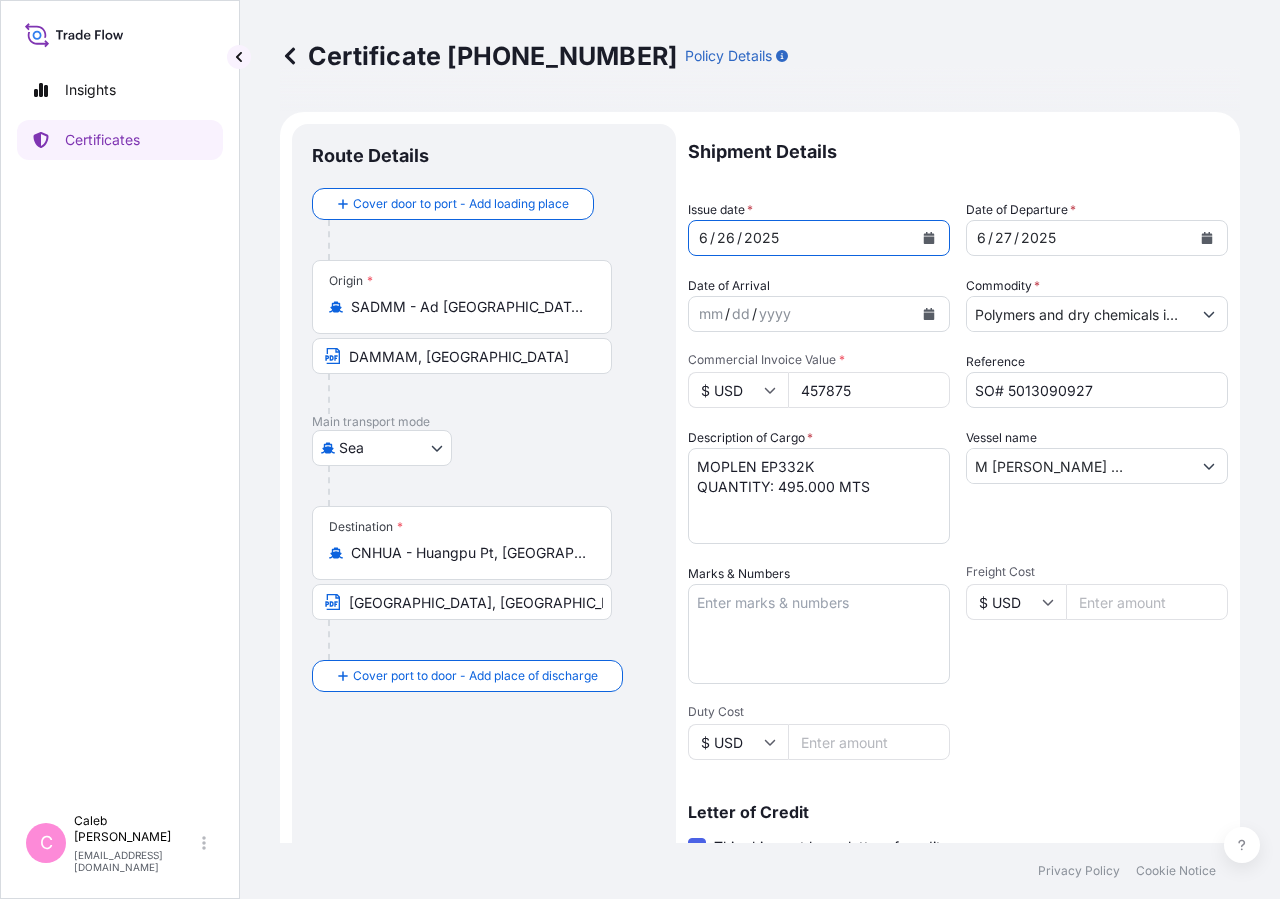 click on "Shipment Details Issue date * [DATE] Date of Departure * [DATE] Date of Arrival mm / dd / yyyy Commodity * Polymers and dry chemicals in bulk Packing Category Commercial Invoice Value    * $ USD 457875 Reference SO# 5013090927 Description of Cargo * MOPLEN EP332K
QUANTITY: 495.000 MTS Vessel name CMA CGM [PERSON_NAME] Voy no.: 0MDDYE1MA Marks & Numbers Freight Cost   $ USD Duty Cost   $ USD Letter of Credit This shipment has a letter of credit Letter of credit * L/C NUMBER: 5479704540
CLAIMS PAYABLE IN [GEOGRAPHIC_DATA] IN CURRENCY OF THE L/C(USD).
COVERING INSTITUTE CARGO CLAUSE A INSTITUTE WAR CLAUSES (CARGO) INSTITUTE STRIKE CLAUSES (CARGO) RIOTS AND CIVIL COMMOTIONS CLAUSES.
NUMBER OF ORIGINAL FOLDS ISSUED: 01
Letter of credit may not exceed 12000 characters Assured Details Primary Assured * Basell Asia Pacific Limited Basell [PERSON_NAME] Polyolefins Sp. z o.o. Basell Asia Pacific Limited Named Assured Named Assured Address" at bounding box center (958, 676) 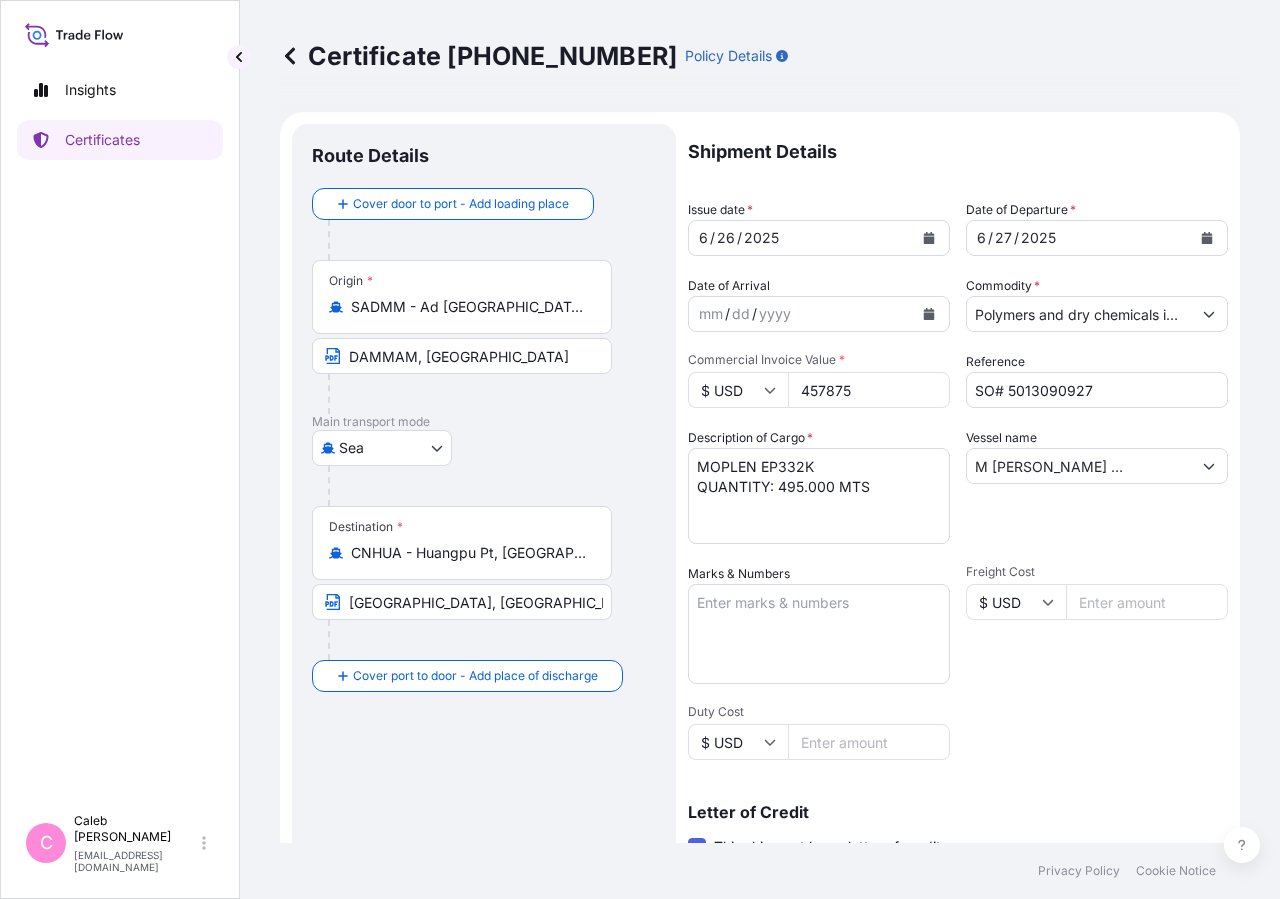 scroll, scrollTop: 442, scrollLeft: 0, axis: vertical 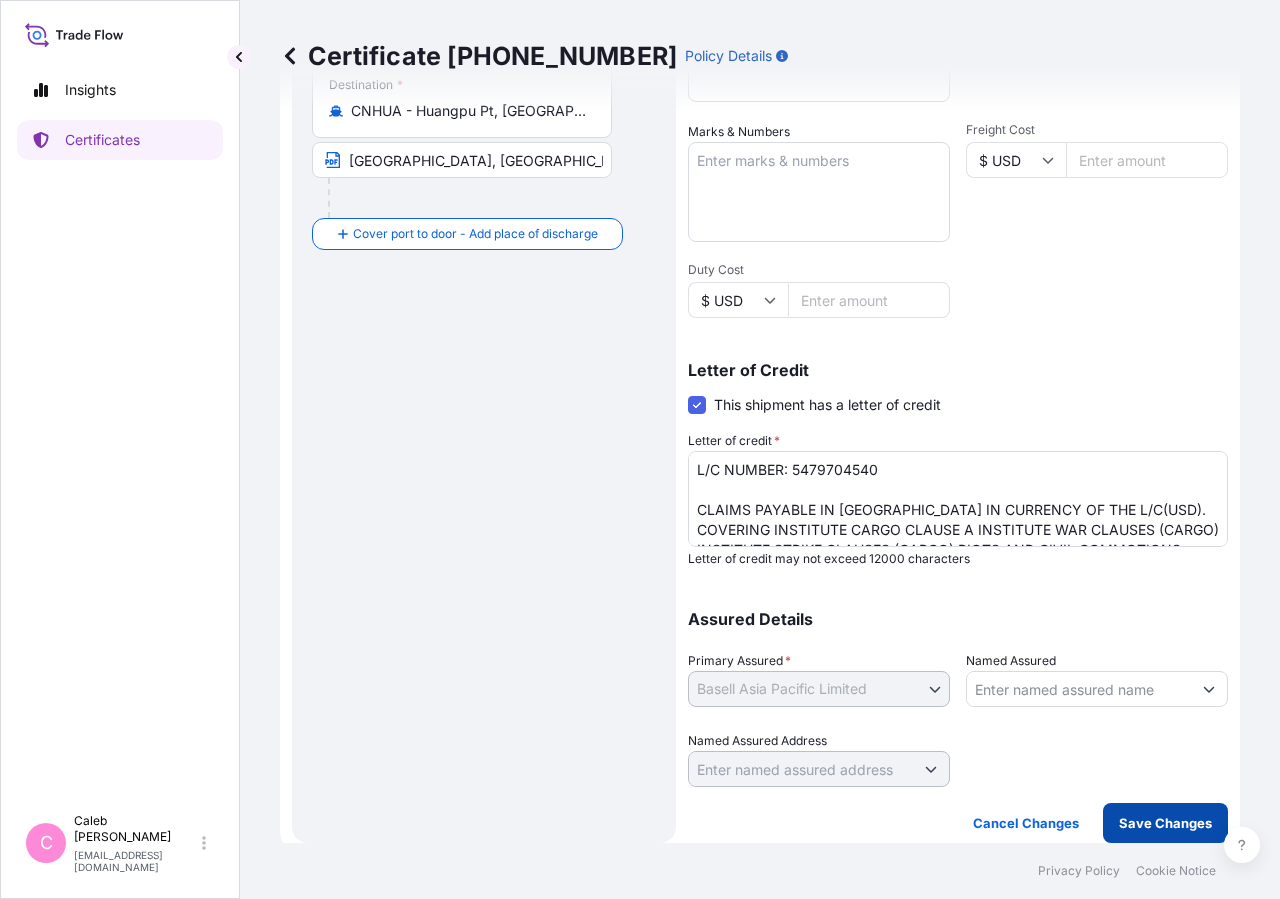 click on "Save Changes" at bounding box center [1165, 823] 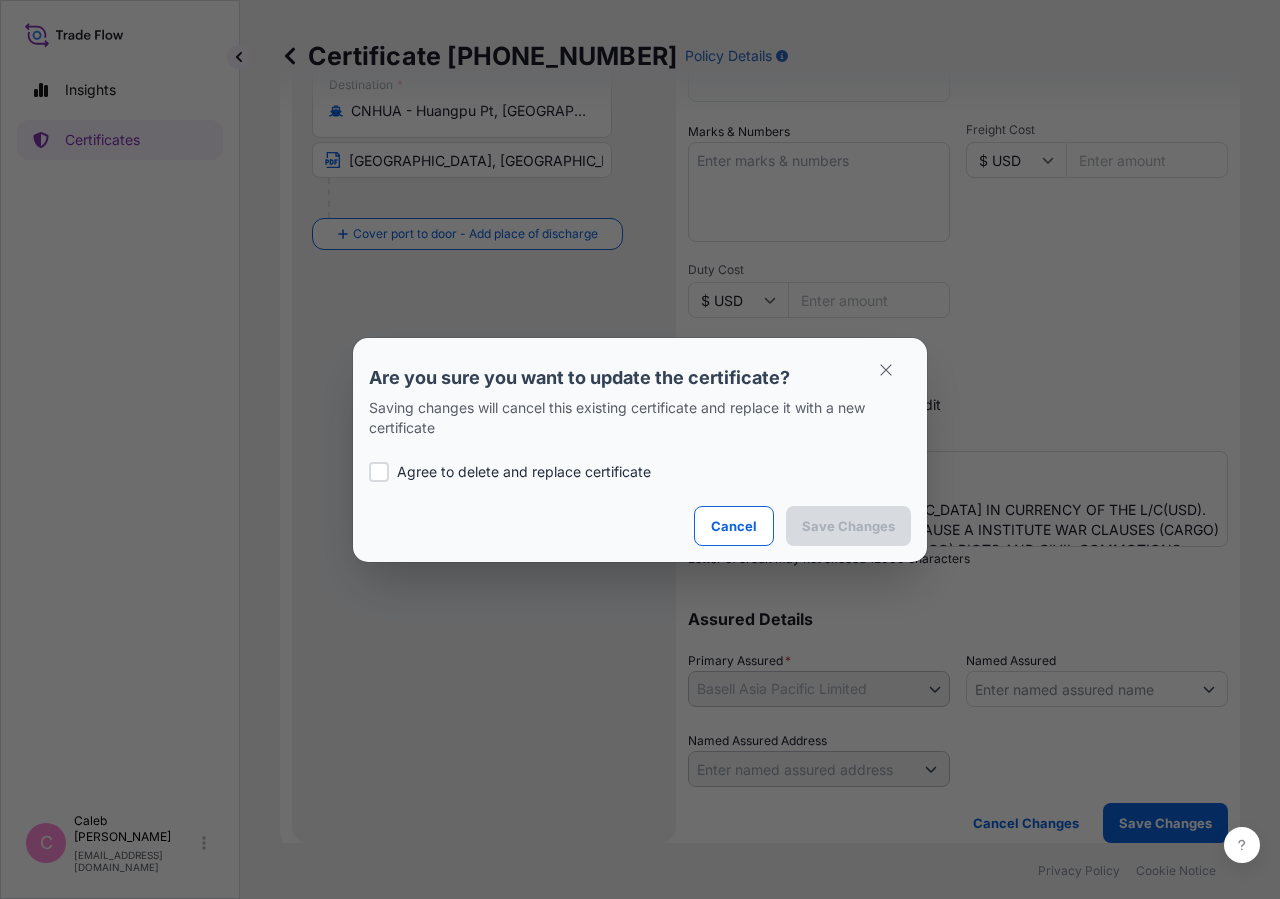 click on "Agree to delete and replace certificate" at bounding box center [524, 472] 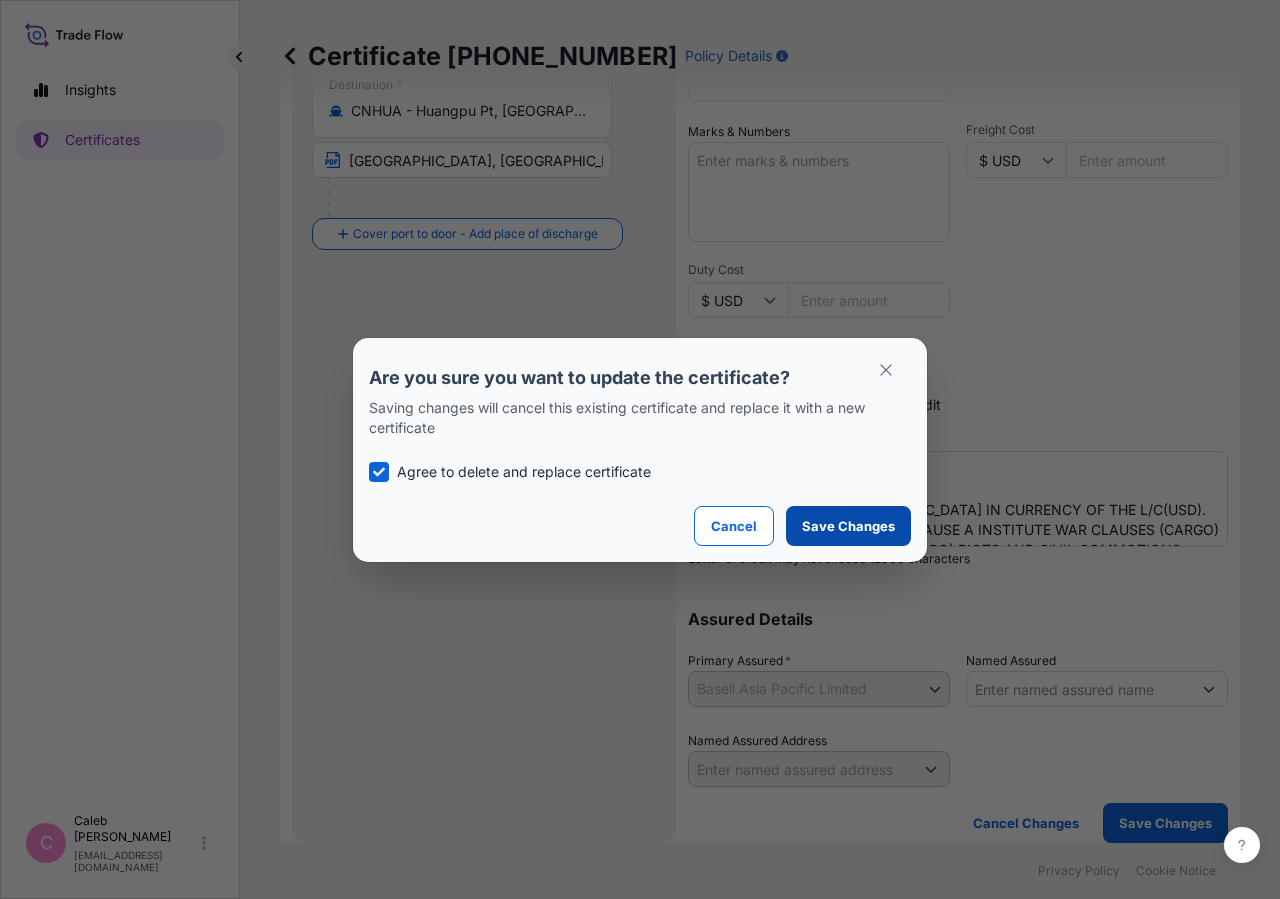 click on "Save Changes" at bounding box center [848, 526] 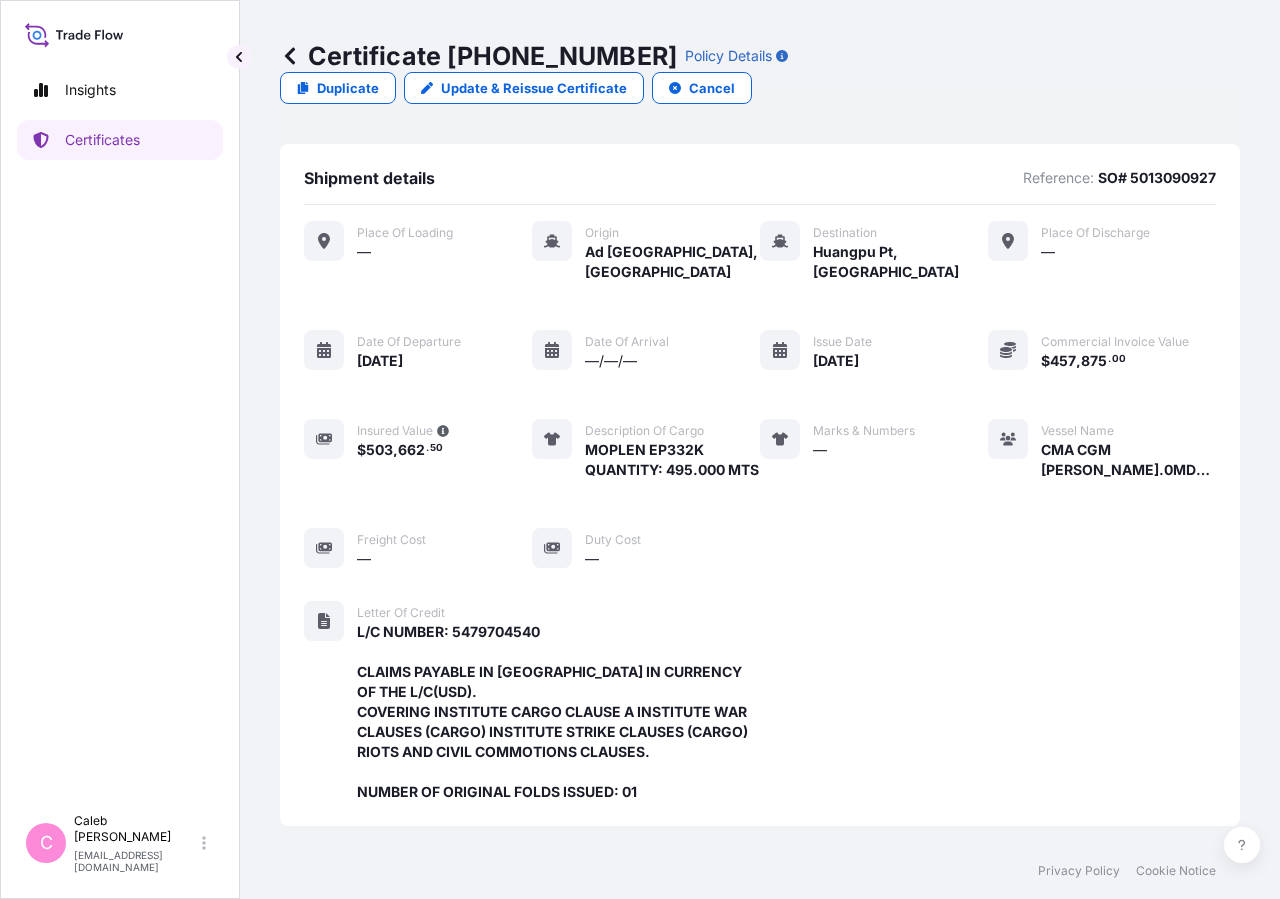 scroll, scrollTop: 598, scrollLeft: 0, axis: vertical 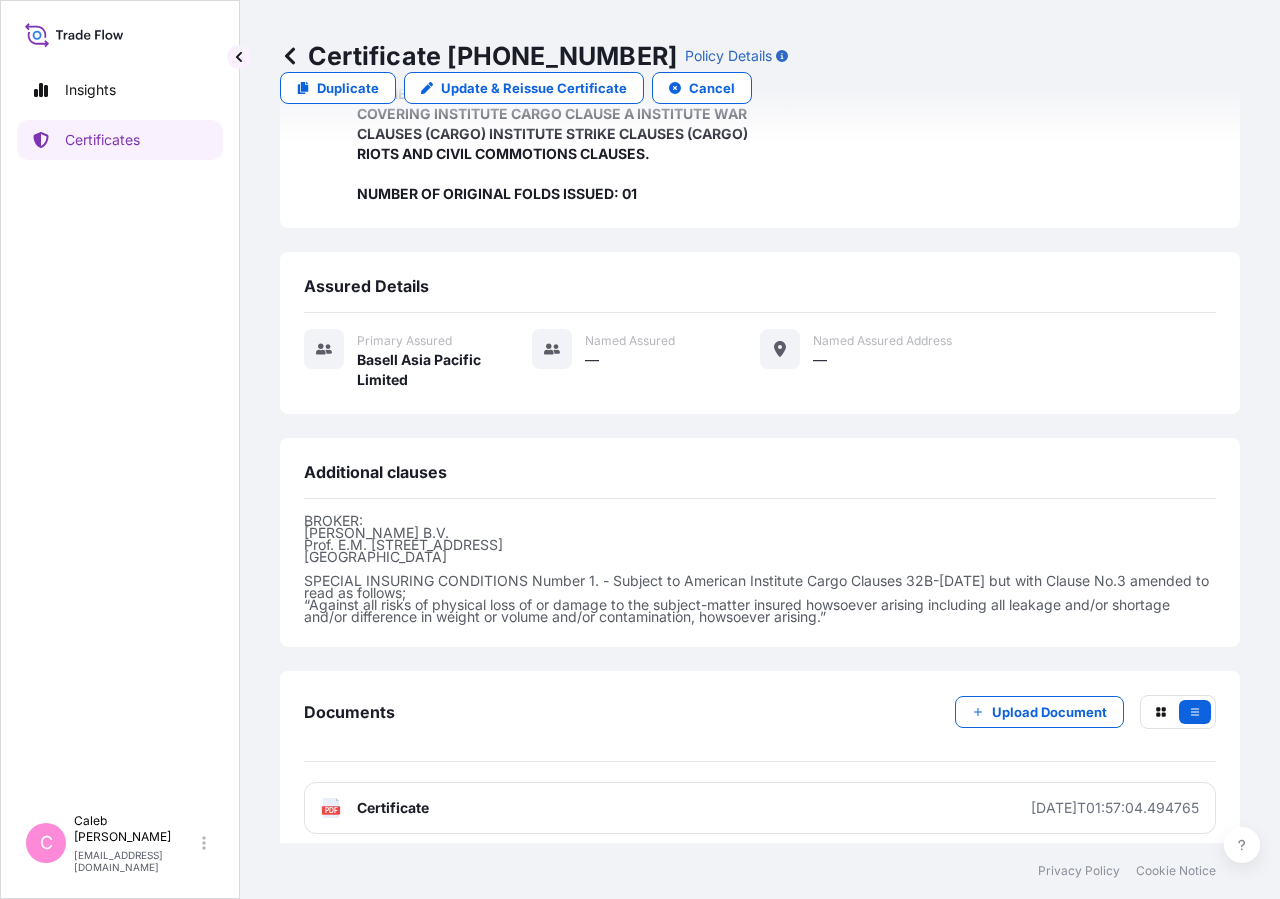click on "Certificate" at bounding box center [393, 808] 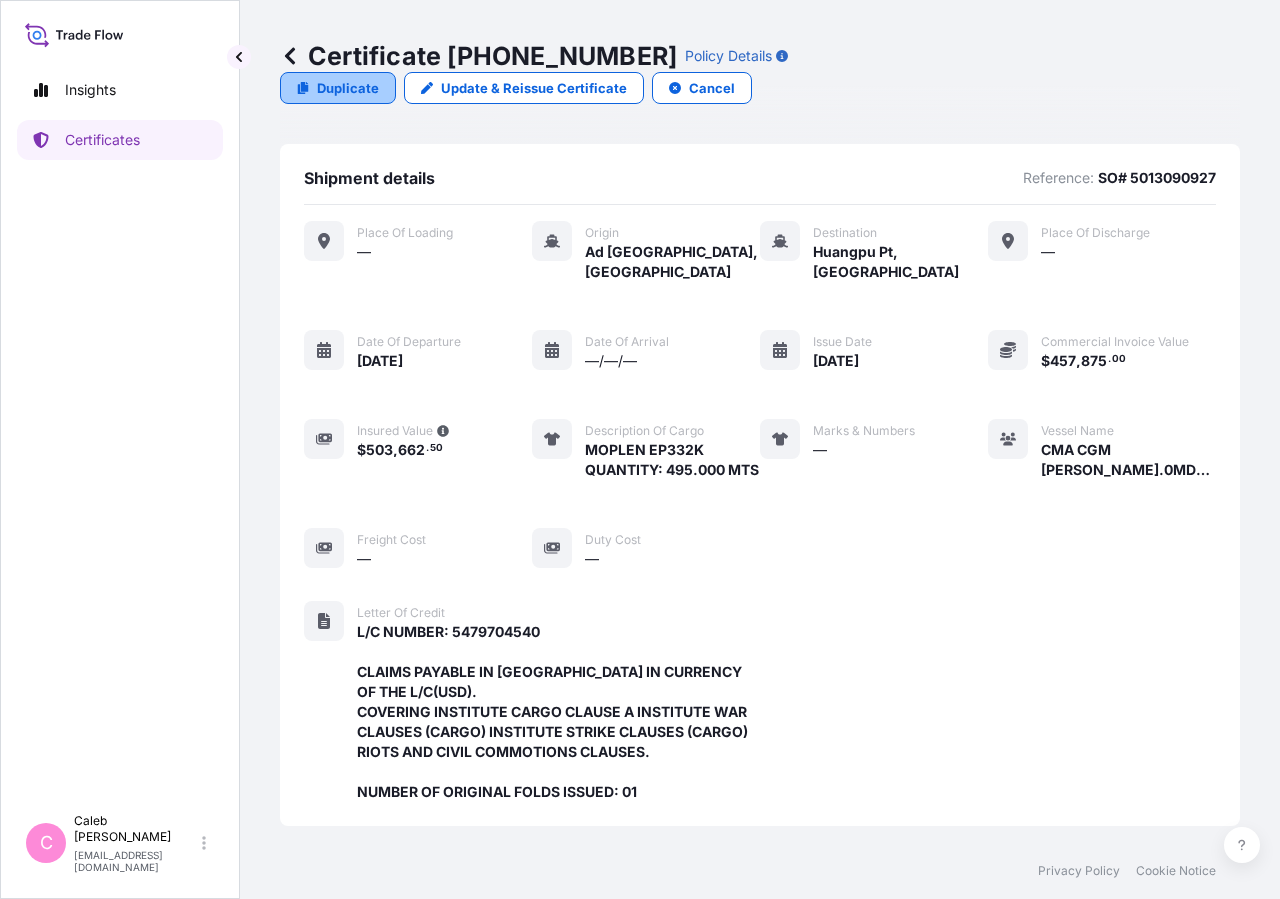 click on "Duplicate" at bounding box center [338, 88] 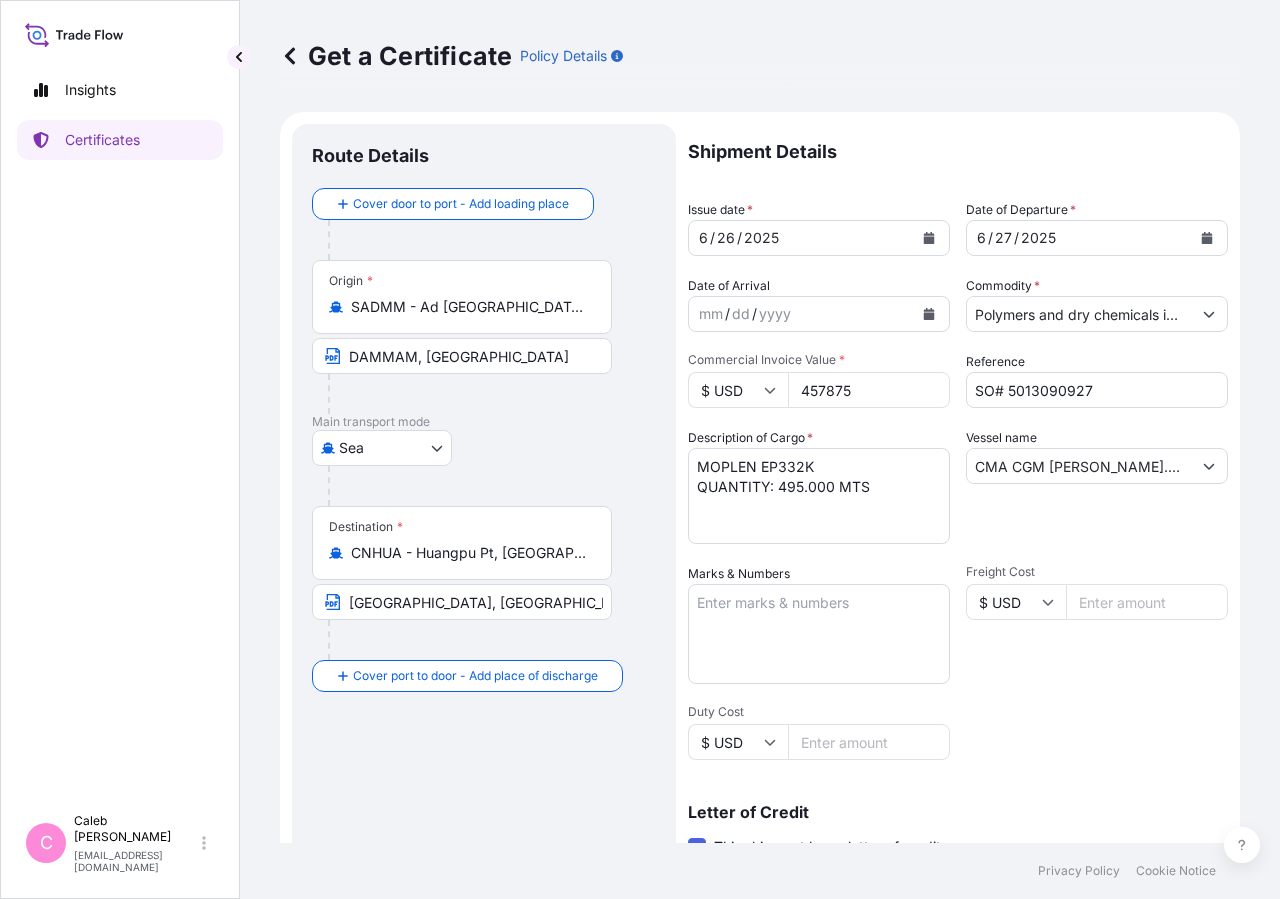 click on "CMA CGM [PERSON_NAME].0MDDYE1MA" at bounding box center [1079, 466] 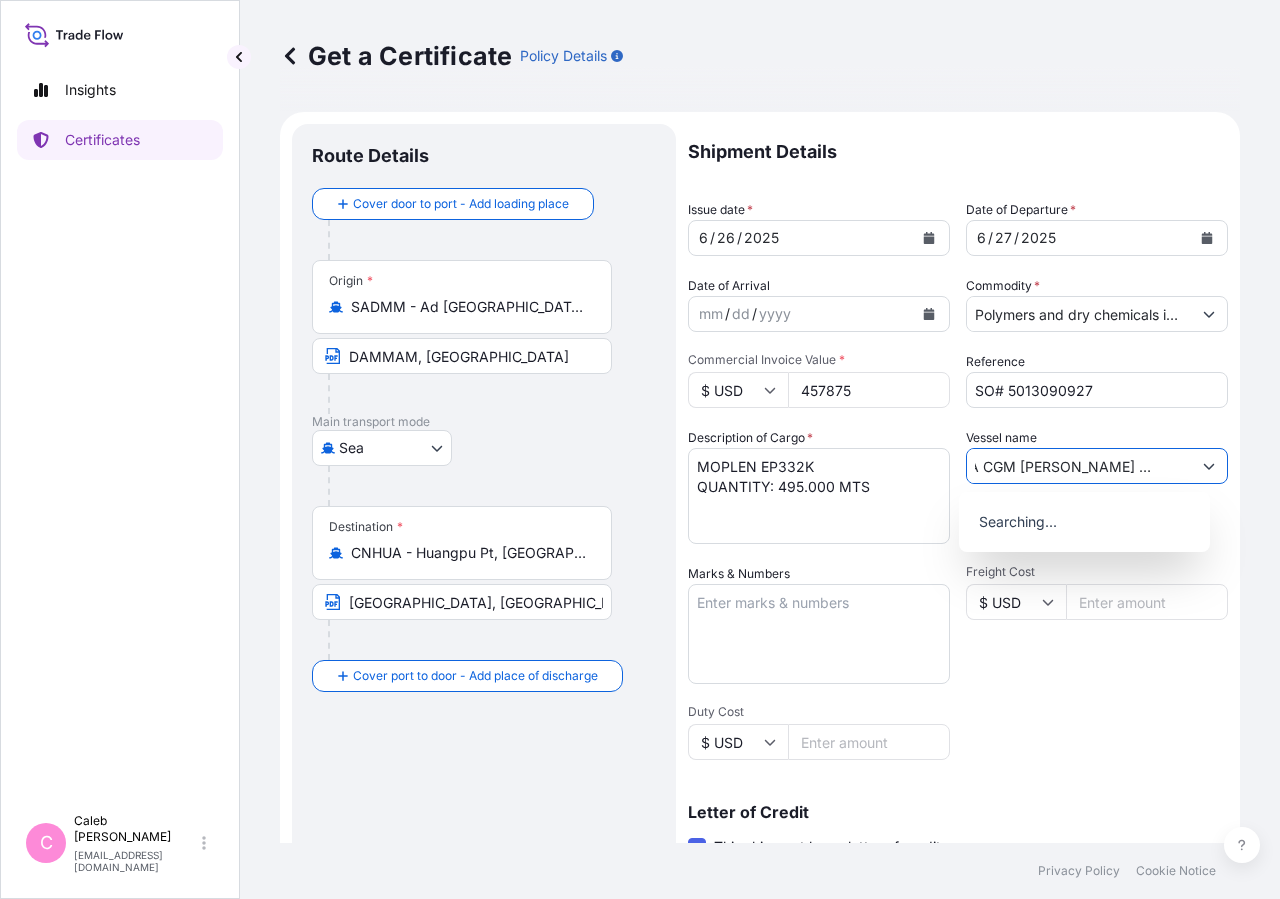 scroll, scrollTop: 0, scrollLeft: 33, axis: horizontal 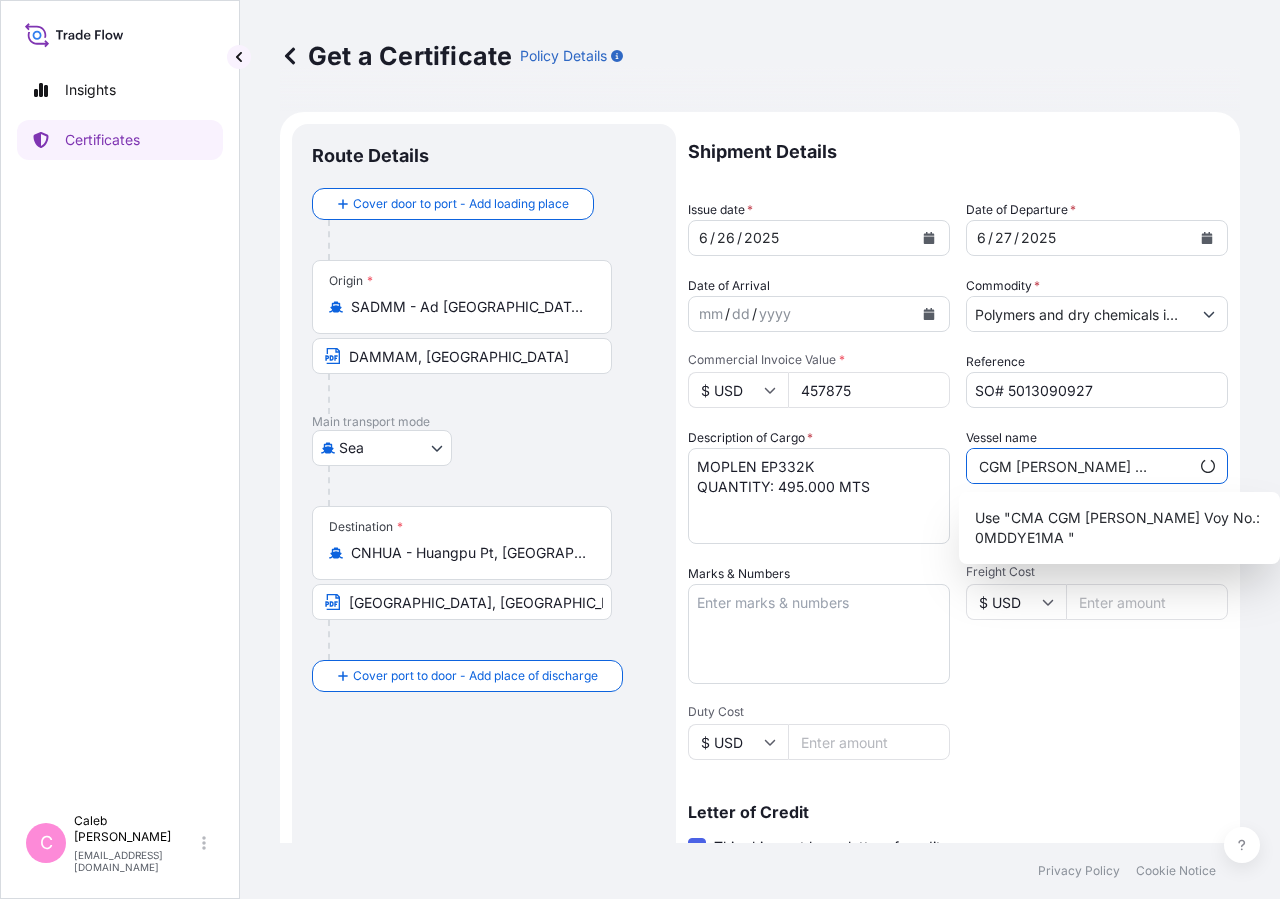type on "CMA CGM [PERSON_NAME] Voy No.: 0MDDYE1MA" 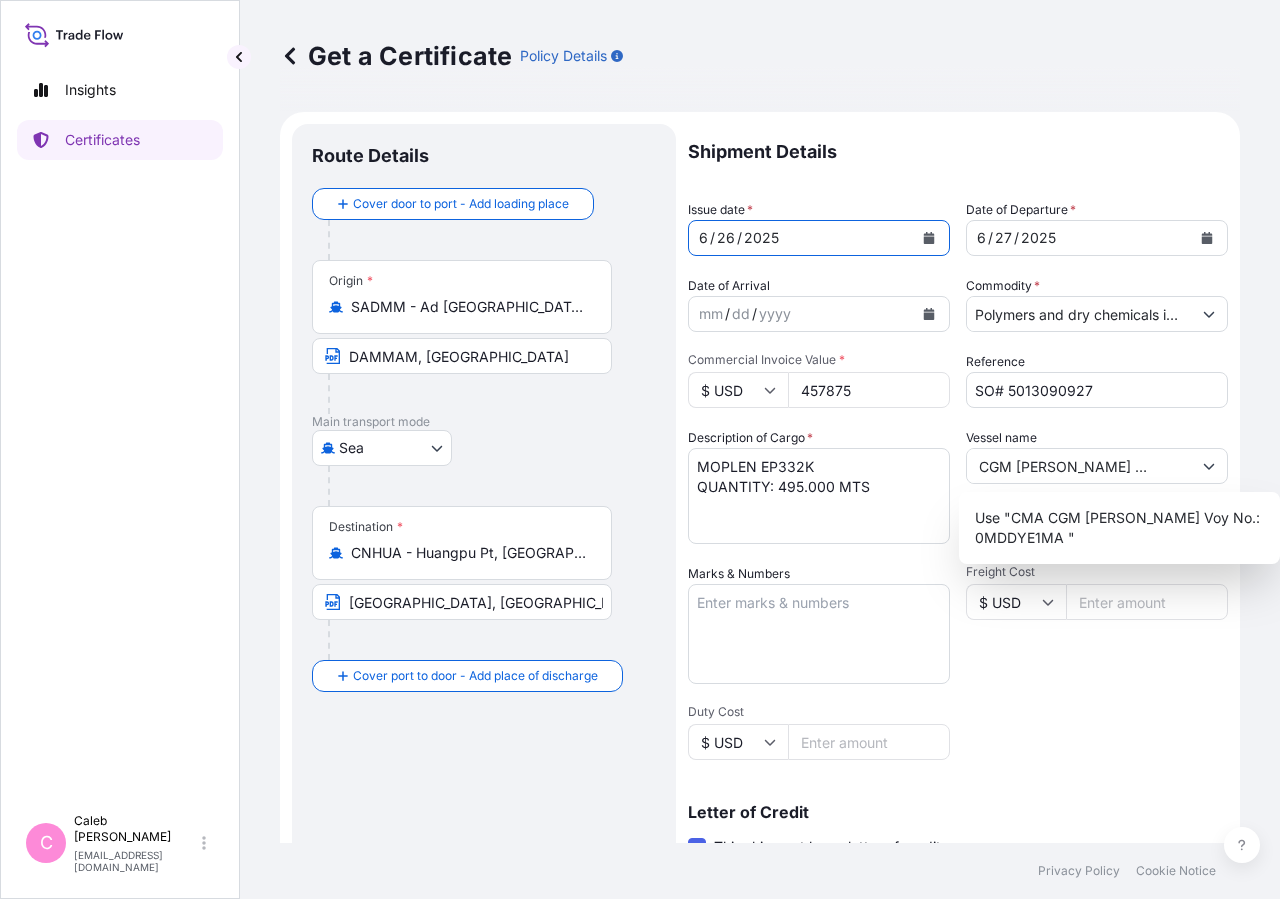 click 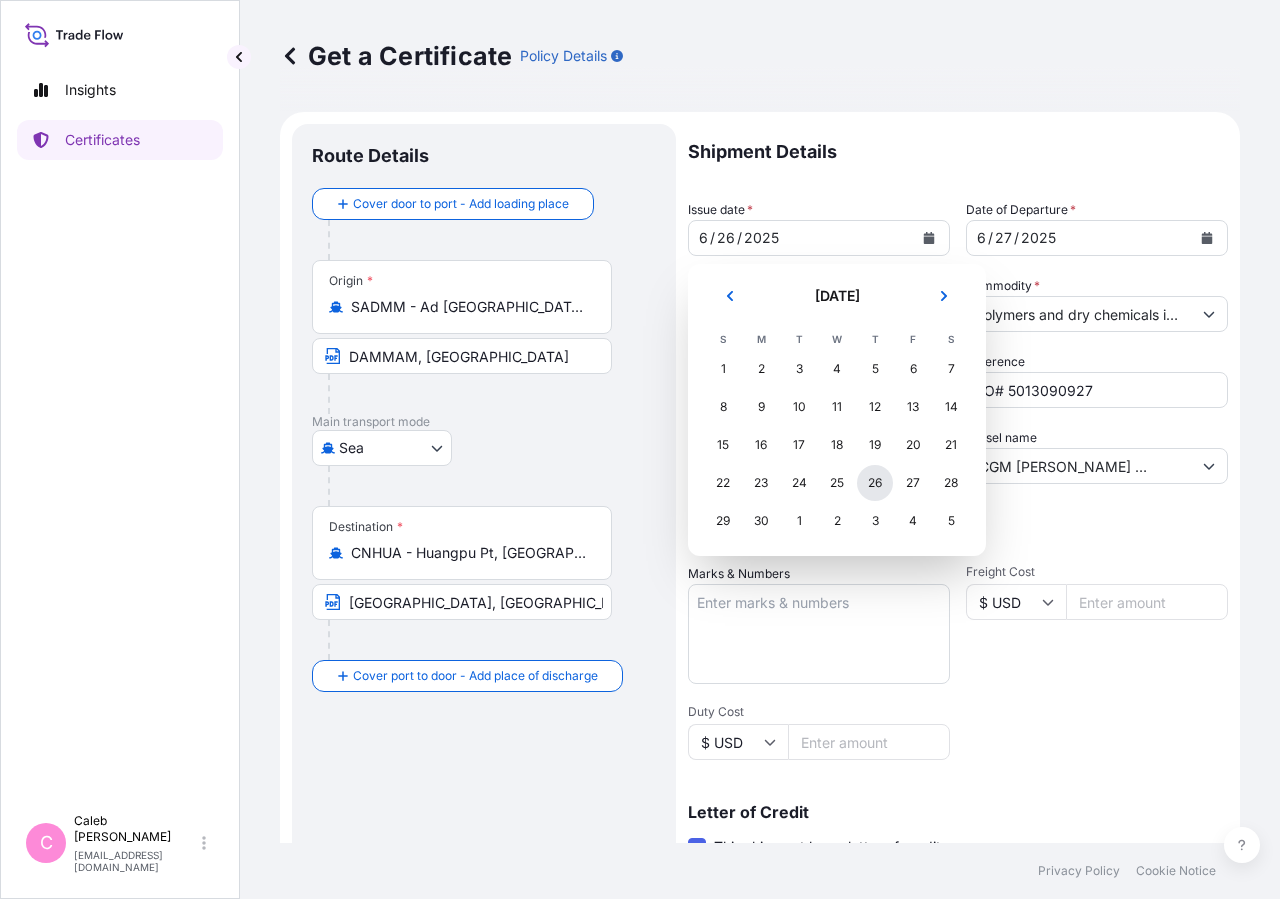 click on "26" at bounding box center (875, 483) 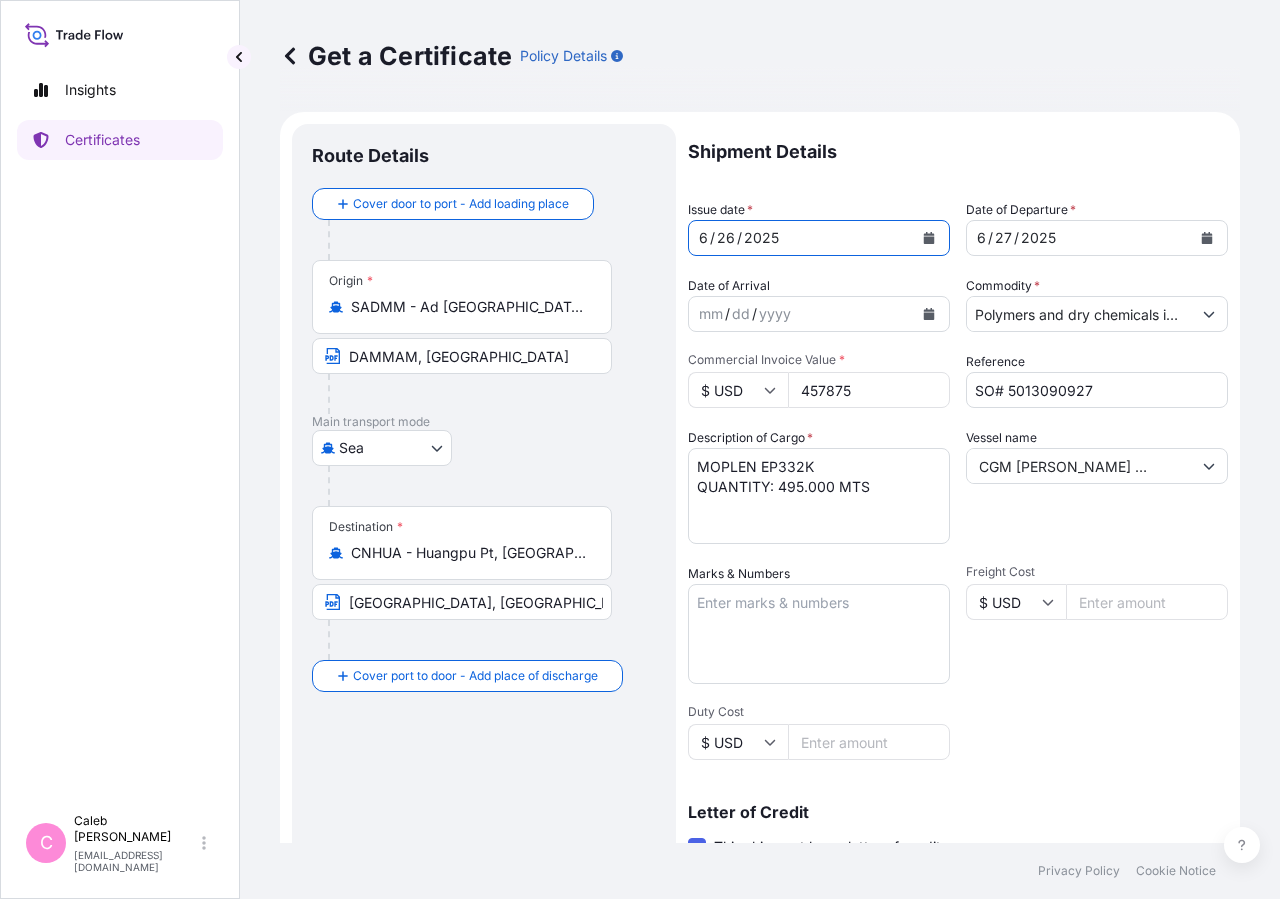 click on "Shipment Details Issue date * [DATE] Date of Departure * [DATE] Date of Arrival mm / dd / yyyy Commodity * Polymers and dry chemicals in bulk Packing Category Commercial Invoice Value    * $ USD 457875 Reference SO# 5013090927 Description of Cargo * MOPLEN EP332K
QUANTITY: 495.000 MTS Vessel name CMA CGM [PERSON_NAME] Voy No.: 0MDDYE1MA Marks & Numbers Freight Cost   $ USD Duty Cost   $ USD Letter of Credit This shipment has a letter of credit Letter of credit * L/C NUMBER: 5479704540
CLAIMS PAYABLE IN [GEOGRAPHIC_DATA] IN CURRENCY OF THE L/C(USD).
COVERING INSTITUTE CARGO CLAUSE A INSTITUTE WAR CLAUSES (CARGO) INSTITUTE STRIKE CLAUSES (CARGO) RIOTS AND CIVIL COMMOTIONS CLAUSES.
NUMBER OF ORIGINAL FOLDS ISSUED: 01
Letter of credit may not exceed 12000 characters Assured Details Primary Assured * Basell Asia Pacific Limited Basell [PERSON_NAME] Polyolefins Sp. z o.o. Basell Asia Pacific Limited Named Assured Named Assured Address" at bounding box center [958, 676] 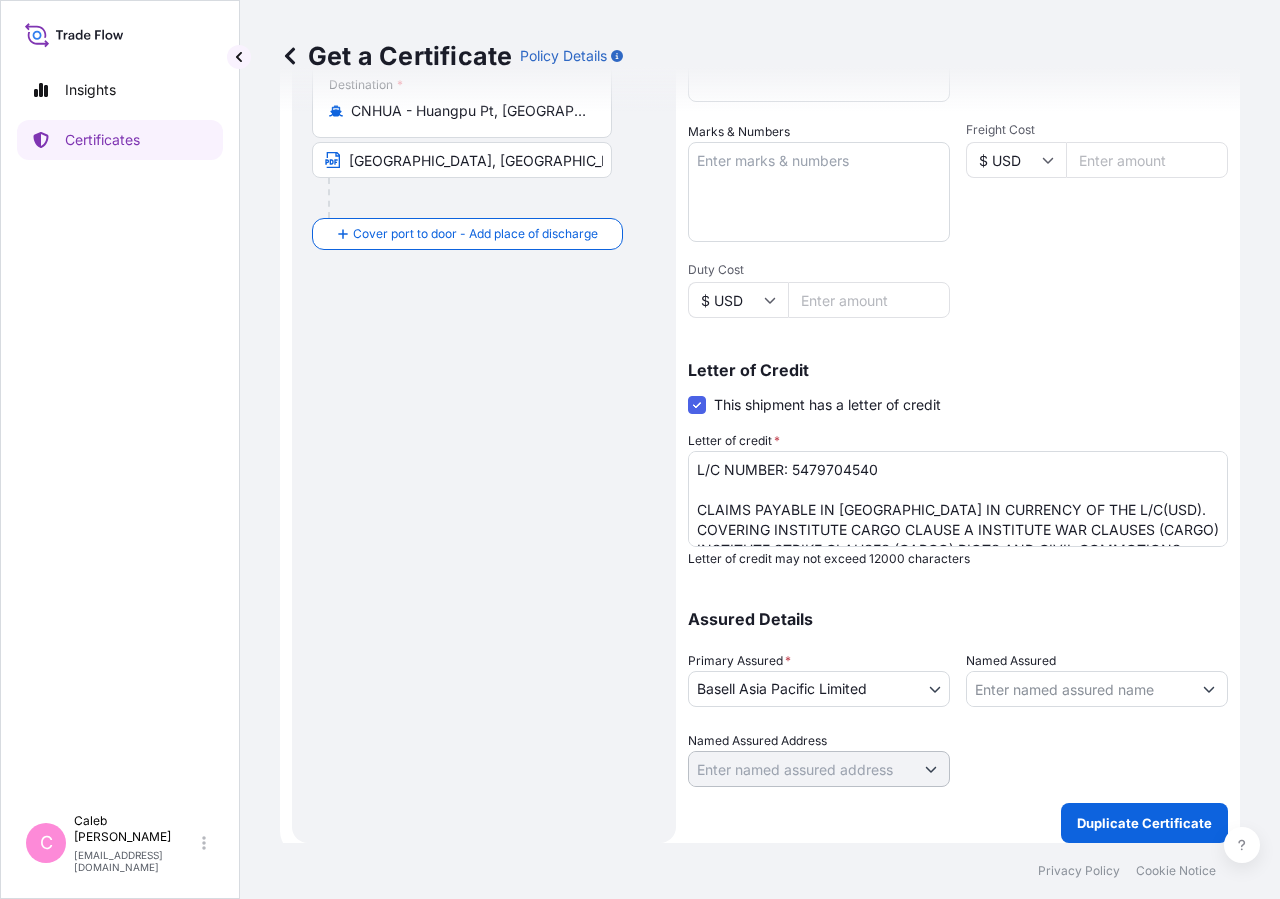 scroll, scrollTop: 0, scrollLeft: 0, axis: both 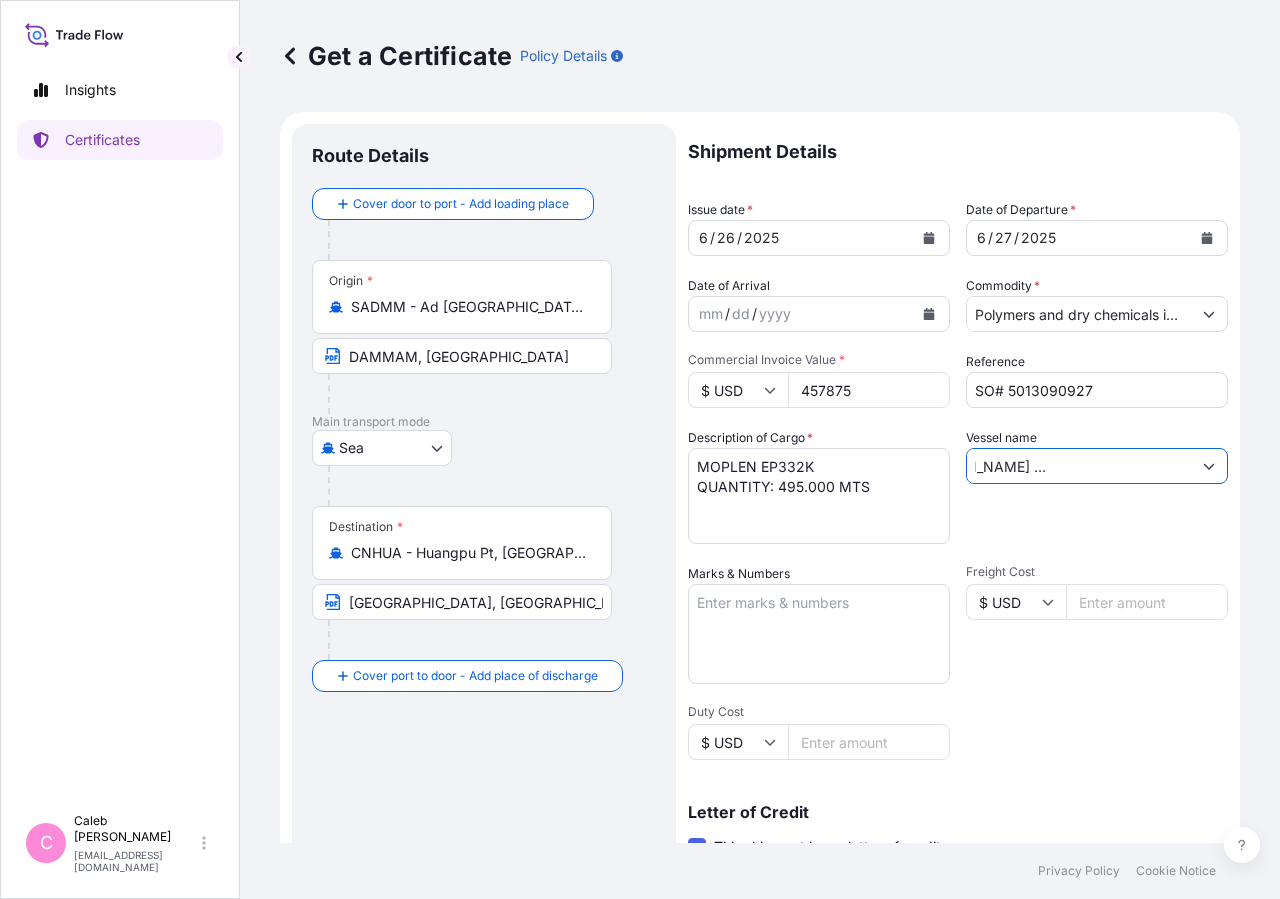 drag, startPoint x: 1159, startPoint y: 467, endPoint x: 1102, endPoint y: 481, distance: 58.694122 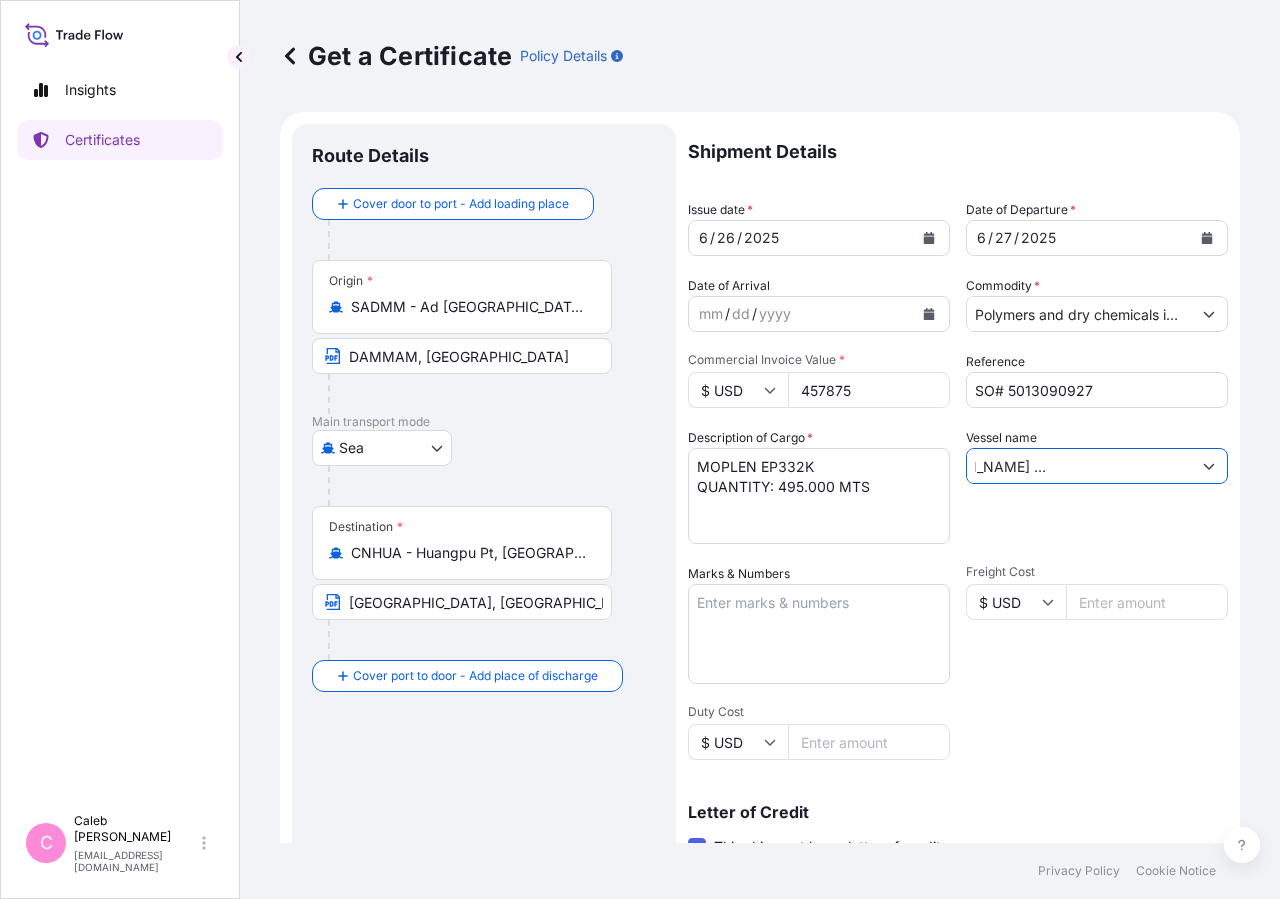 scroll, scrollTop: 0, scrollLeft: 200, axis: horizontal 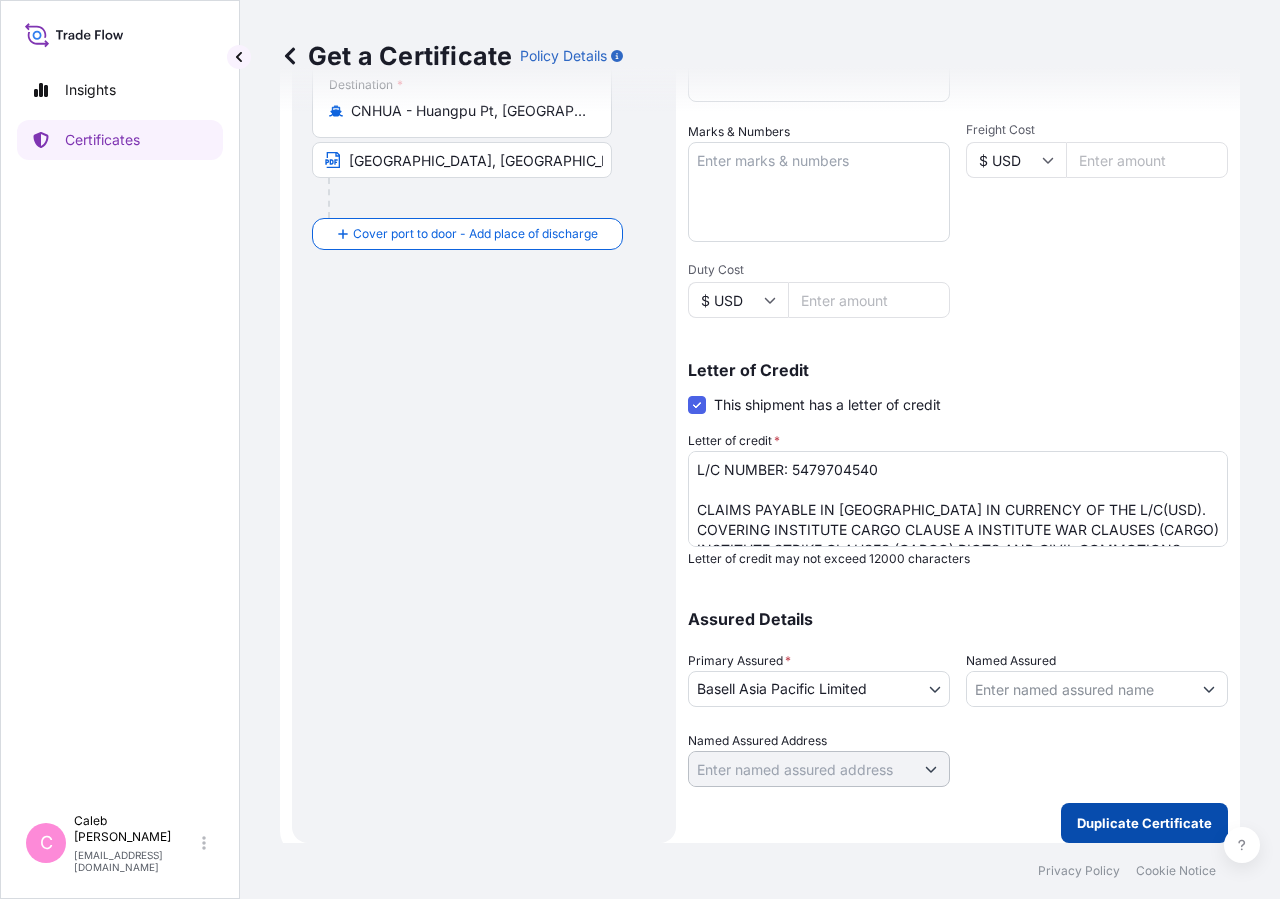 click on "Duplicate Certificate" at bounding box center (1144, 823) 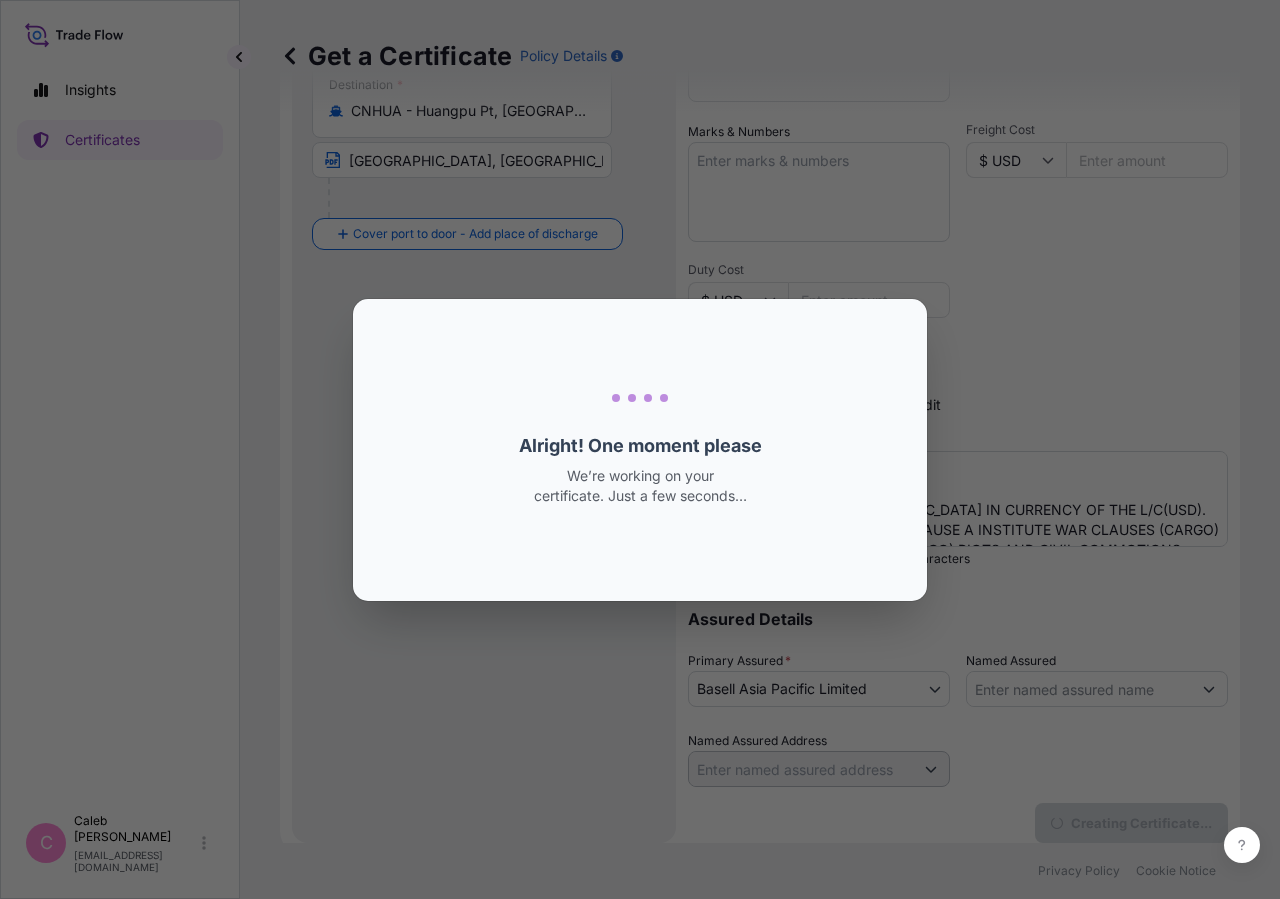 scroll, scrollTop: 0, scrollLeft: 0, axis: both 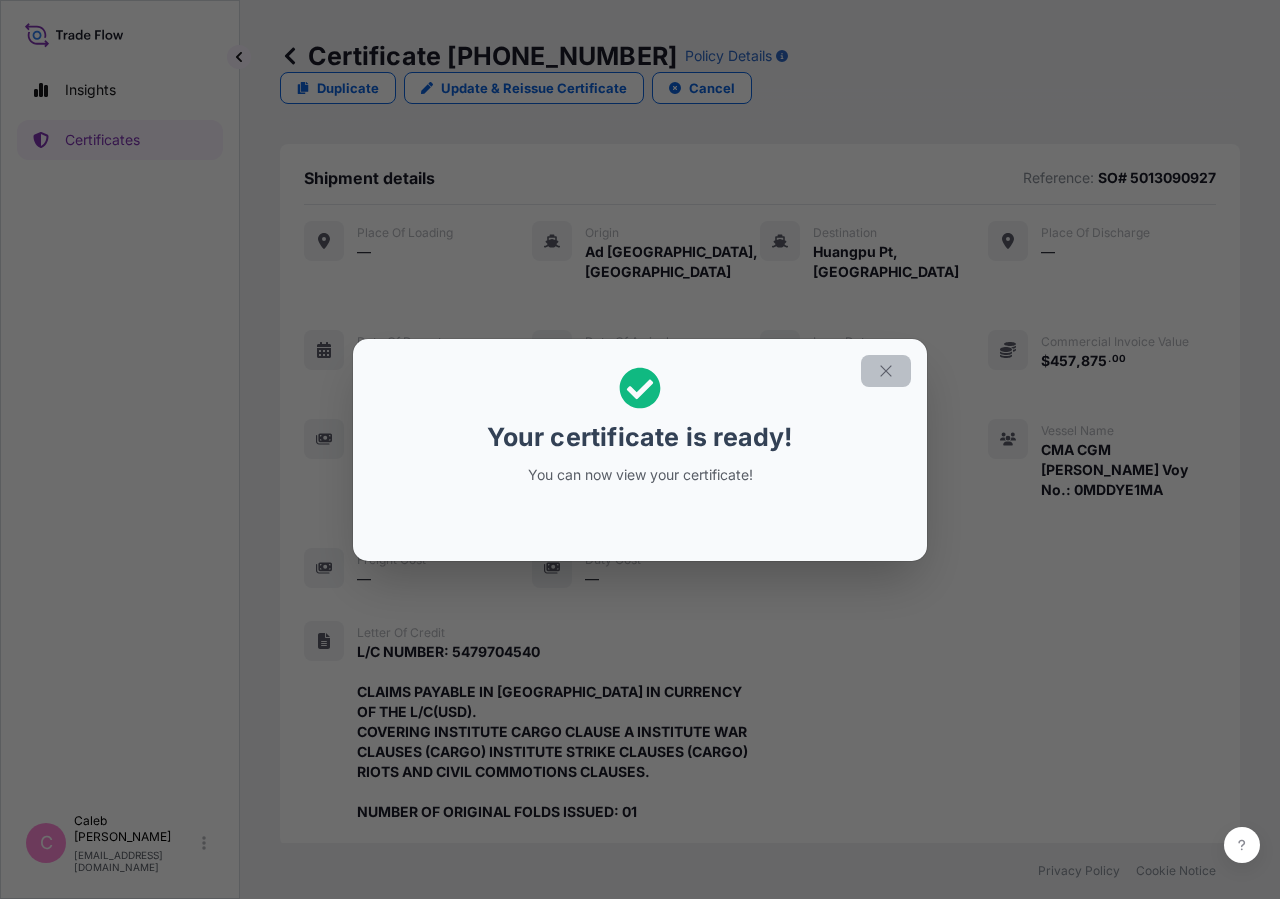 click 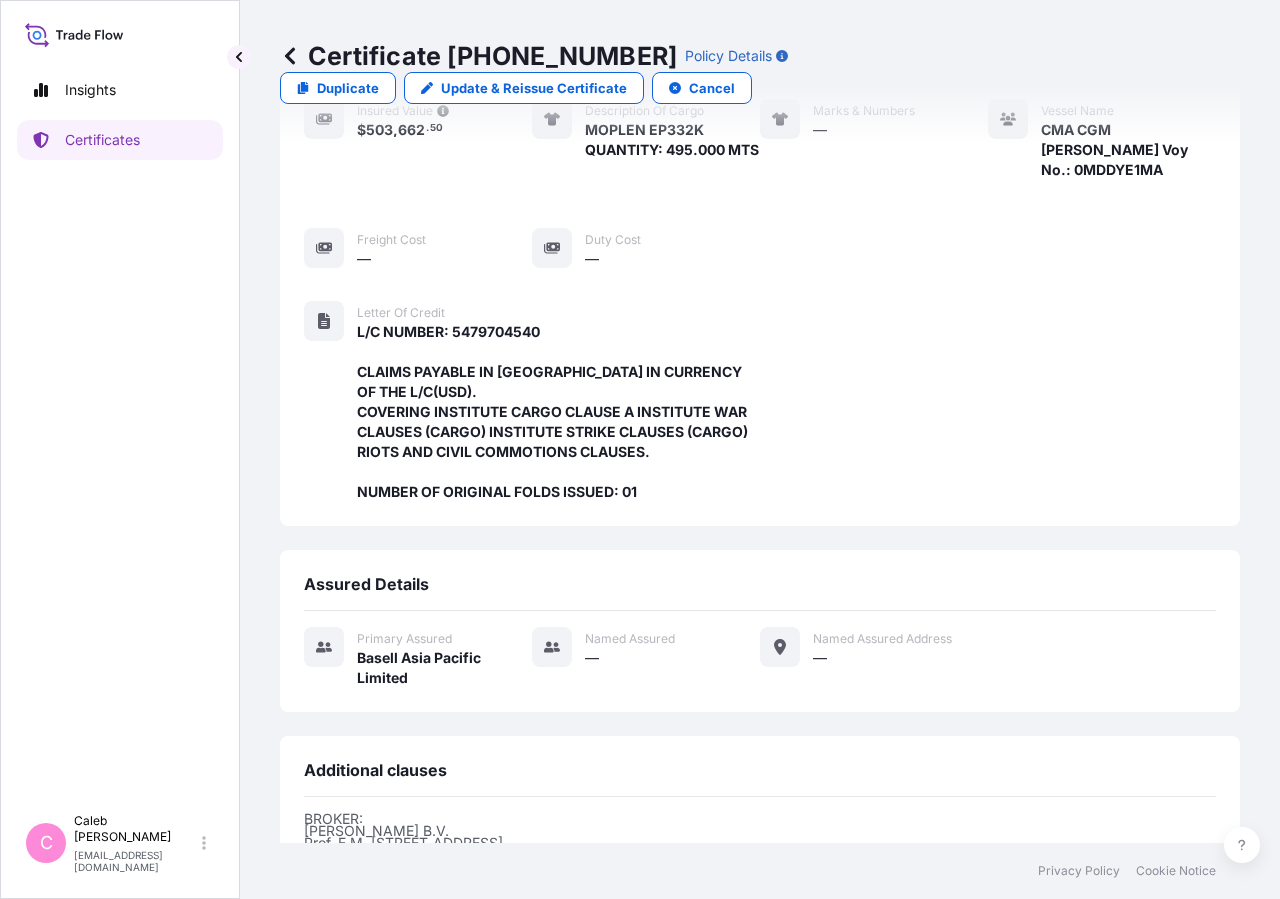scroll, scrollTop: 598, scrollLeft: 0, axis: vertical 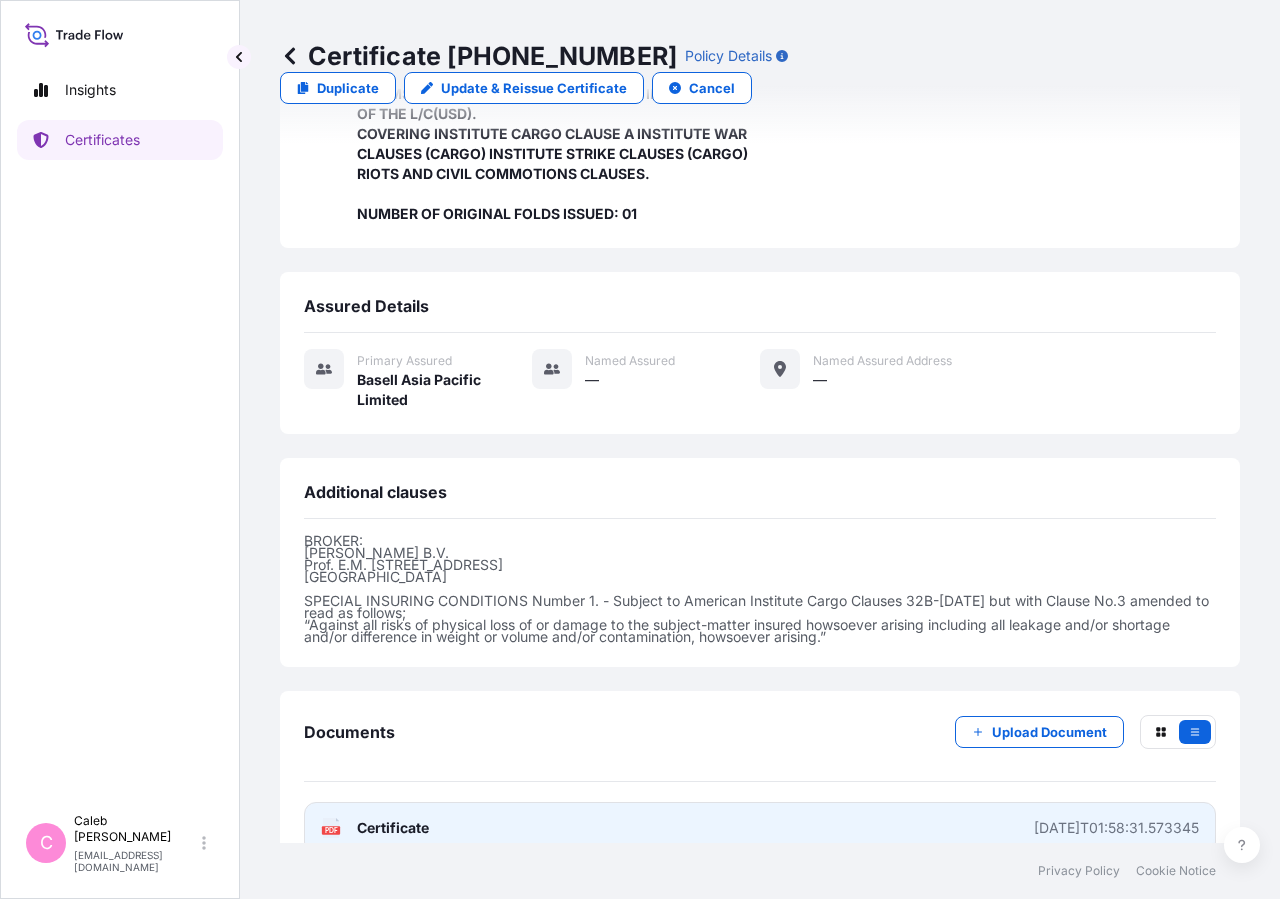 click on "PDF Certificate [DATE]T01:58:31.573345" at bounding box center (760, 828) 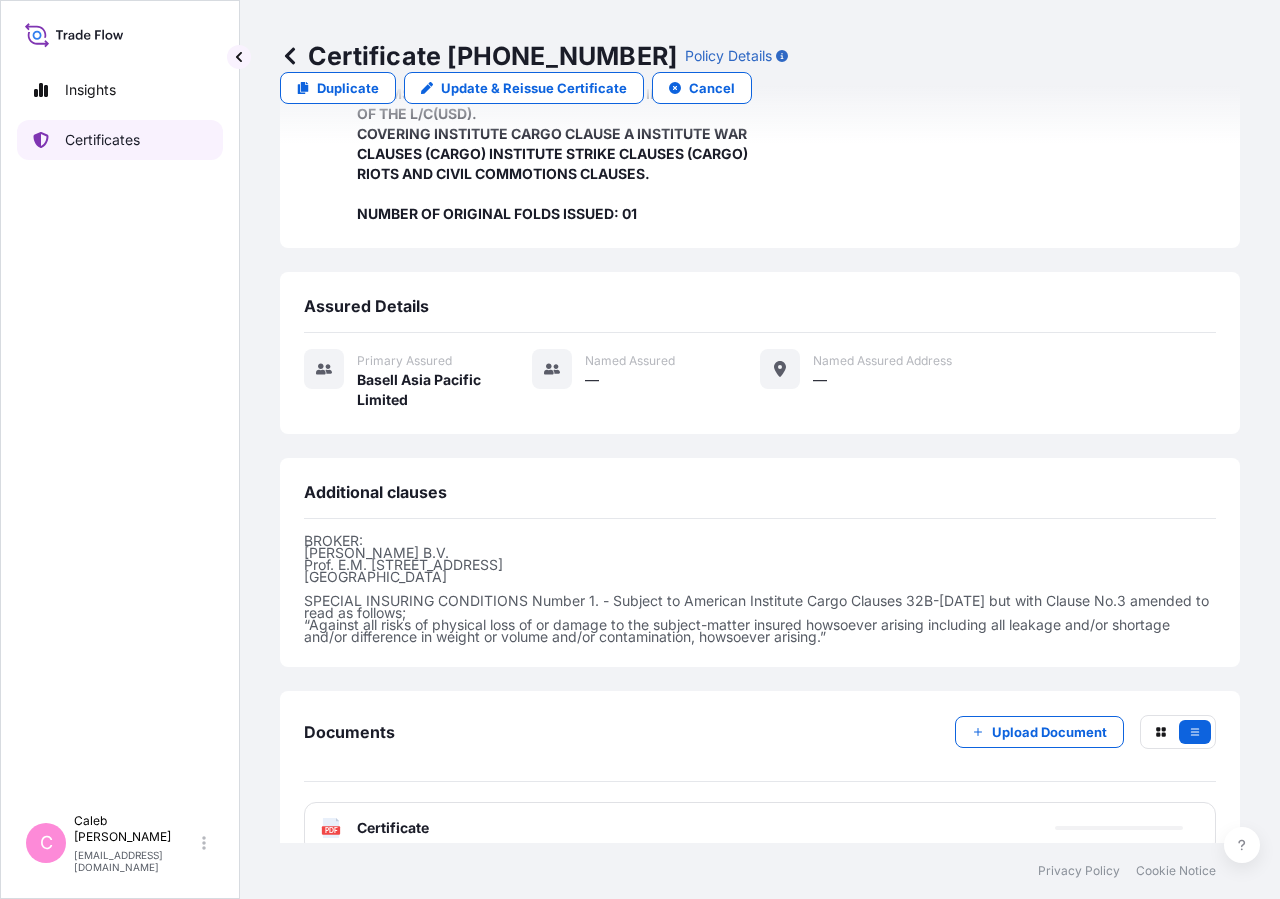 click on "Certificates" at bounding box center [102, 140] 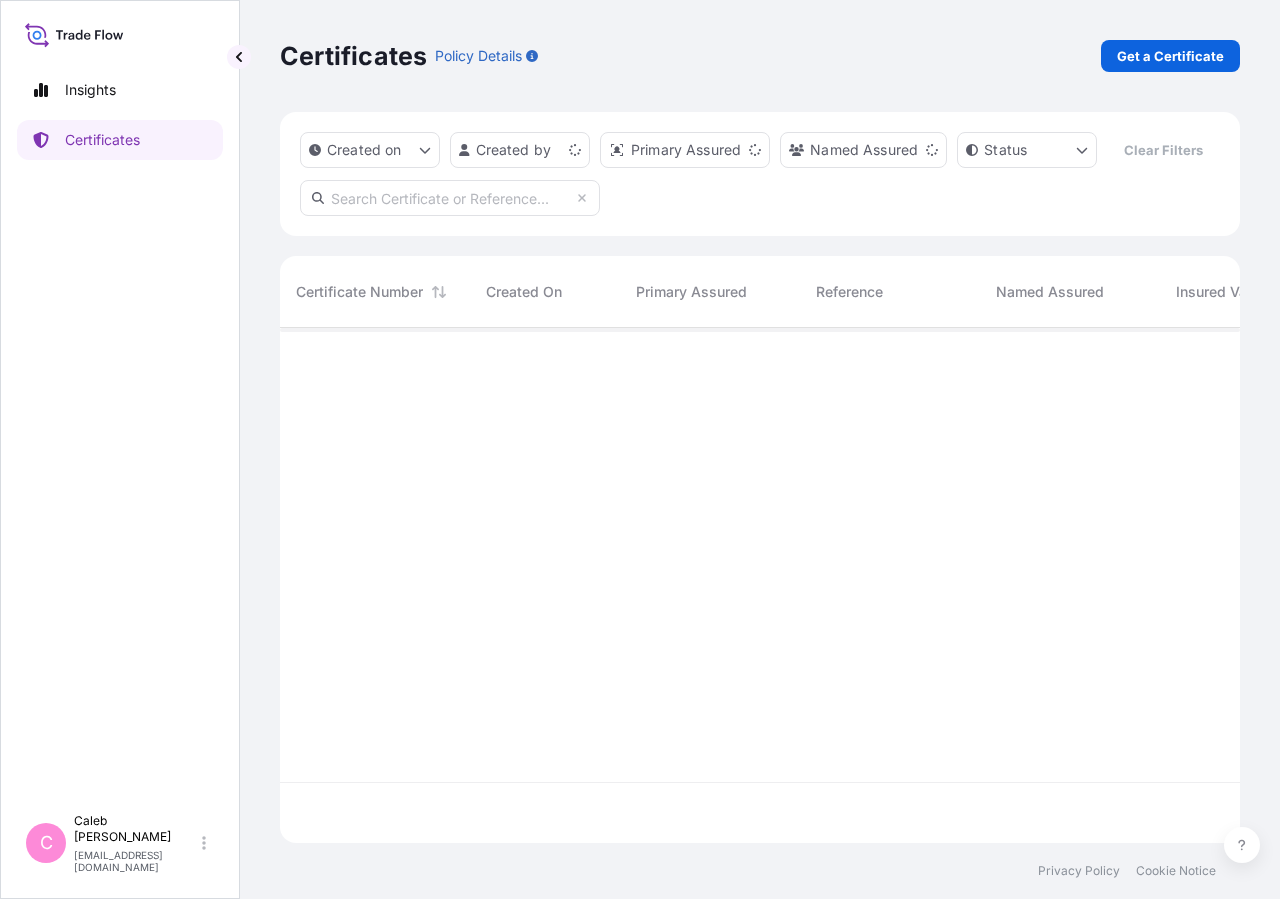 scroll, scrollTop: 18, scrollLeft: 18, axis: both 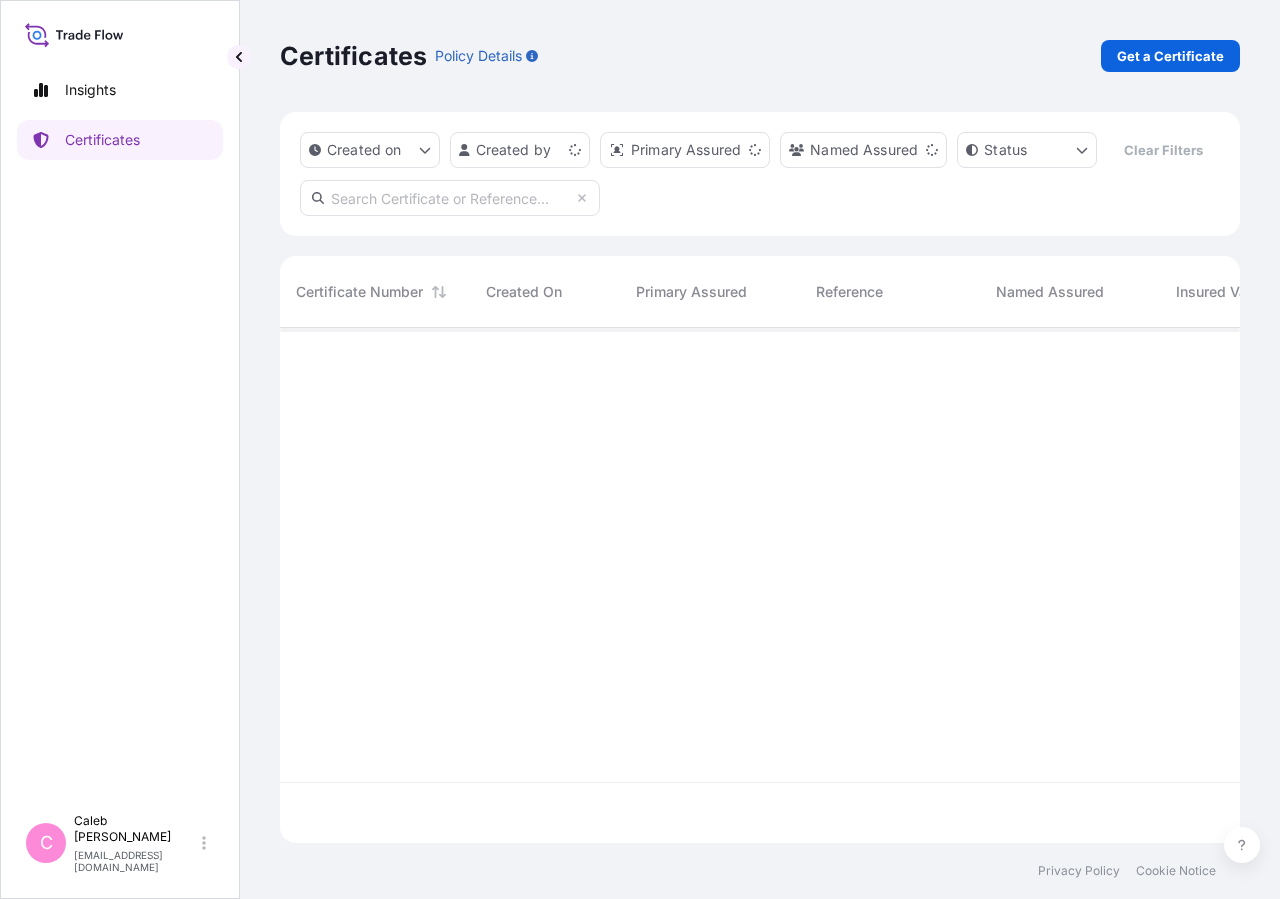 click at bounding box center [450, 198] 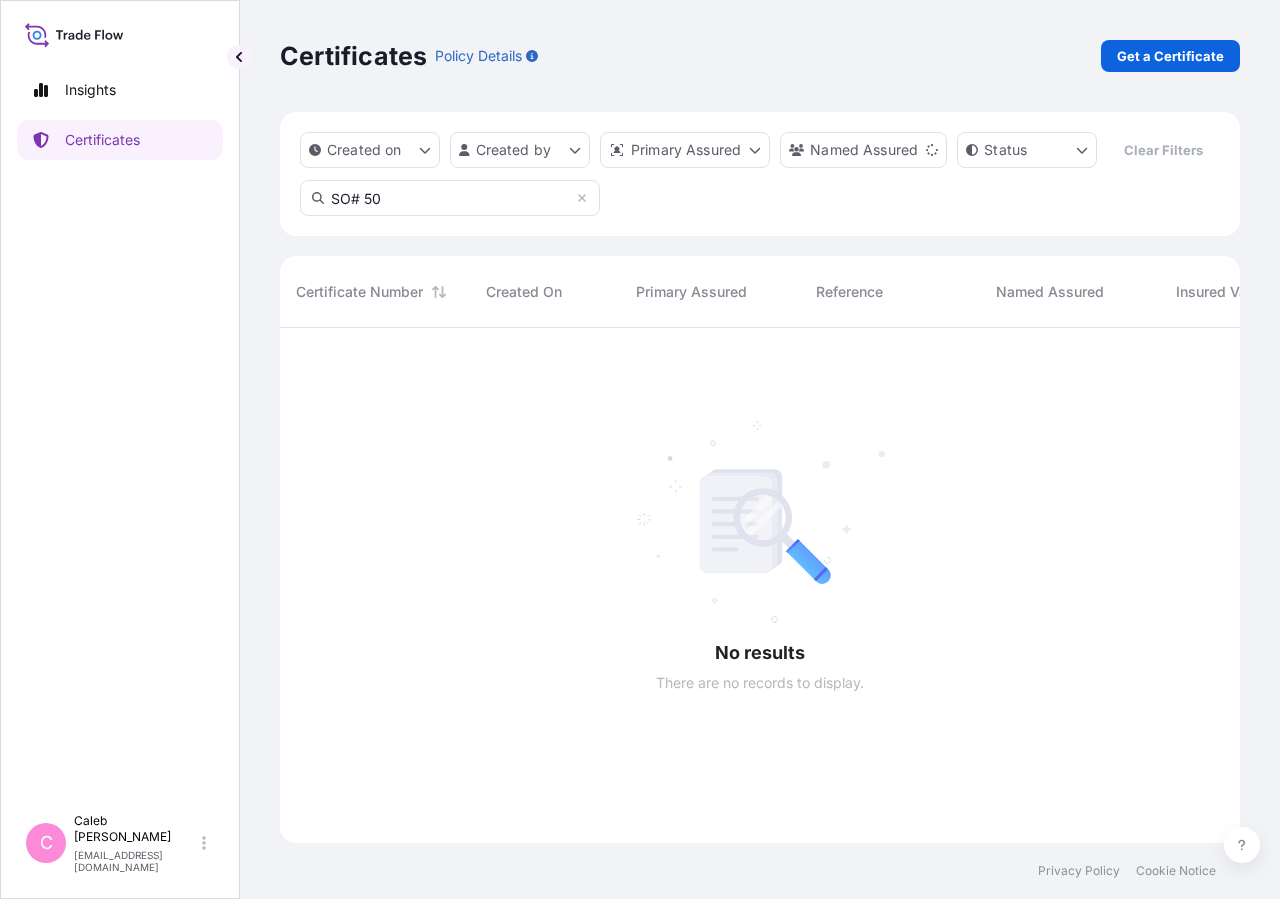 scroll, scrollTop: 18, scrollLeft: 18, axis: both 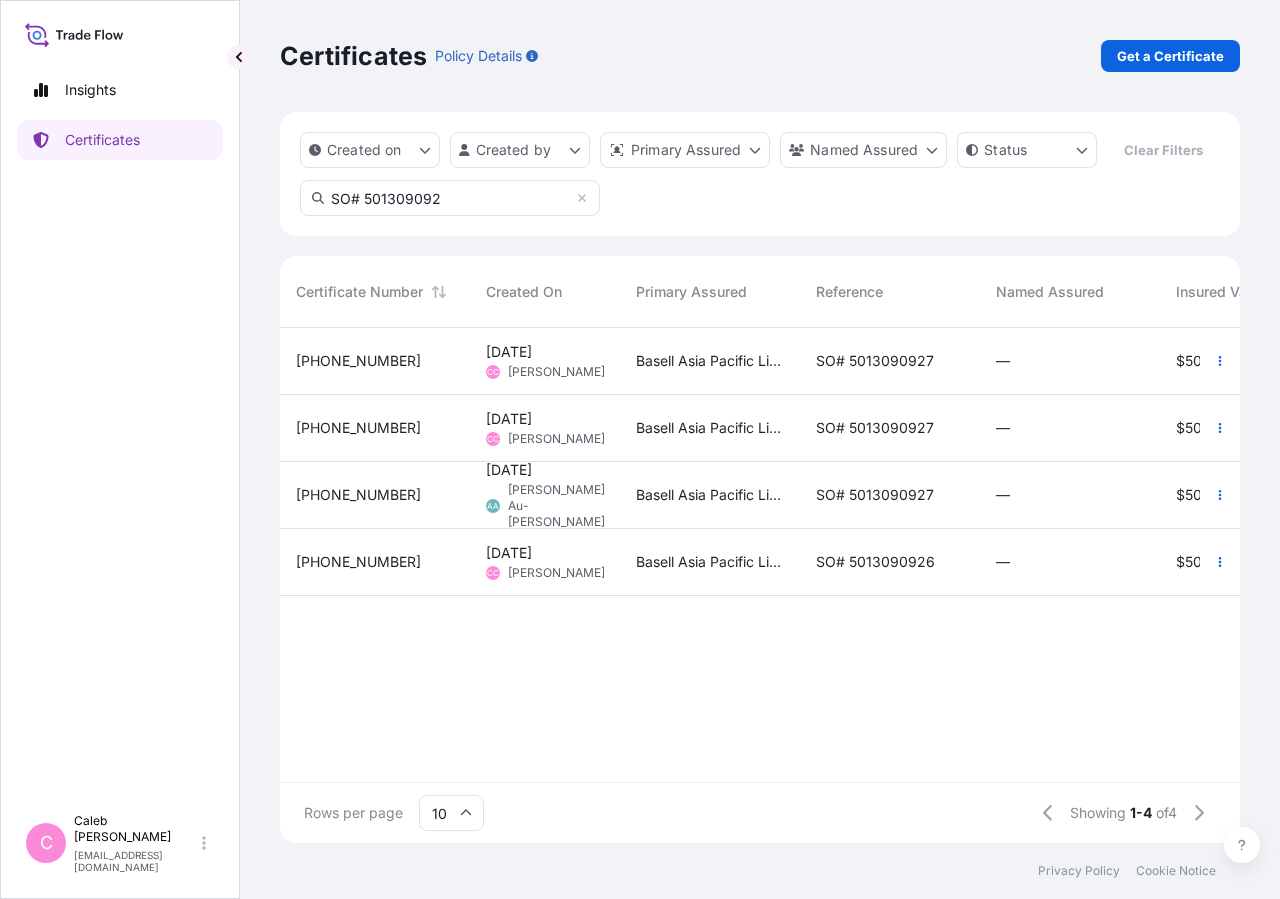 type on "SO# 501309092" 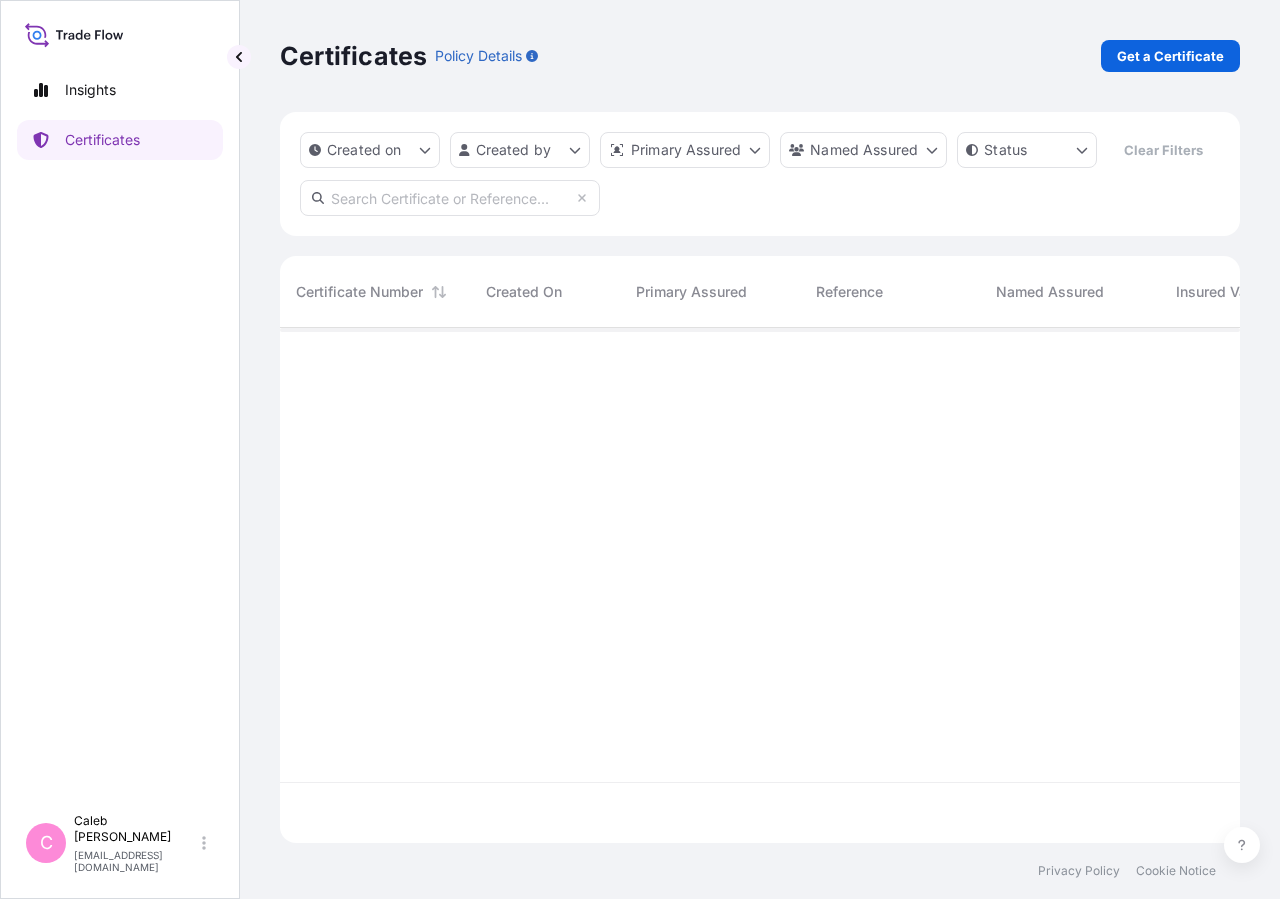 scroll, scrollTop: 18, scrollLeft: 18, axis: both 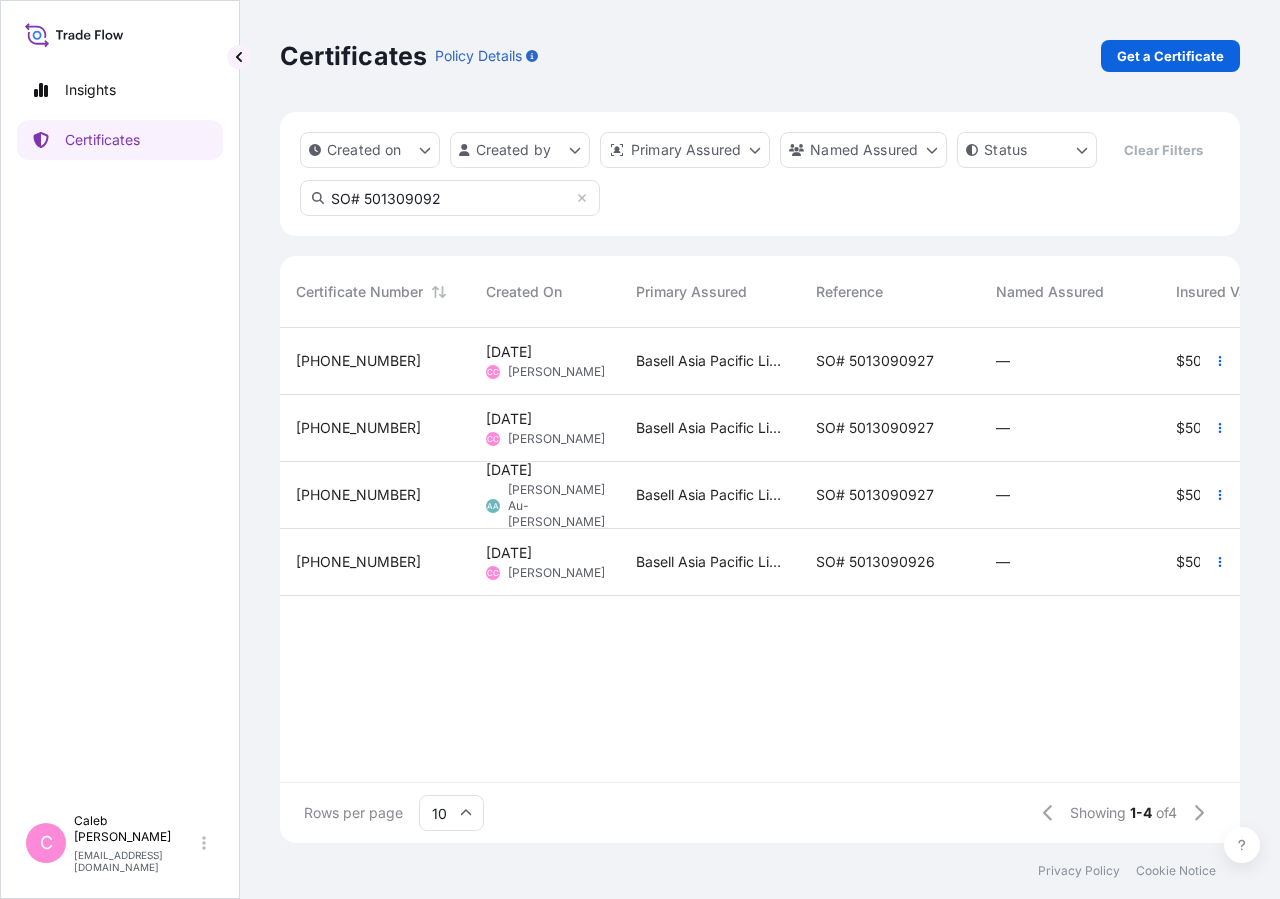 type on "SO# 501309092" 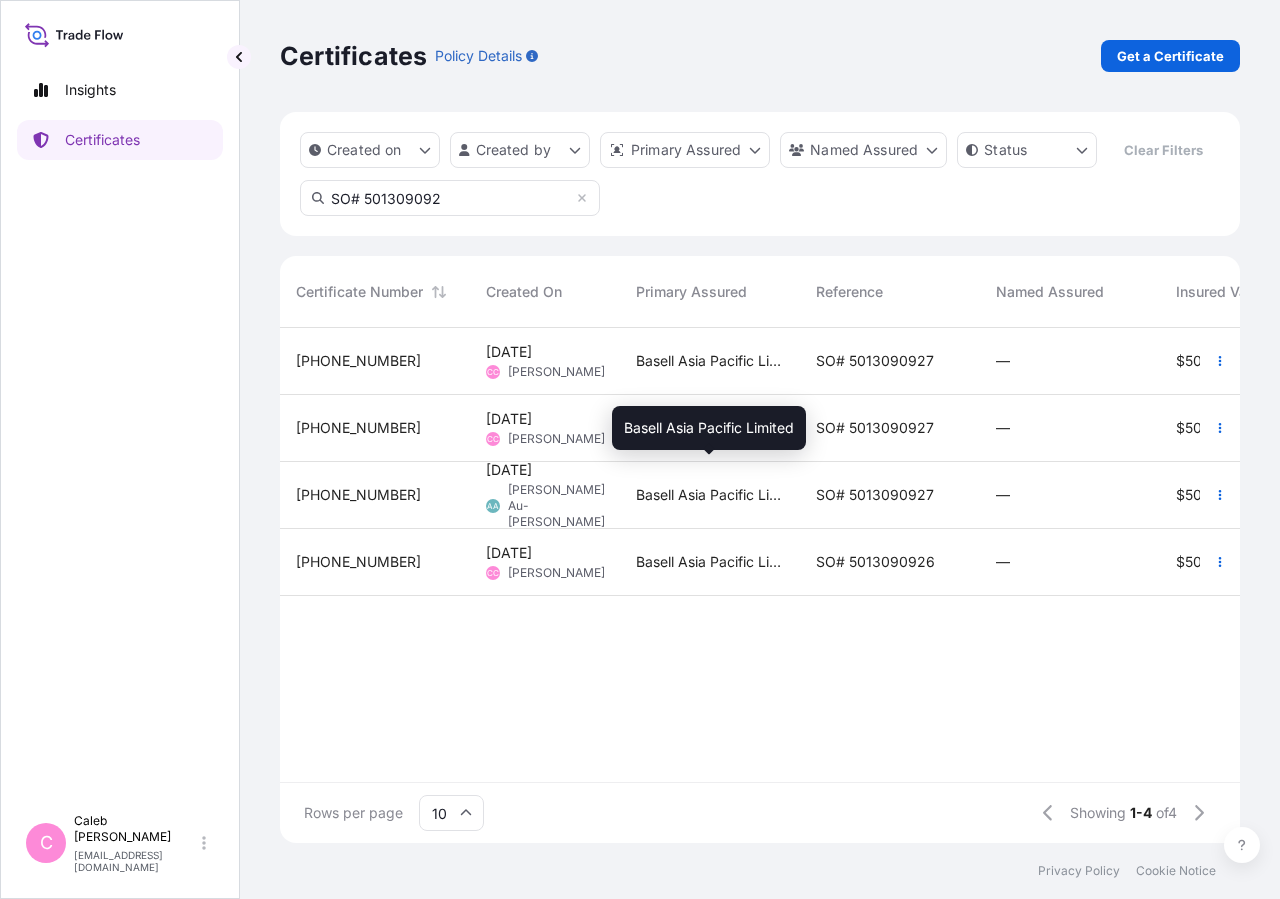 click on "Basell Asia Pacific Limited" at bounding box center (710, 428) 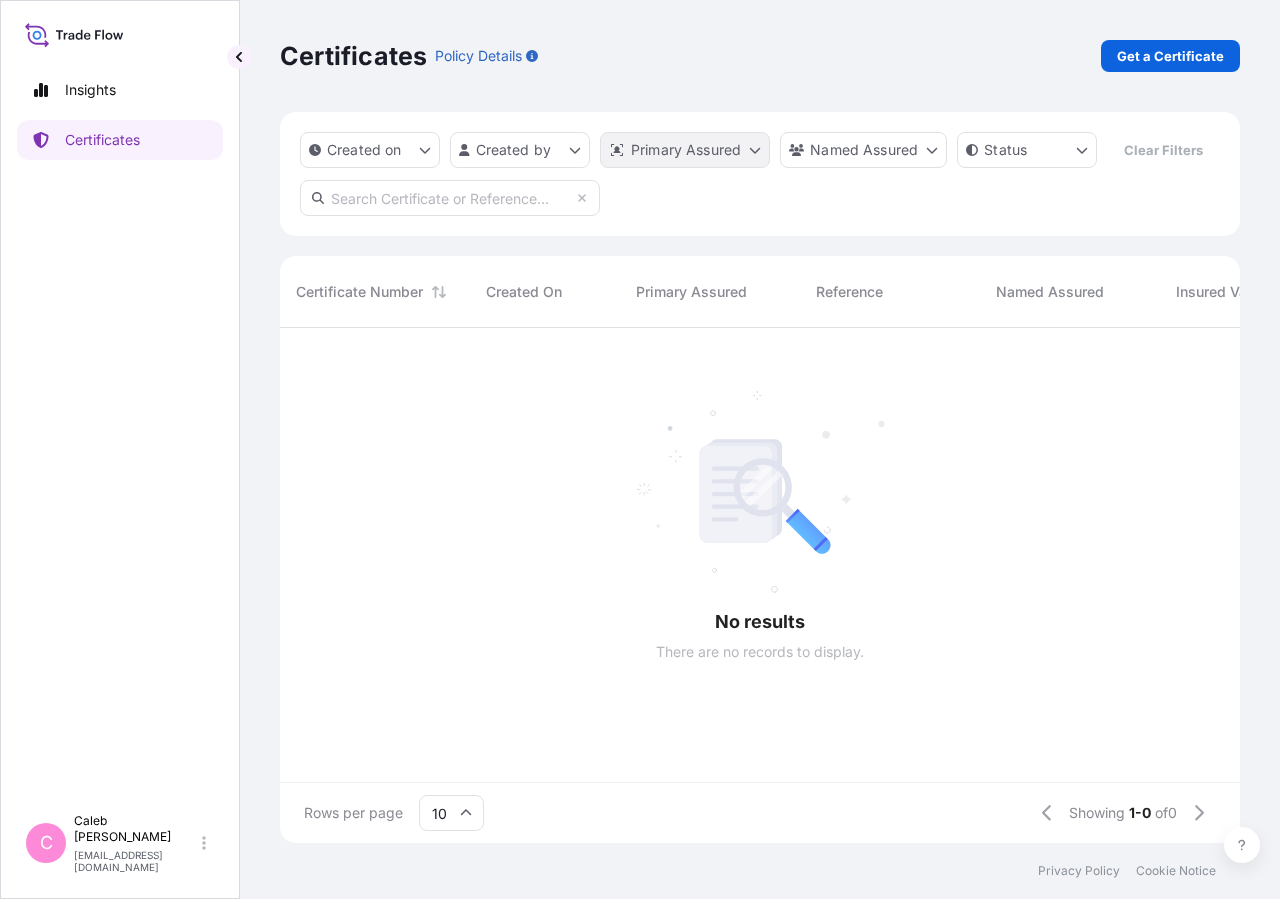 scroll, scrollTop: 18, scrollLeft: 18, axis: both 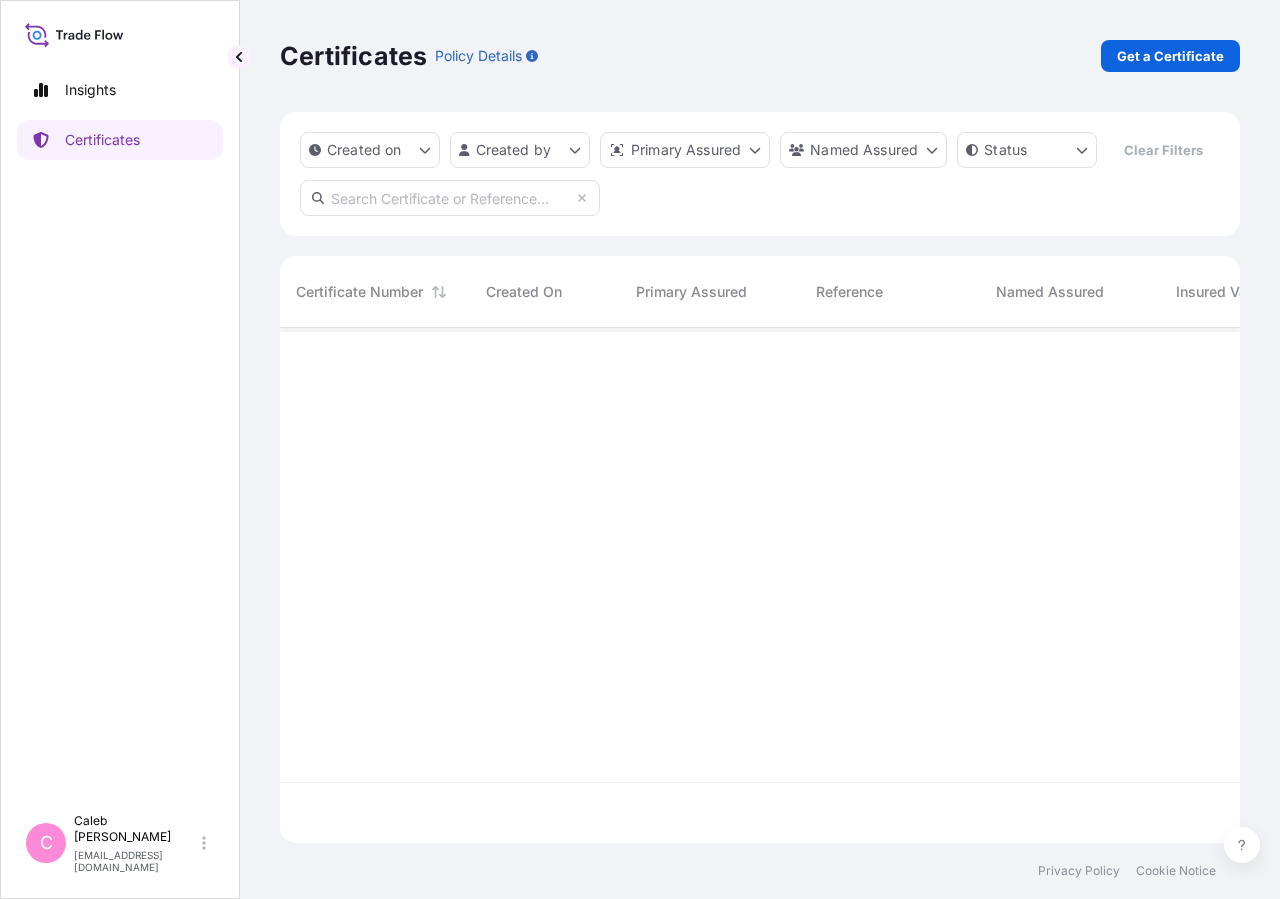 click at bounding box center (450, 198) 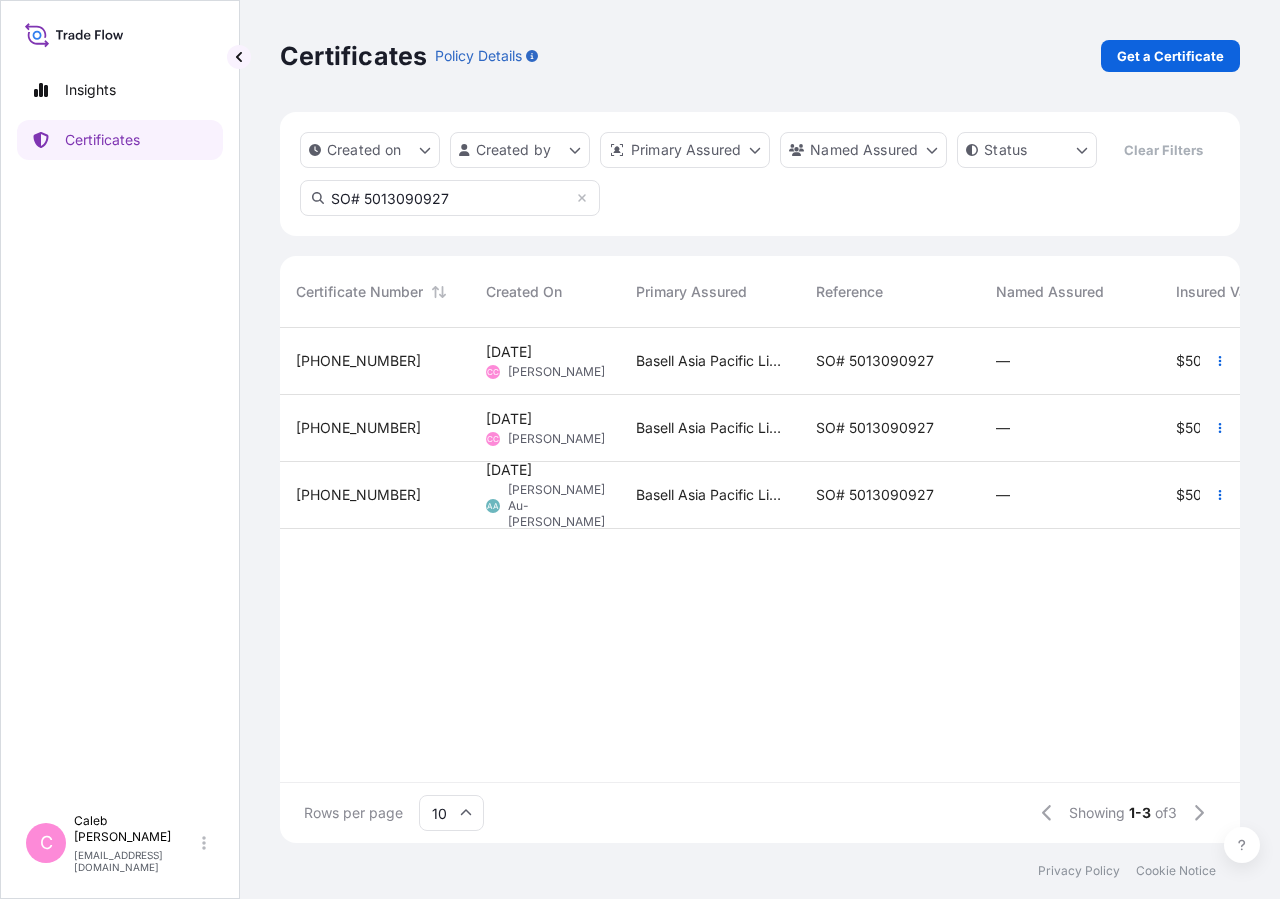 type on "SO# 5013090927" 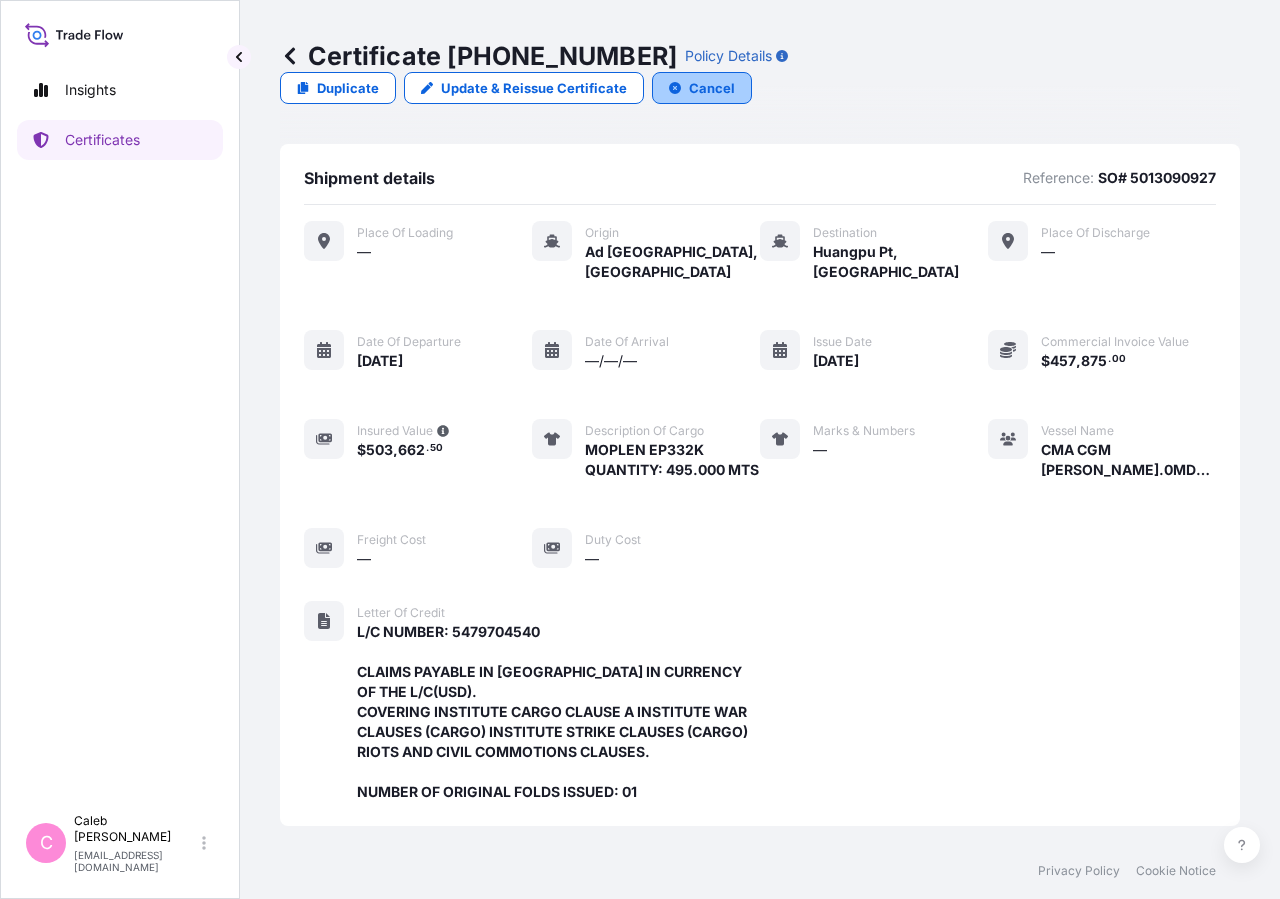 click on "Cancel" at bounding box center [712, 88] 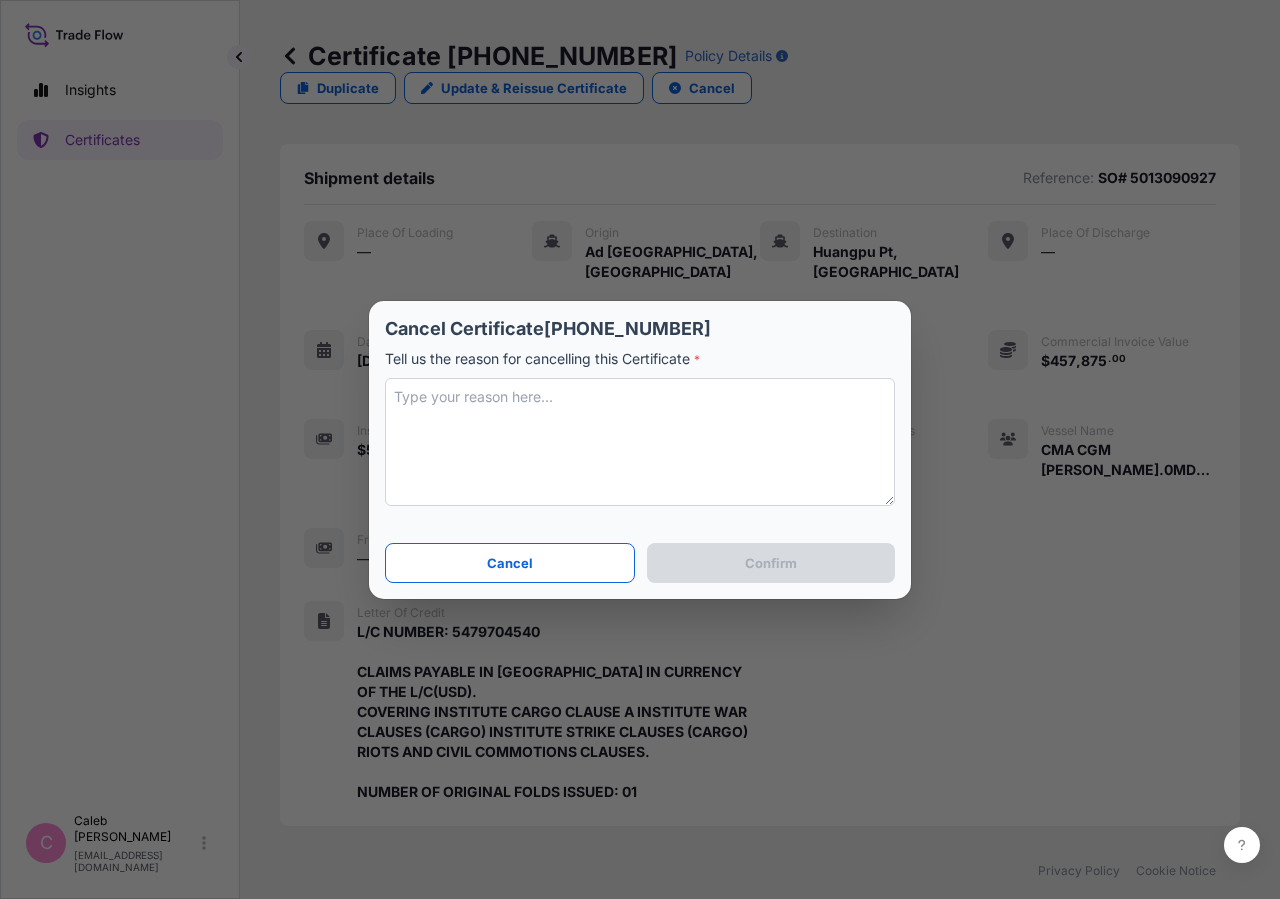 click at bounding box center [640, 442] 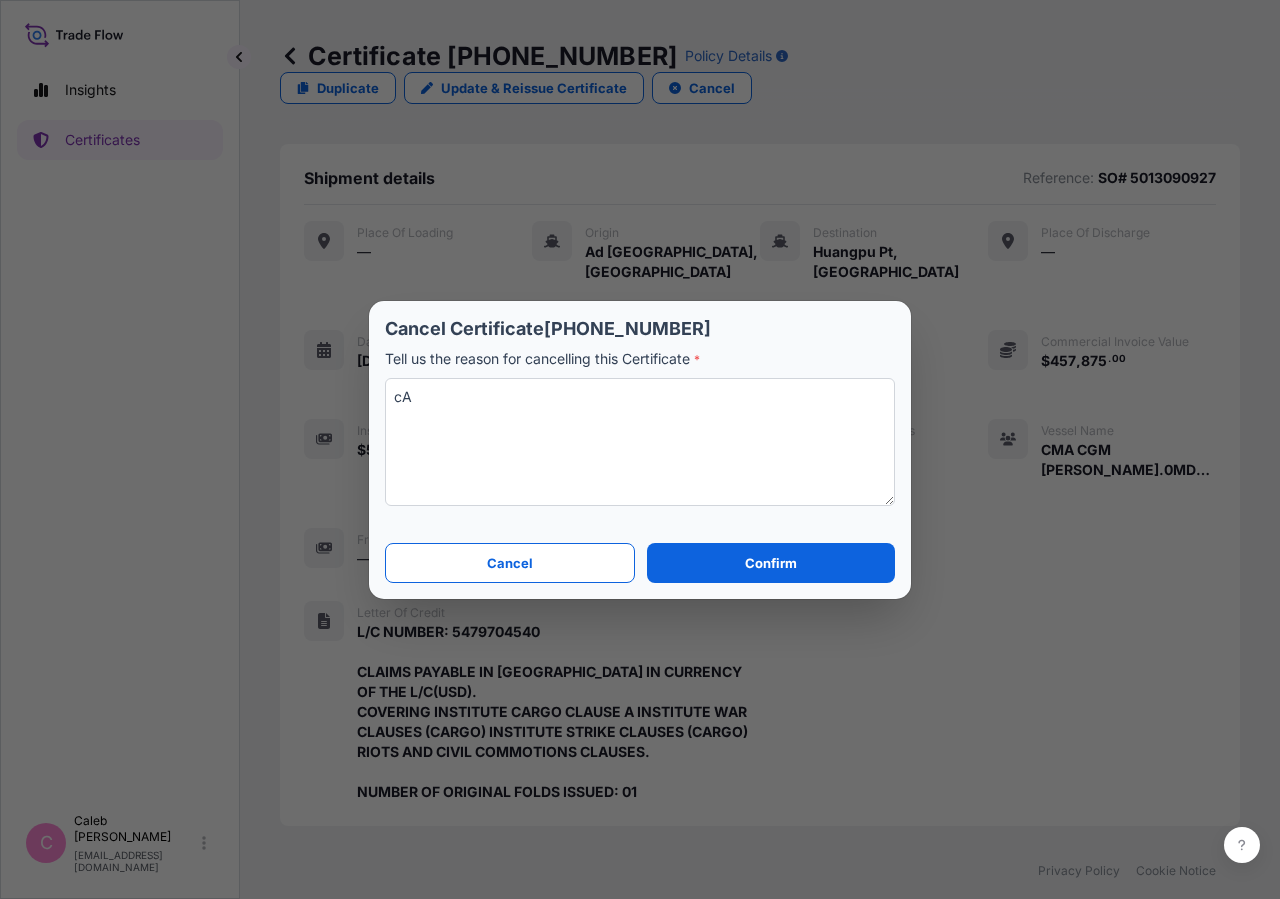 type on "c" 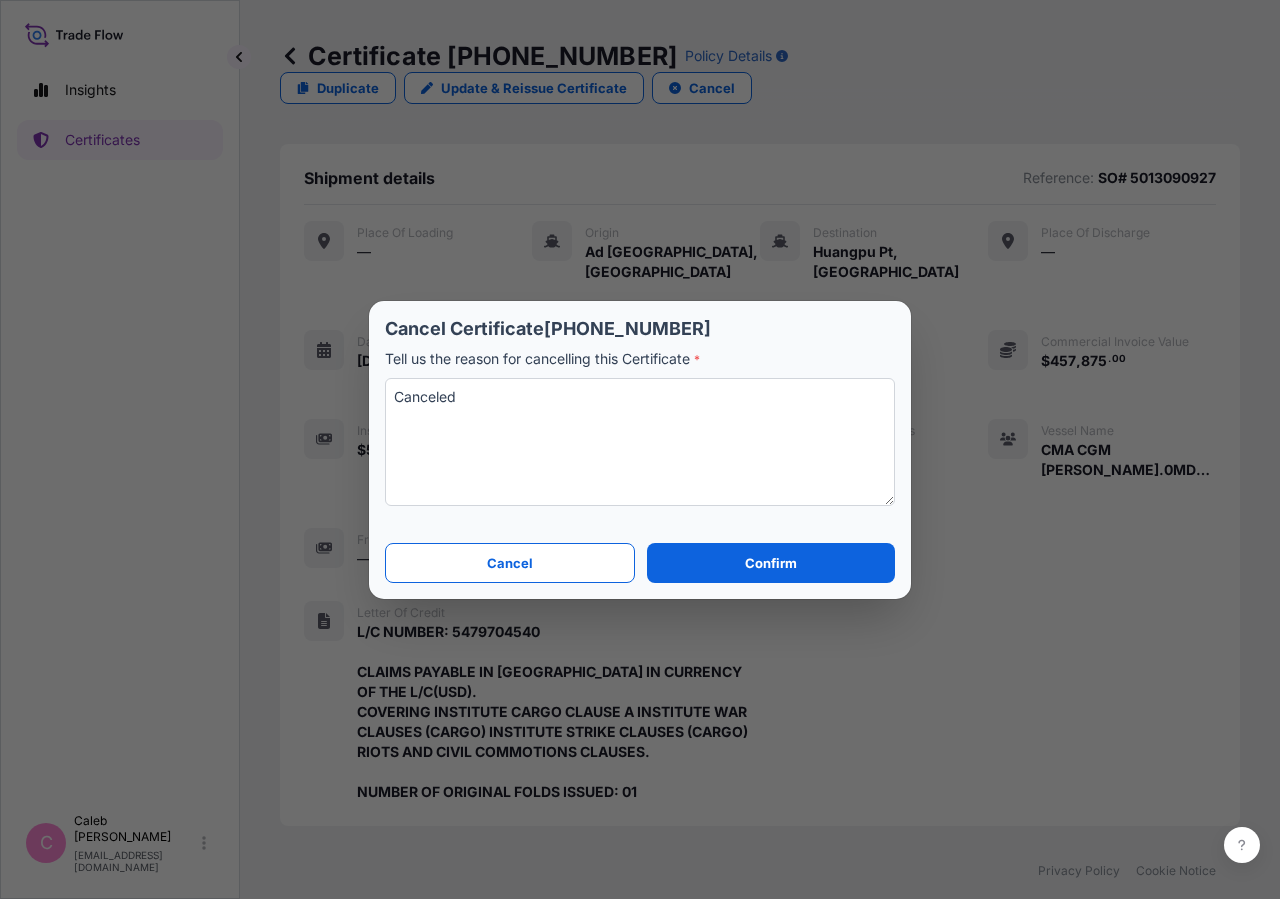 type on "Canceled" 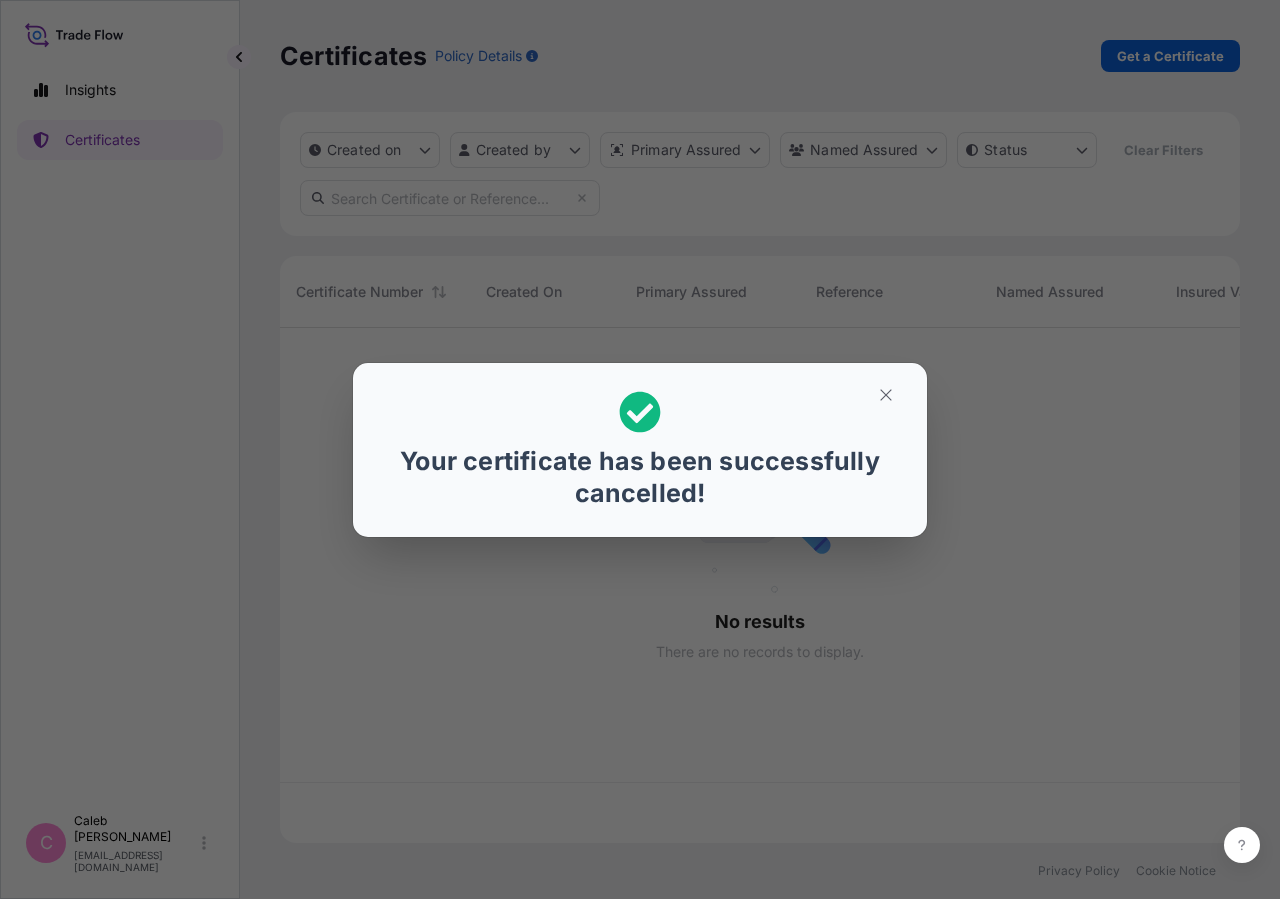 scroll, scrollTop: 18, scrollLeft: 18, axis: both 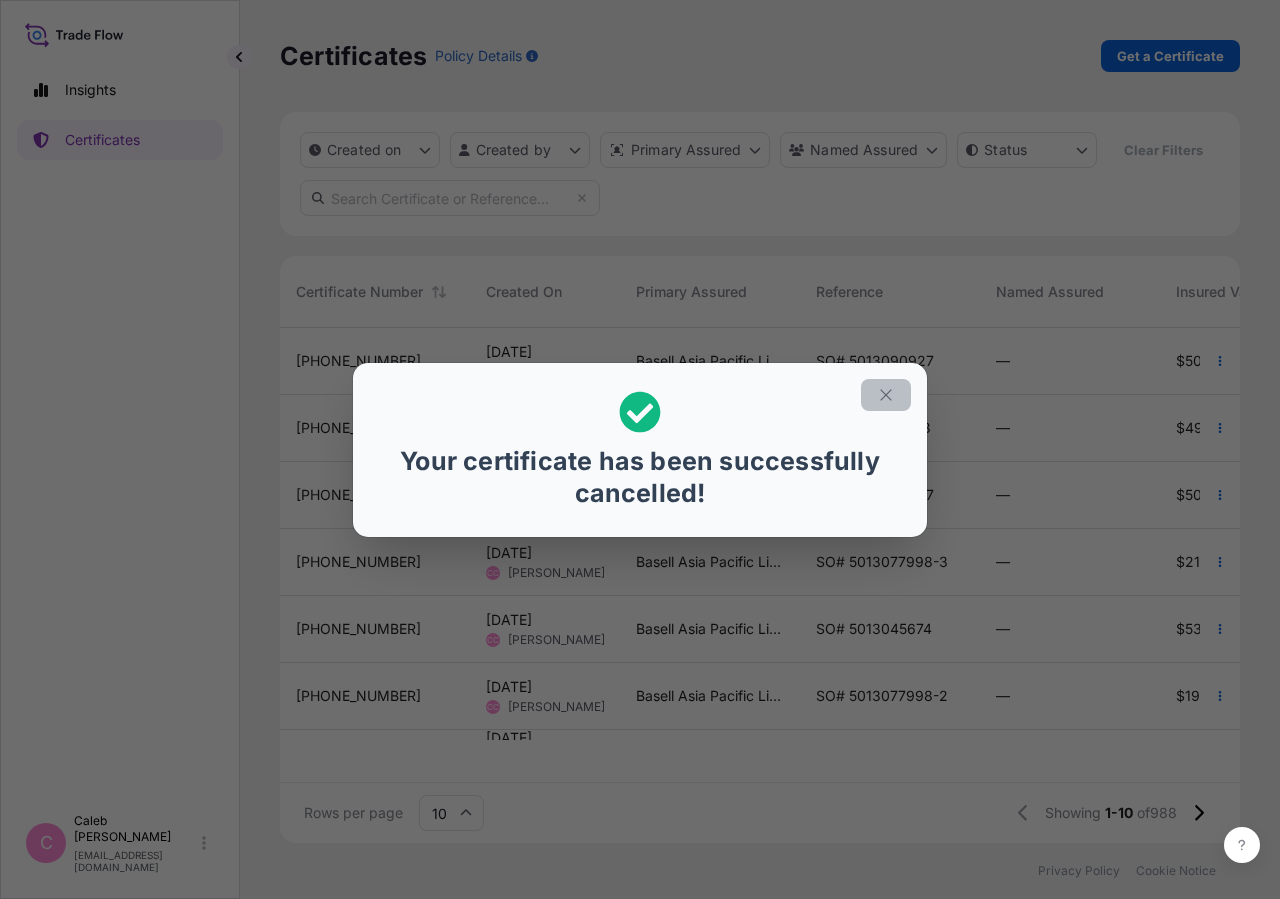 click at bounding box center [886, 395] 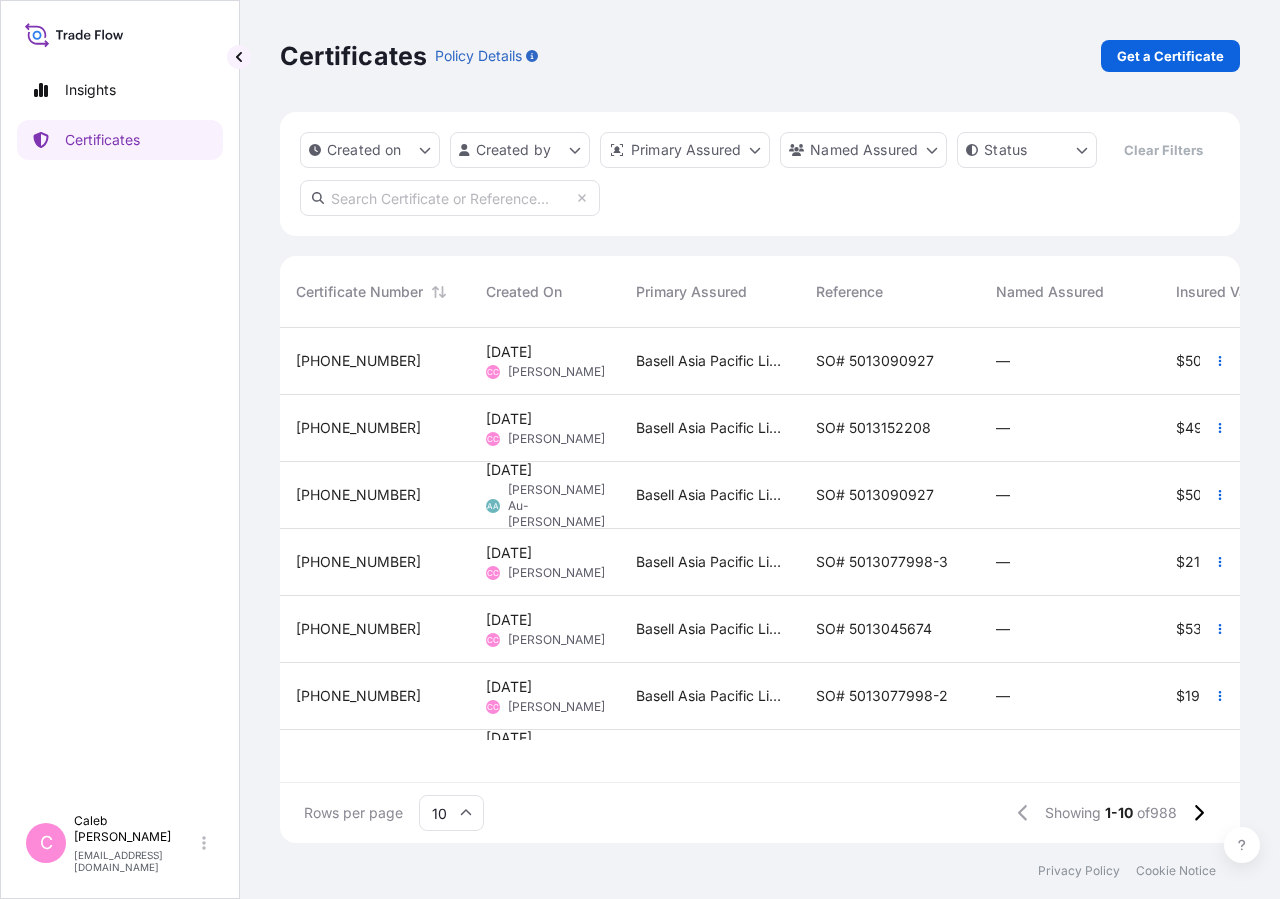 click at bounding box center [450, 198] 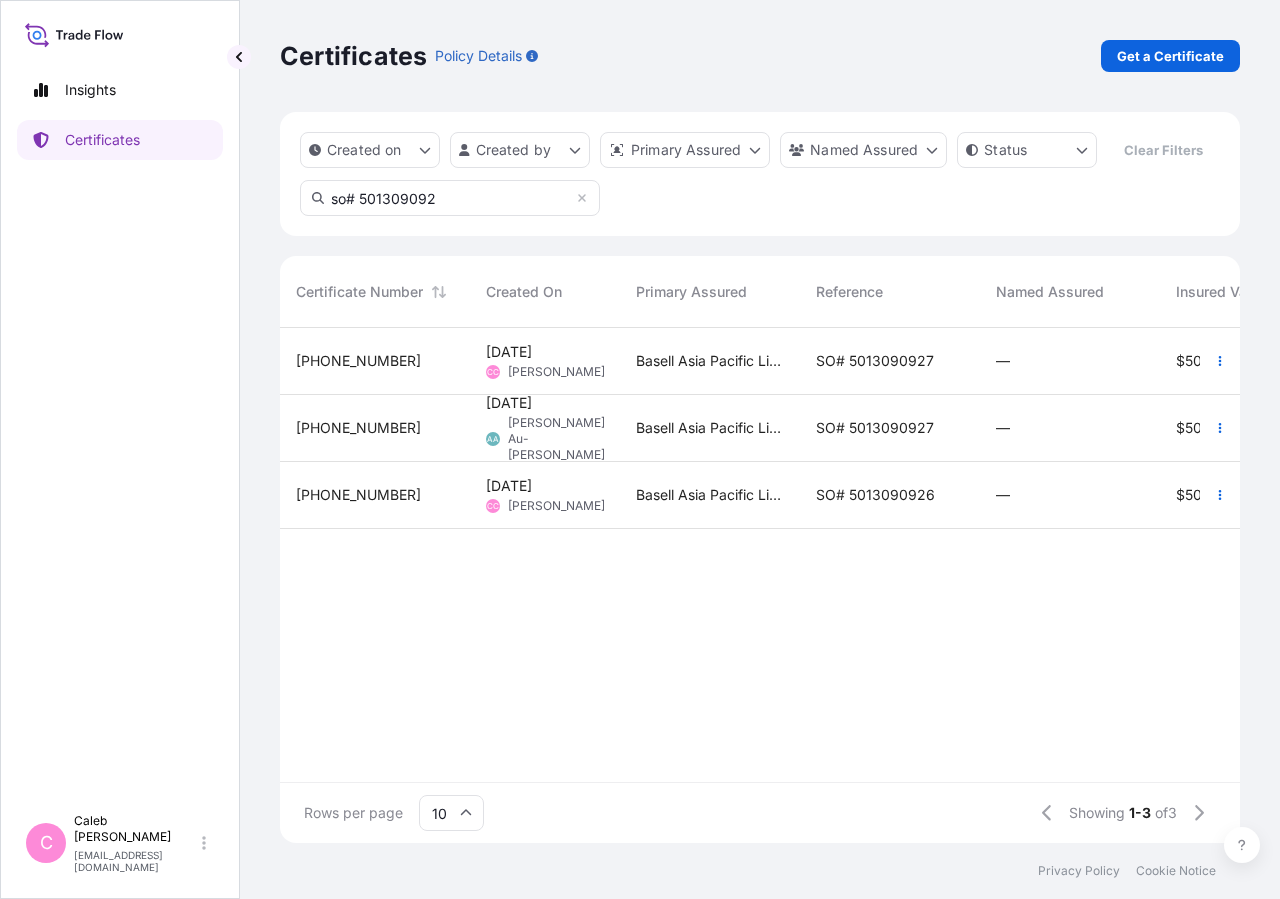 type on "so# 501309092" 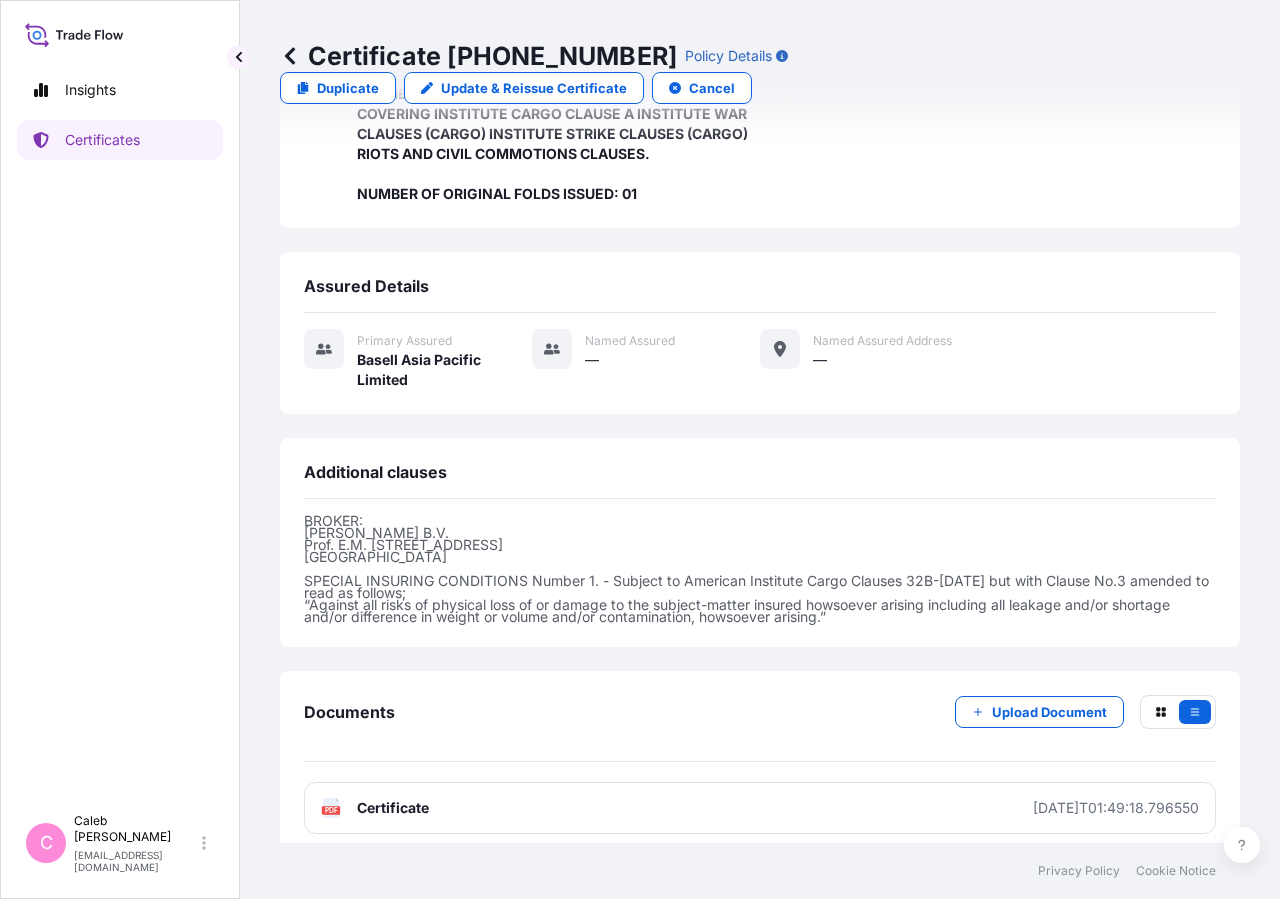 scroll, scrollTop: 0, scrollLeft: 0, axis: both 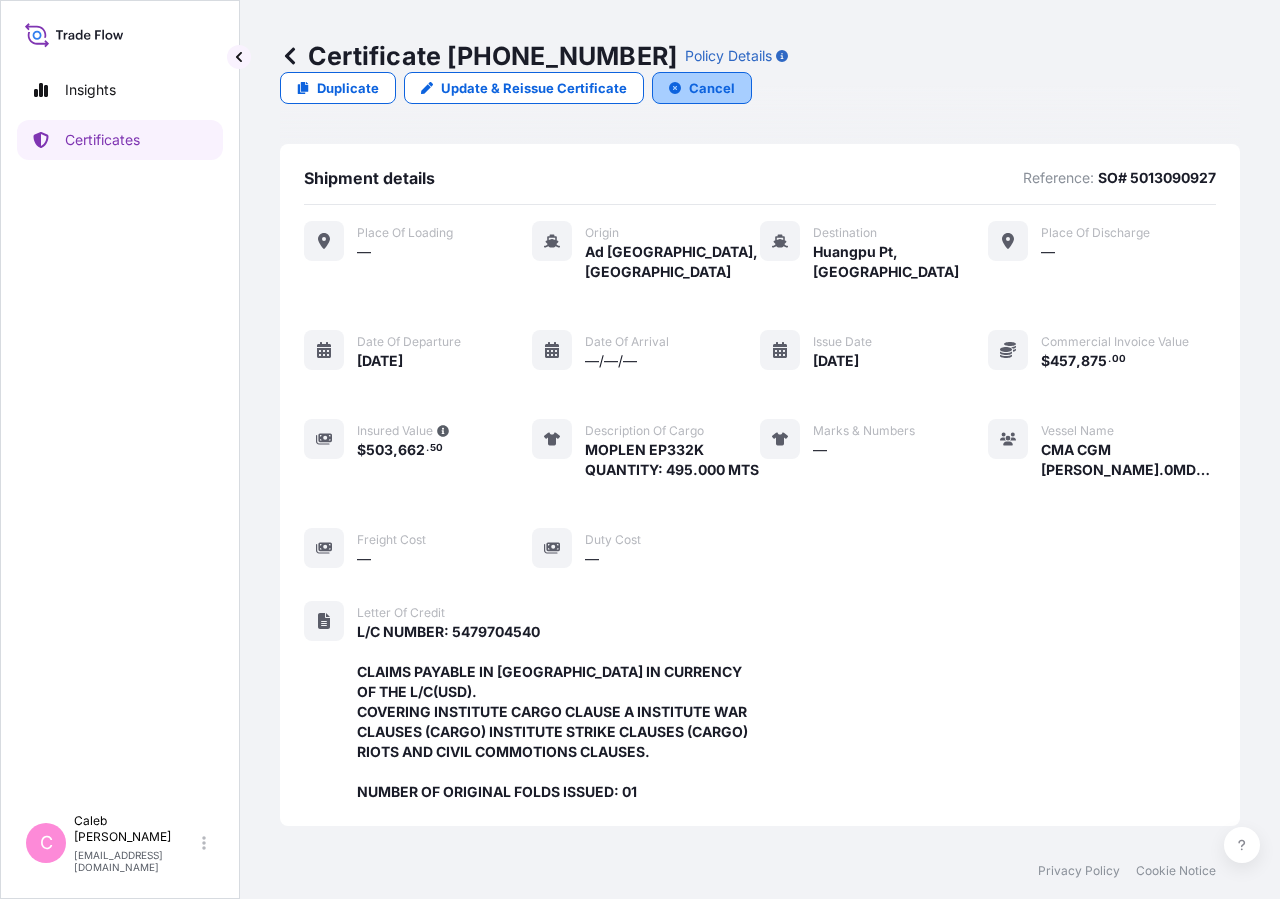 click on "Cancel" at bounding box center [702, 88] 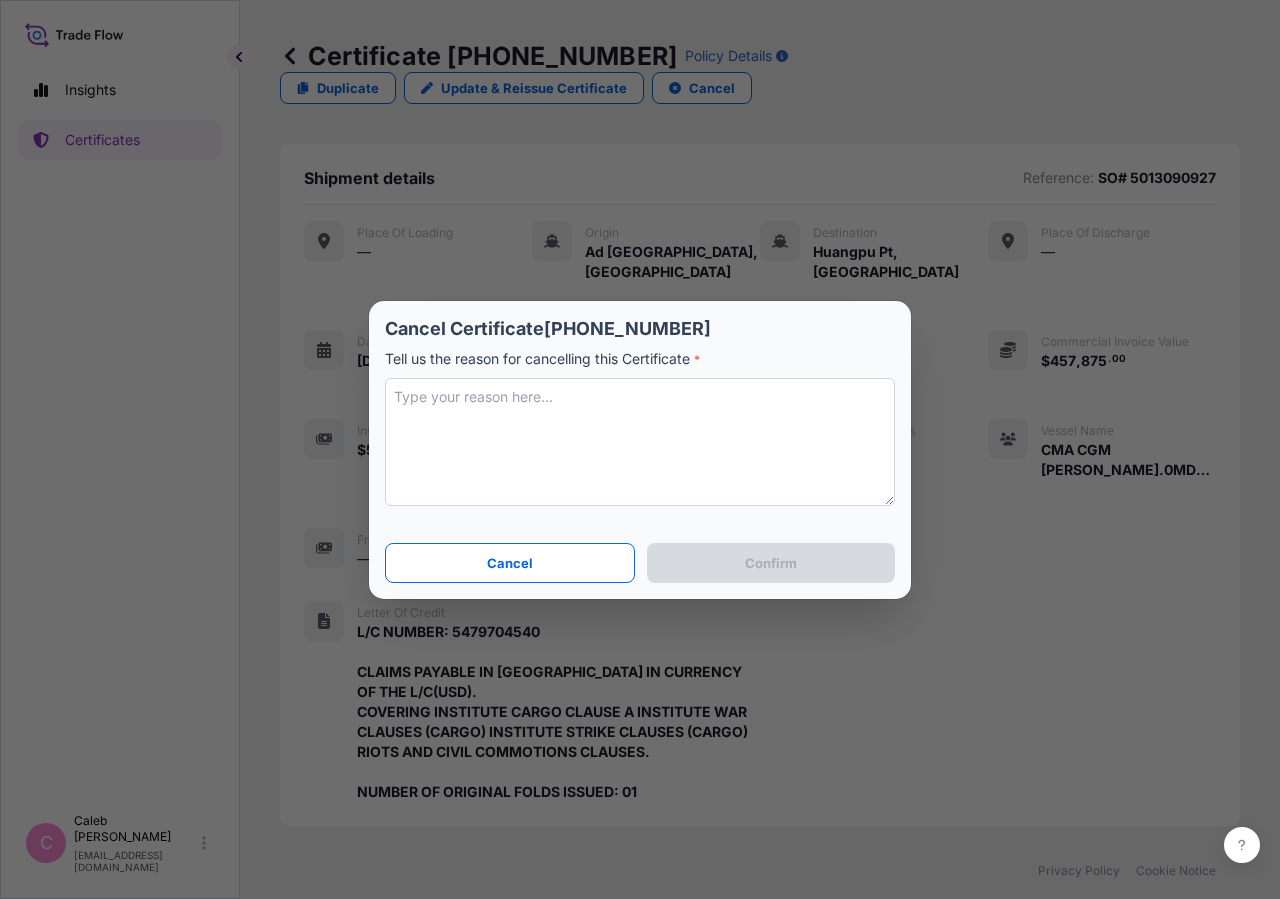 click at bounding box center [640, 442] 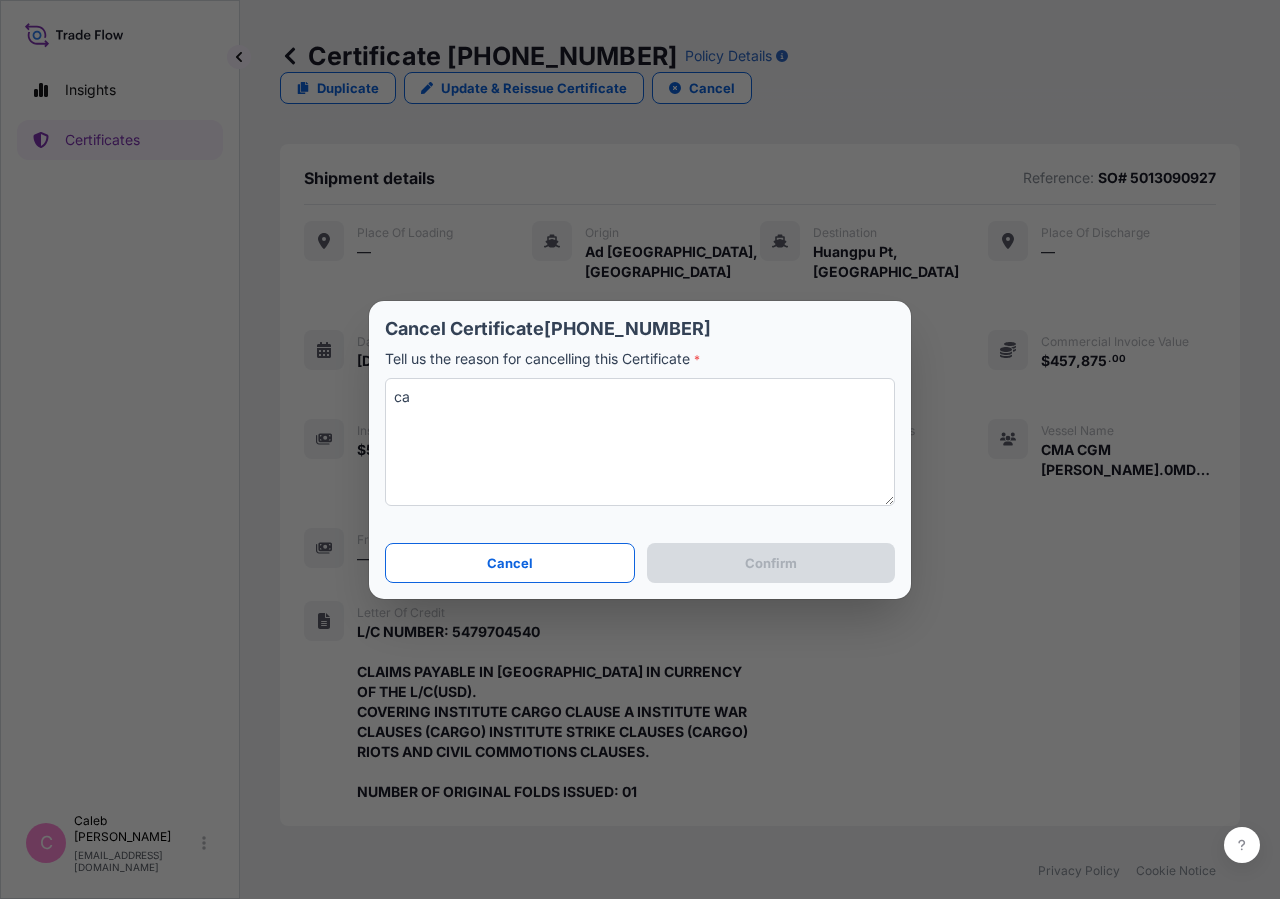 type on "c" 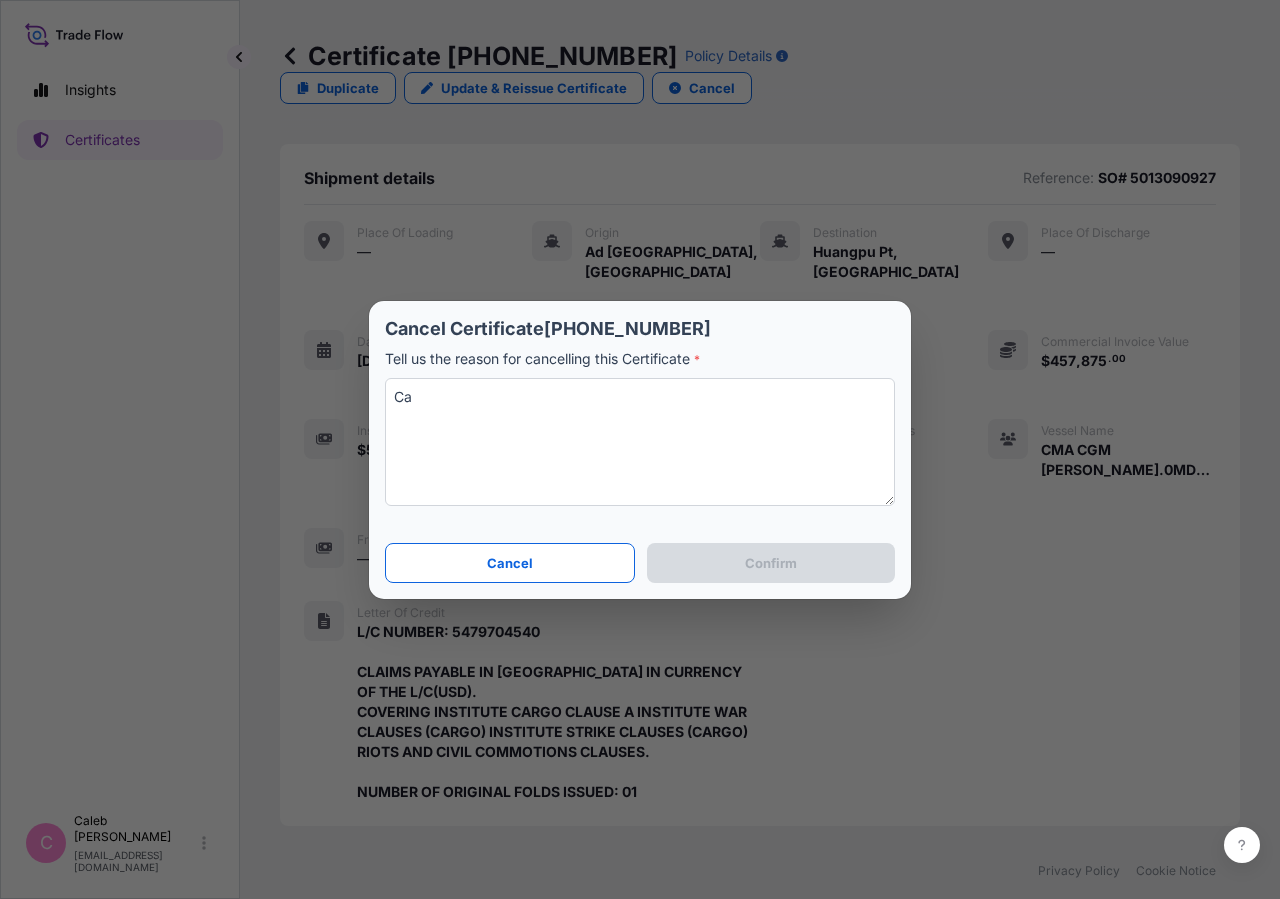 type on "C" 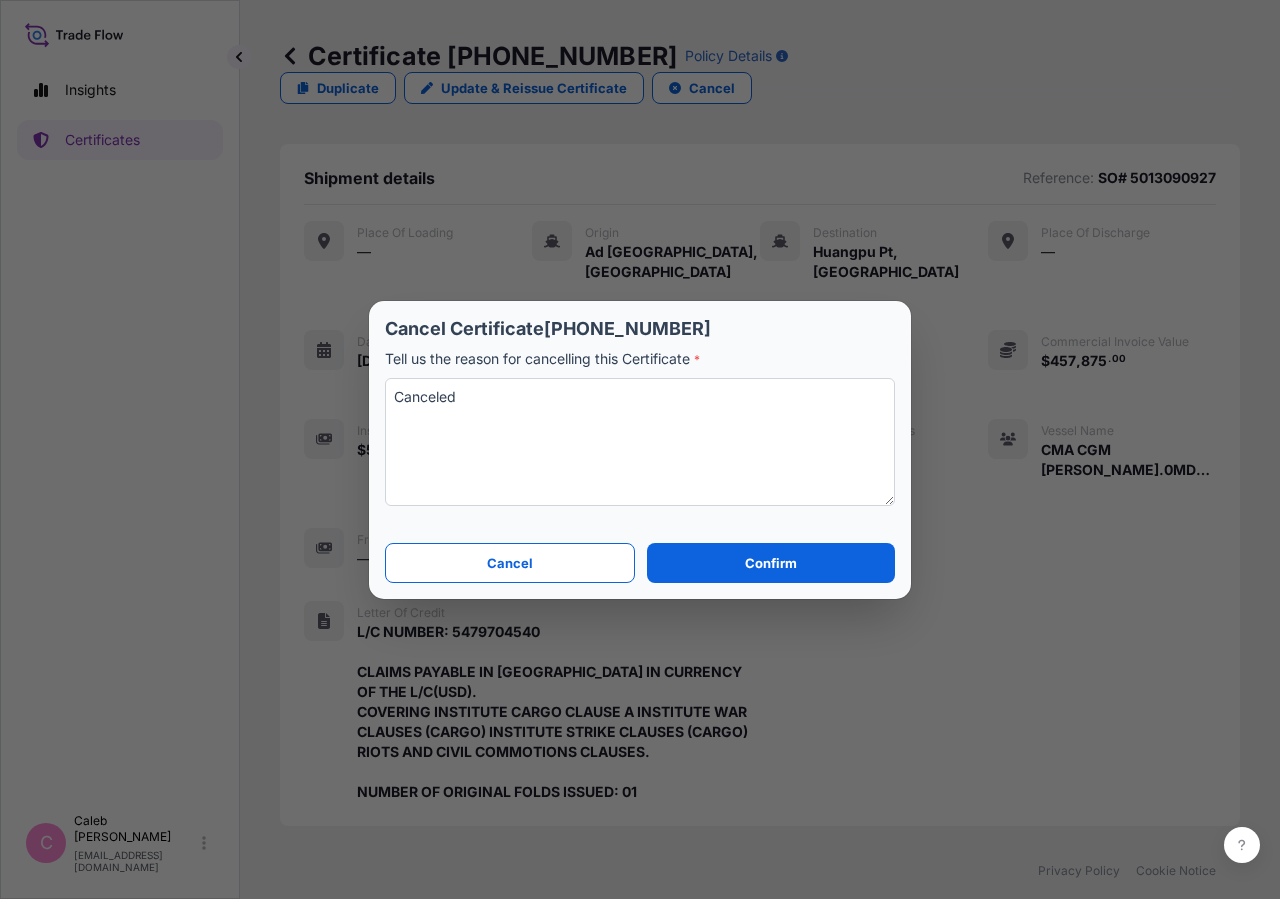 type on "Canceled" 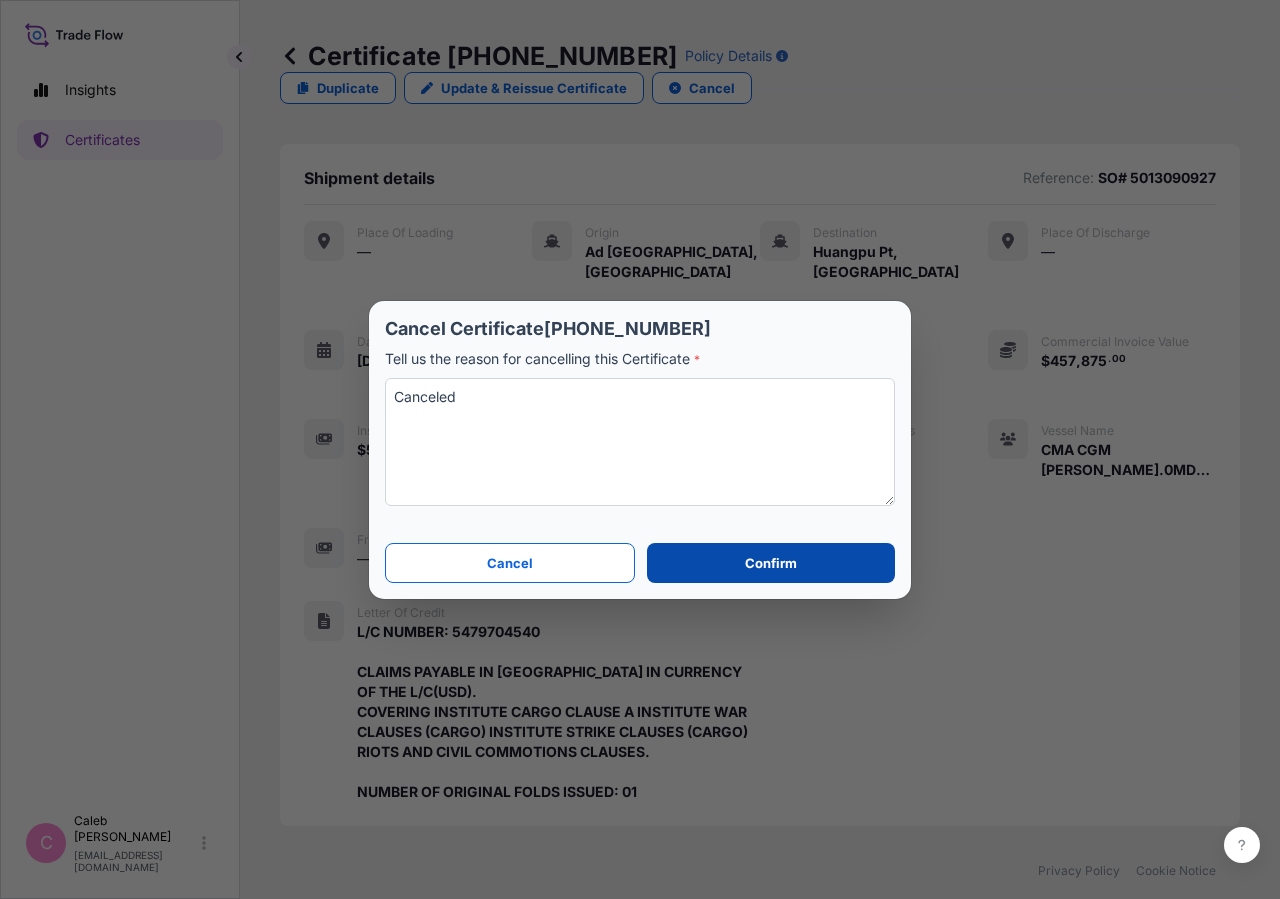 click on "Confirm" at bounding box center (771, 563) 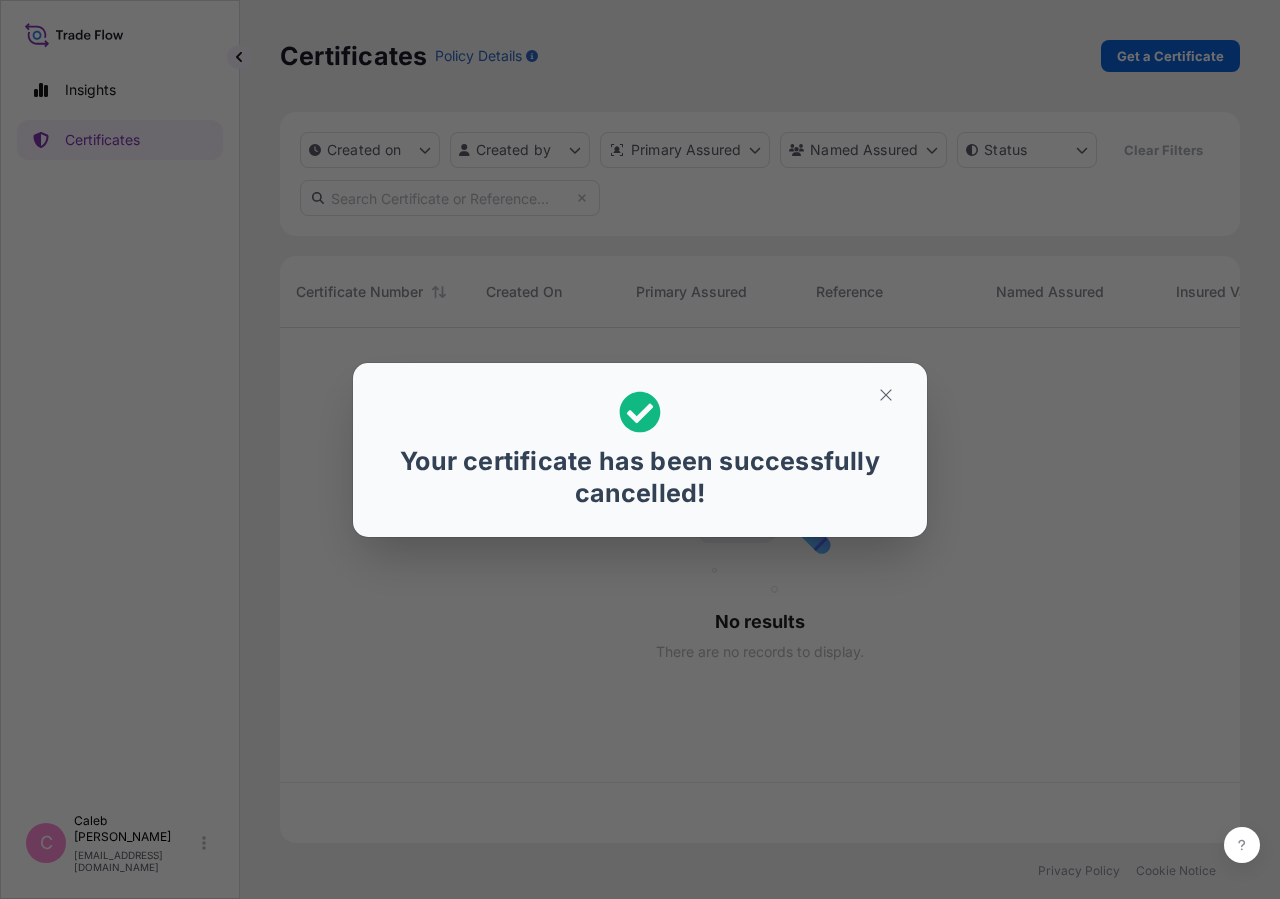 scroll, scrollTop: 18, scrollLeft: 18, axis: both 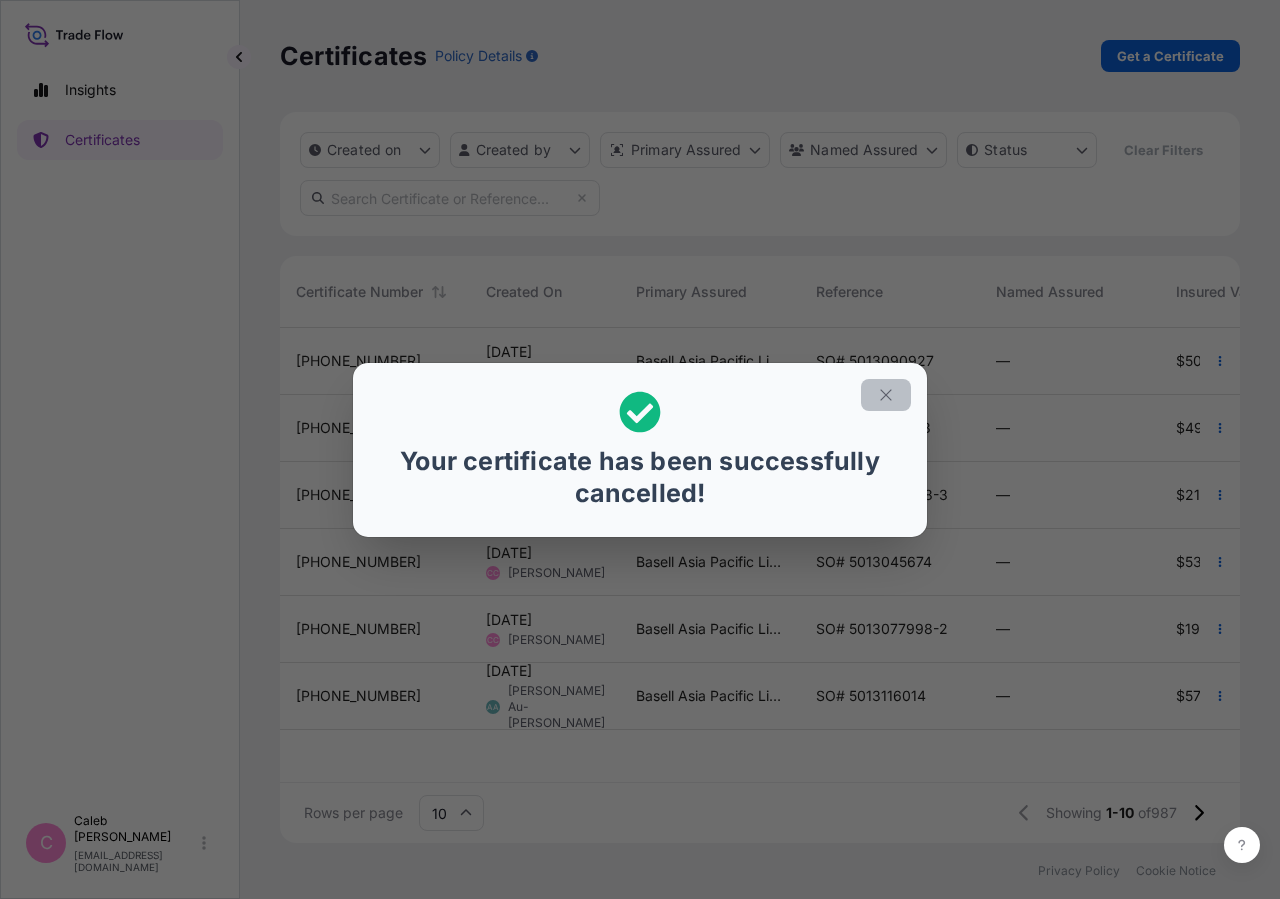 click 